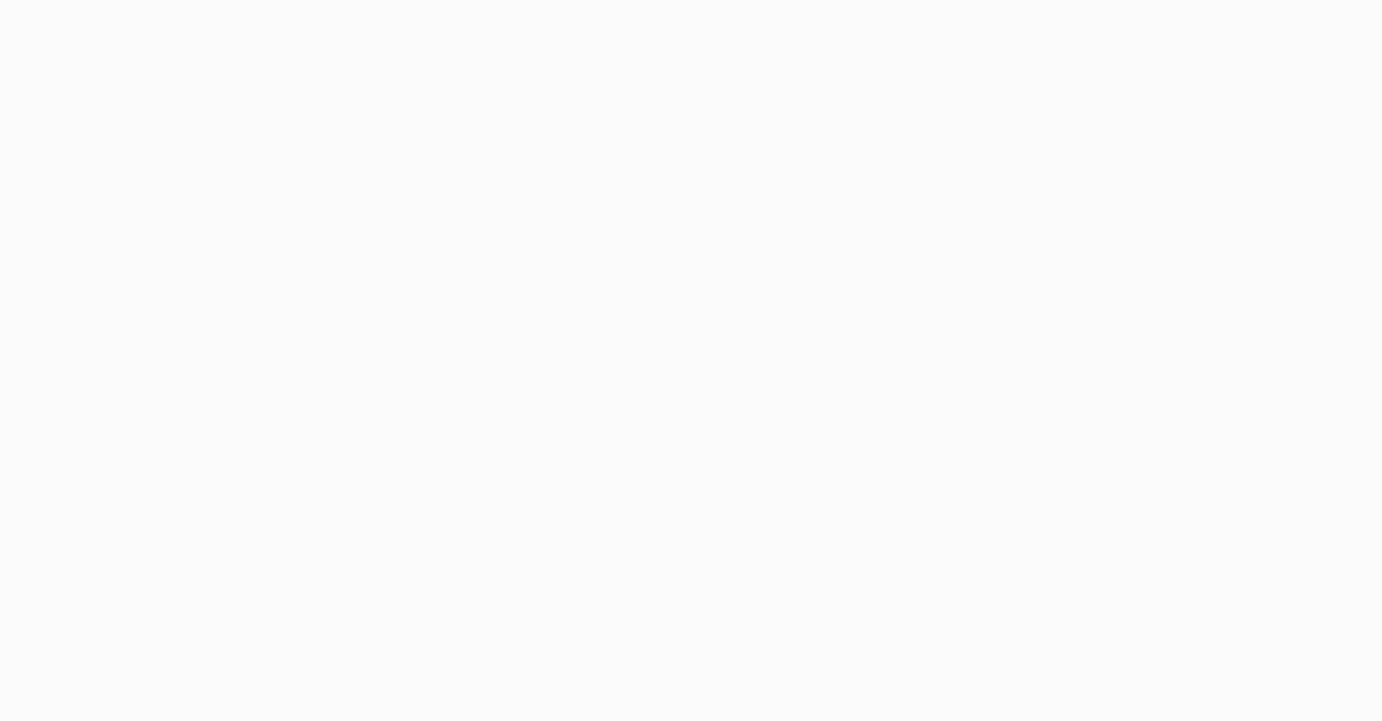 scroll, scrollTop: 0, scrollLeft: 0, axis: both 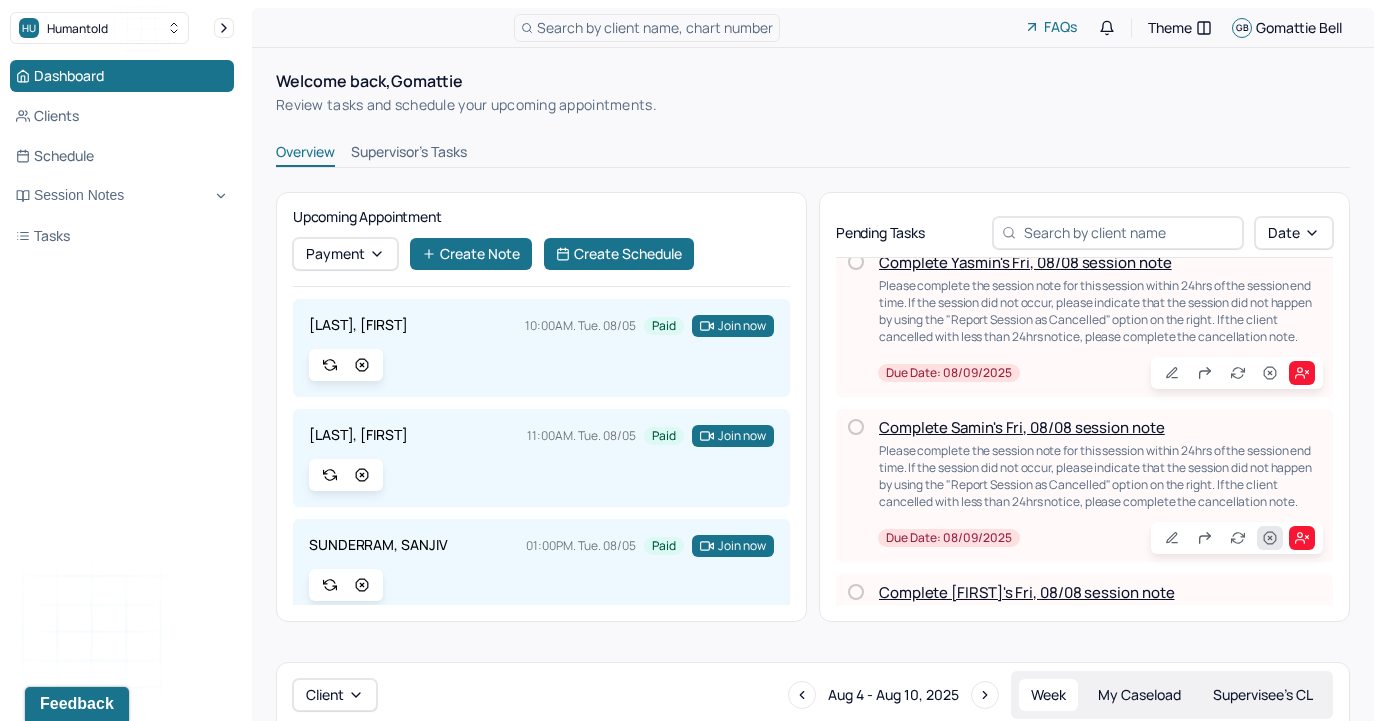 click 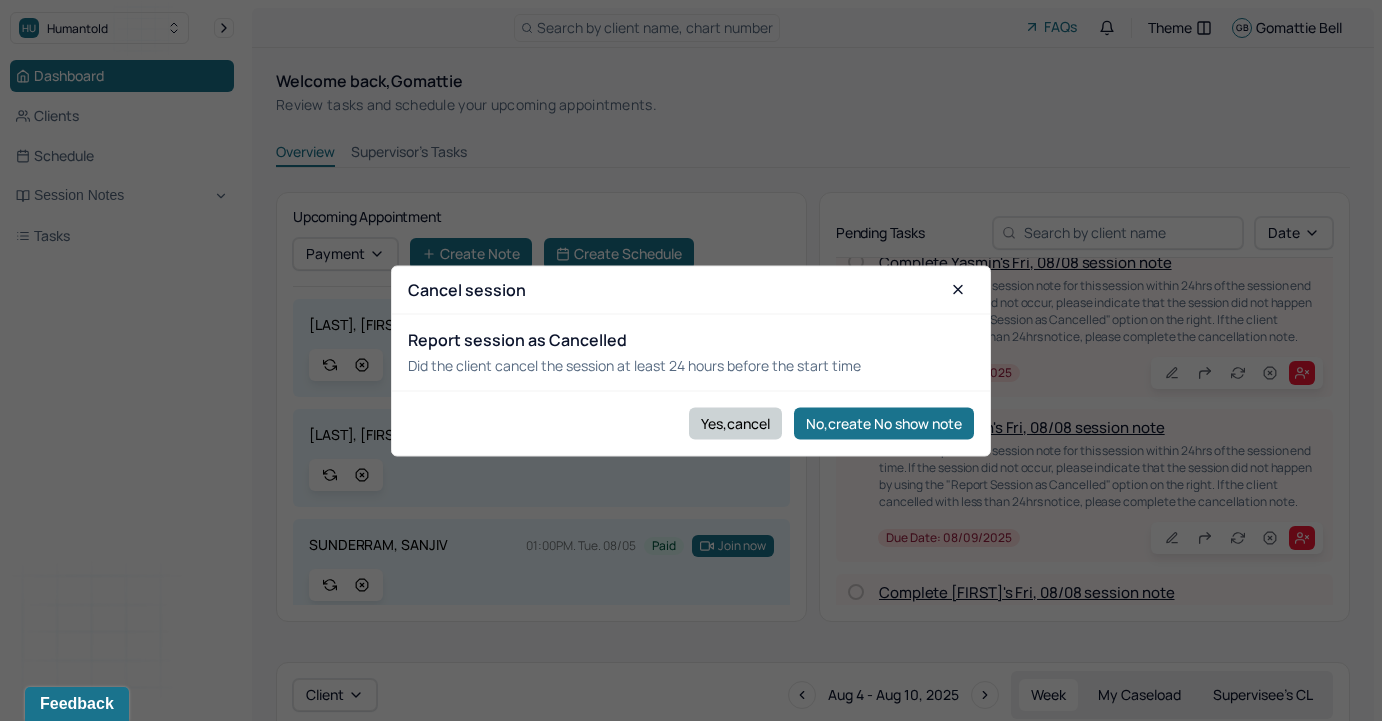 click on "Yes,cancel" at bounding box center (735, 423) 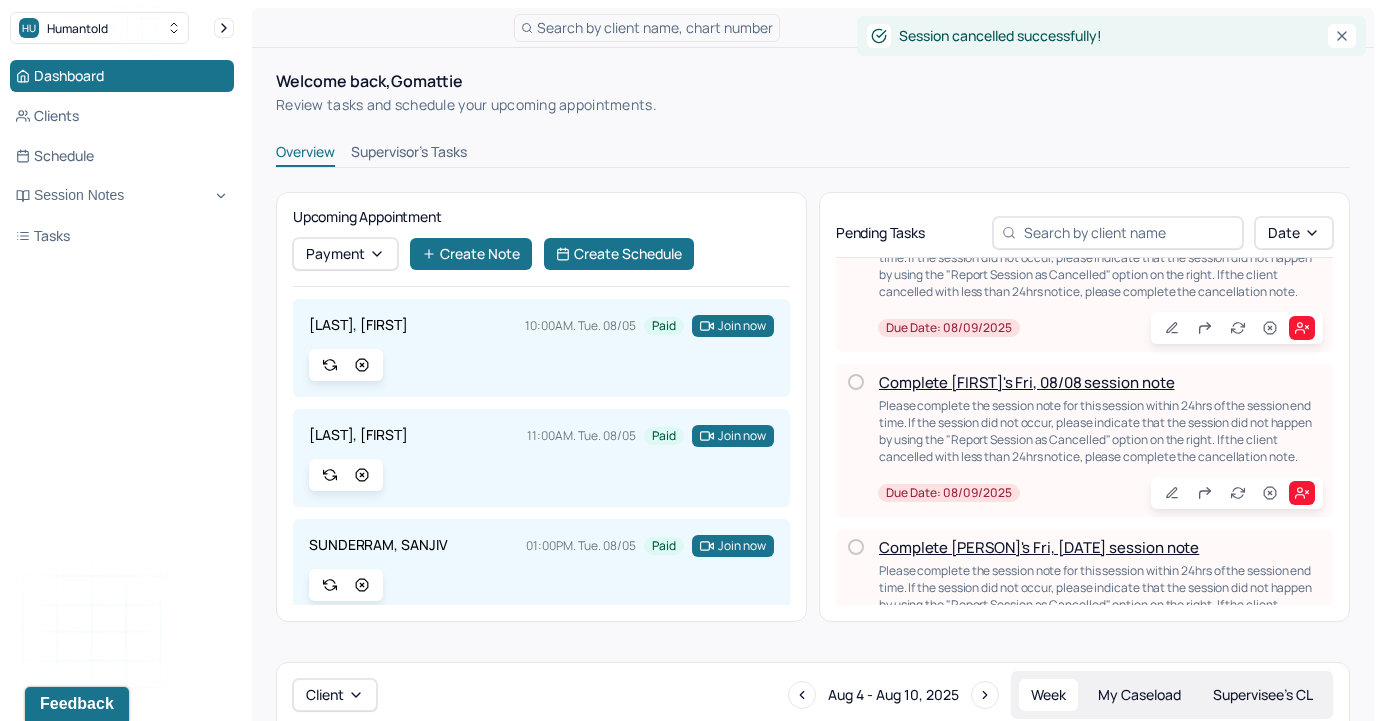 scroll, scrollTop: 570, scrollLeft: 0, axis: vertical 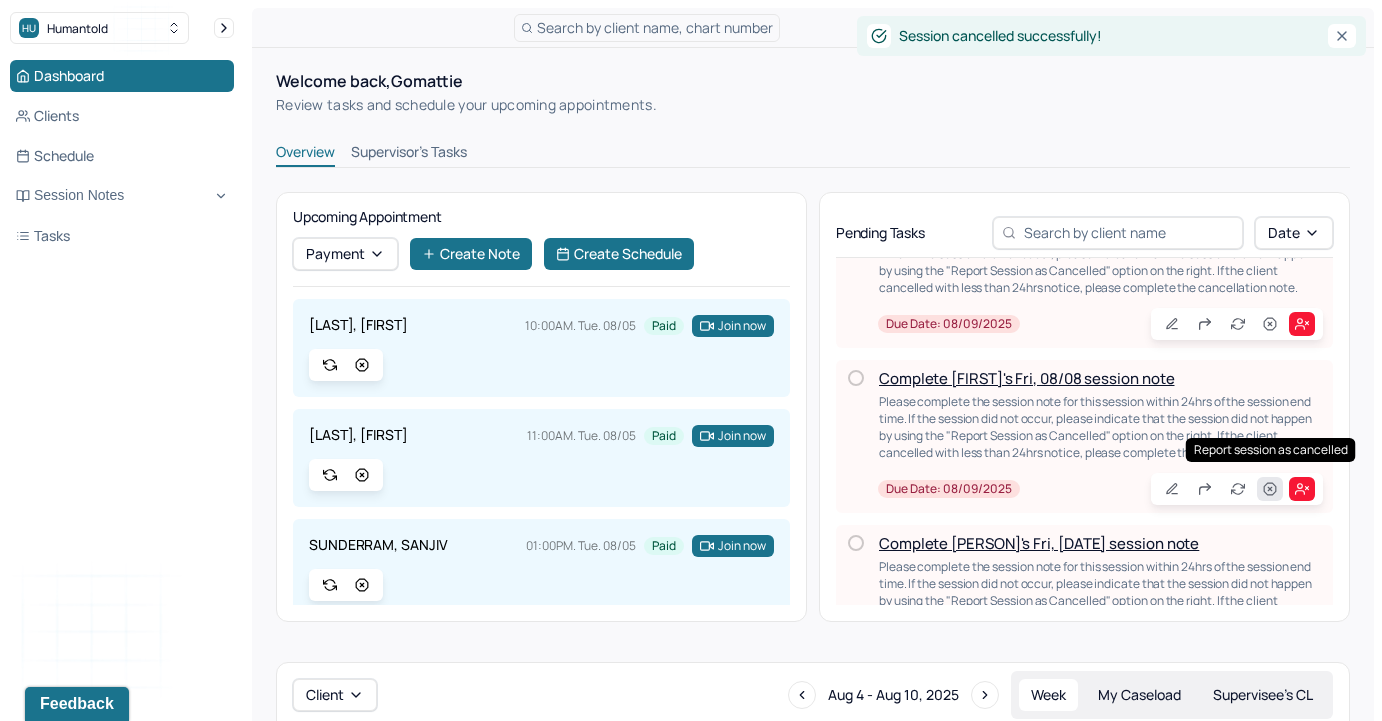 click 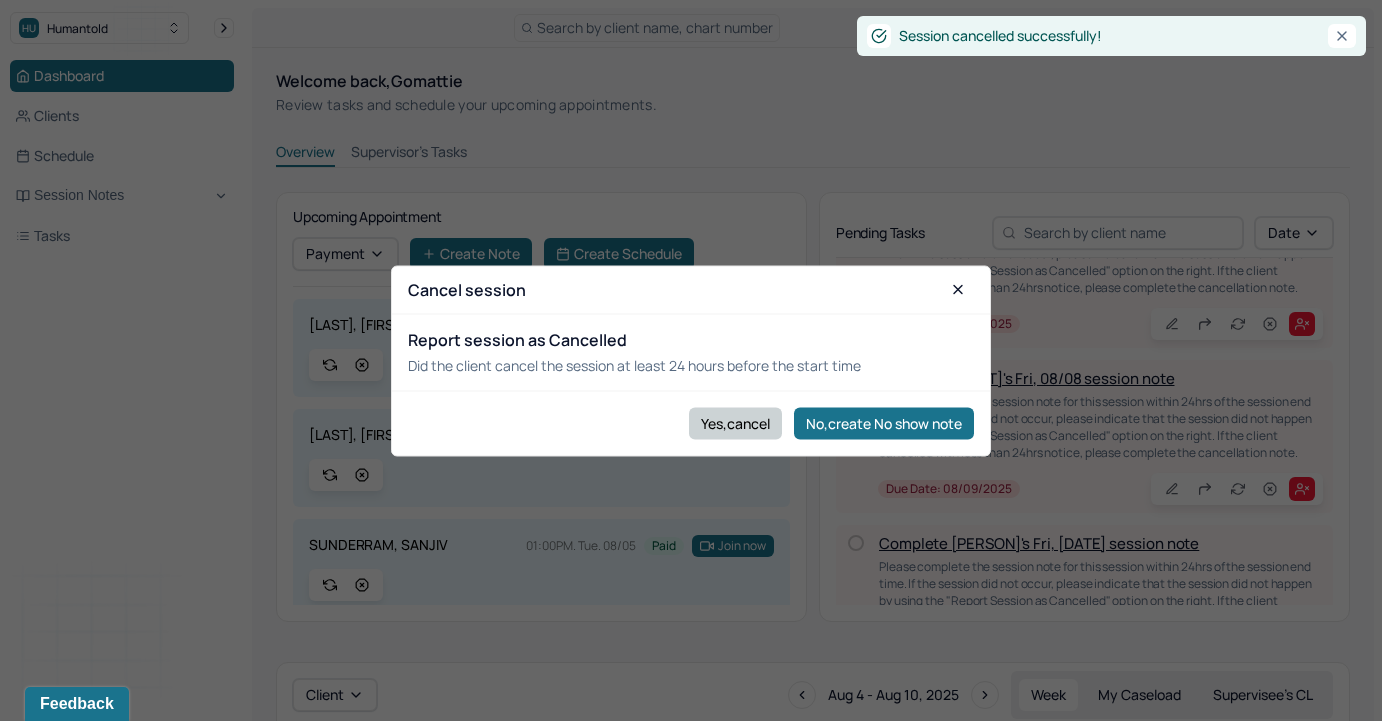 click on "Yes,cancel" at bounding box center (735, 423) 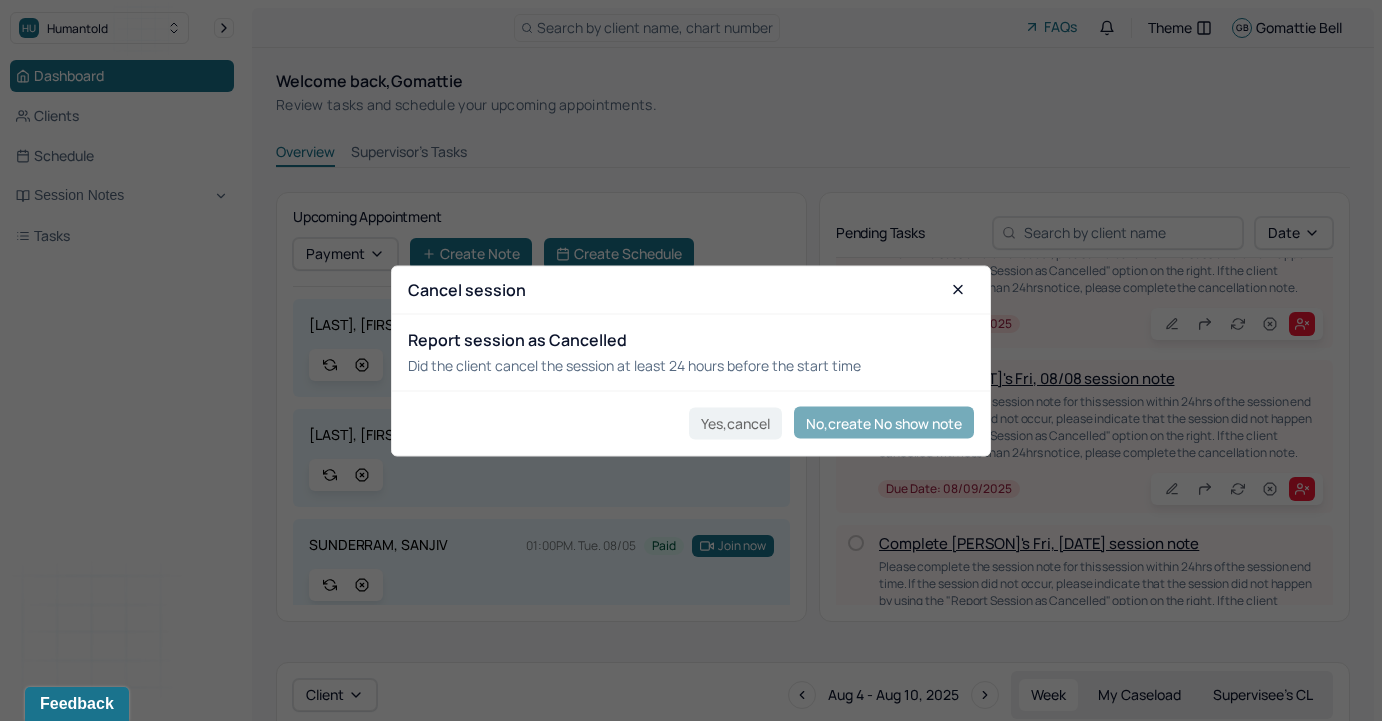 scroll, scrollTop: 476, scrollLeft: 0, axis: vertical 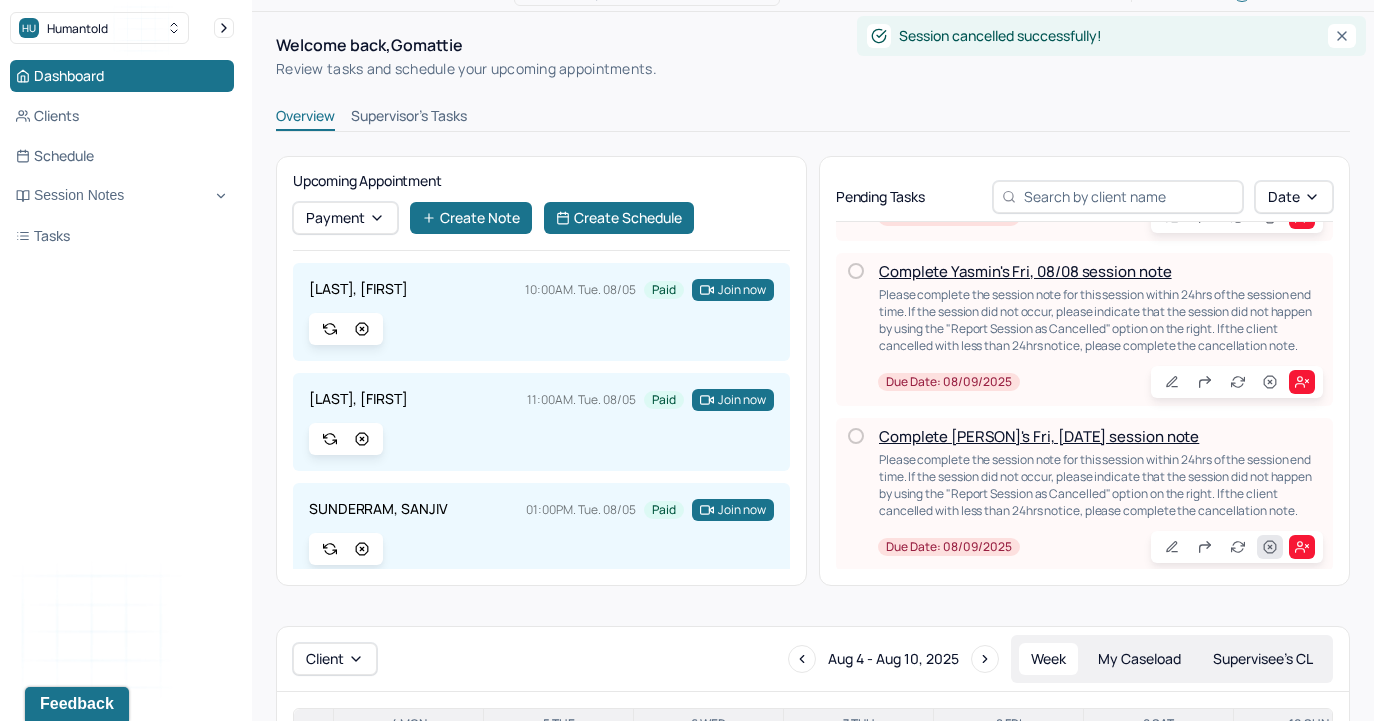 click 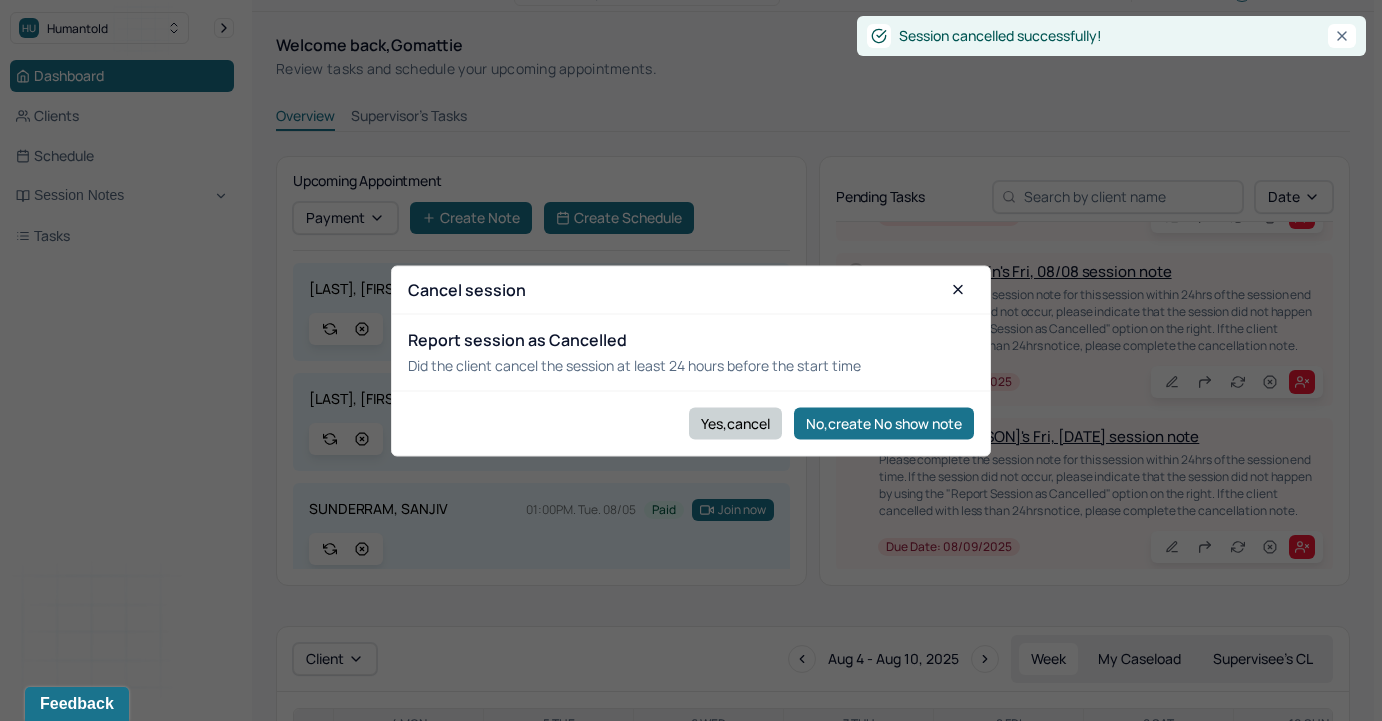 click on "Yes,cancel" at bounding box center [735, 423] 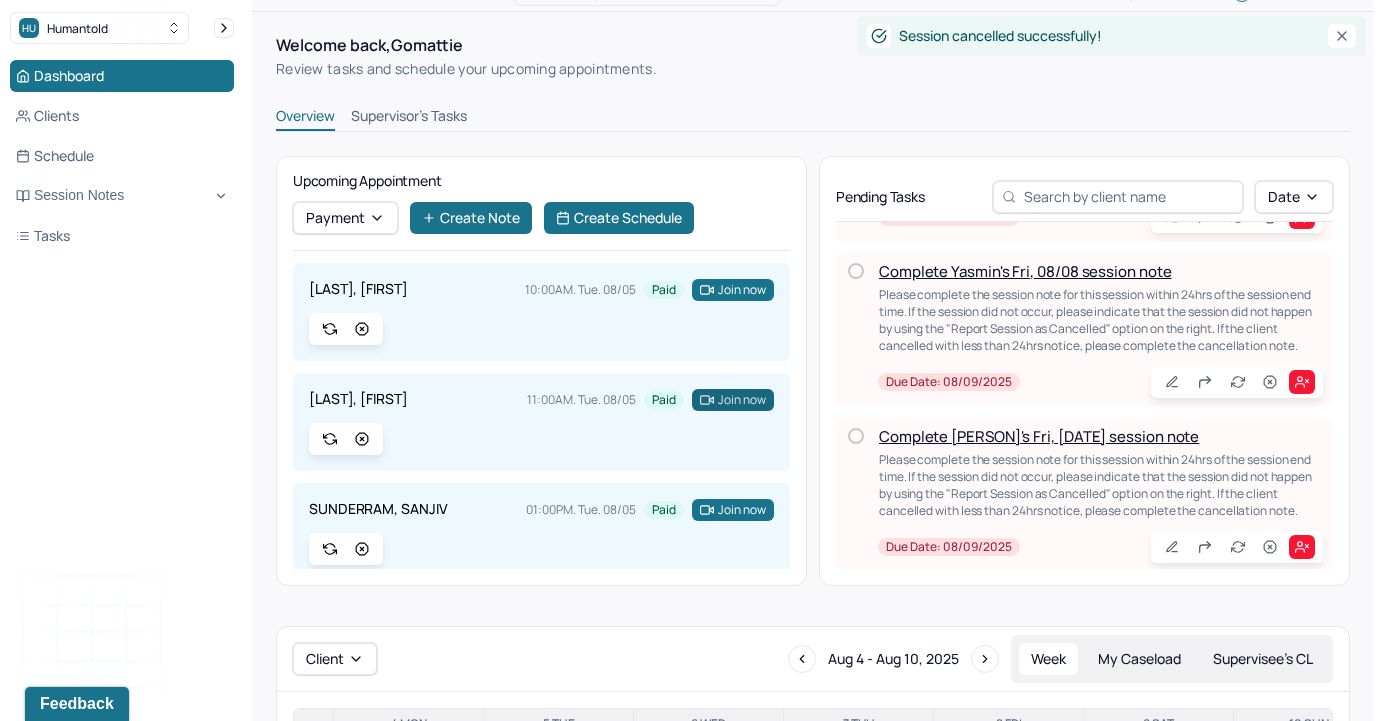 scroll, scrollTop: 314, scrollLeft: 0, axis: vertical 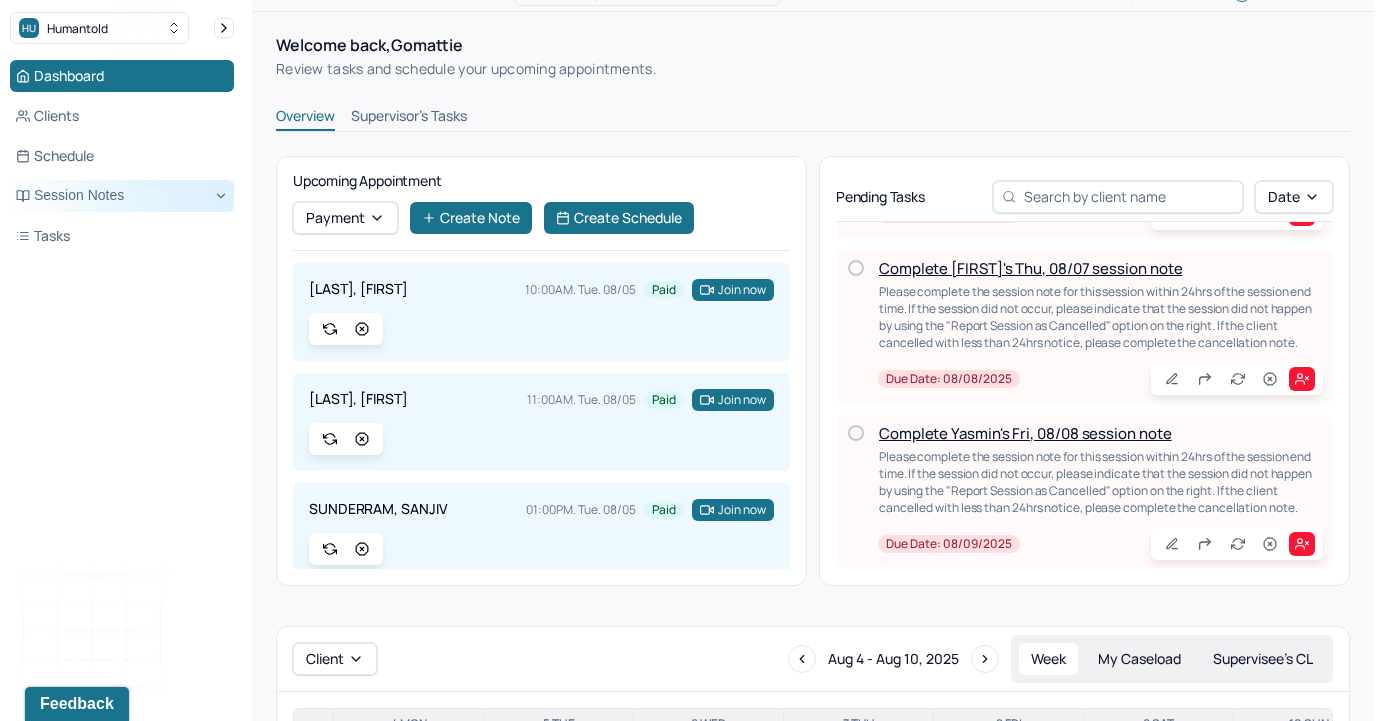 click on "Session Notes" at bounding box center [122, 196] 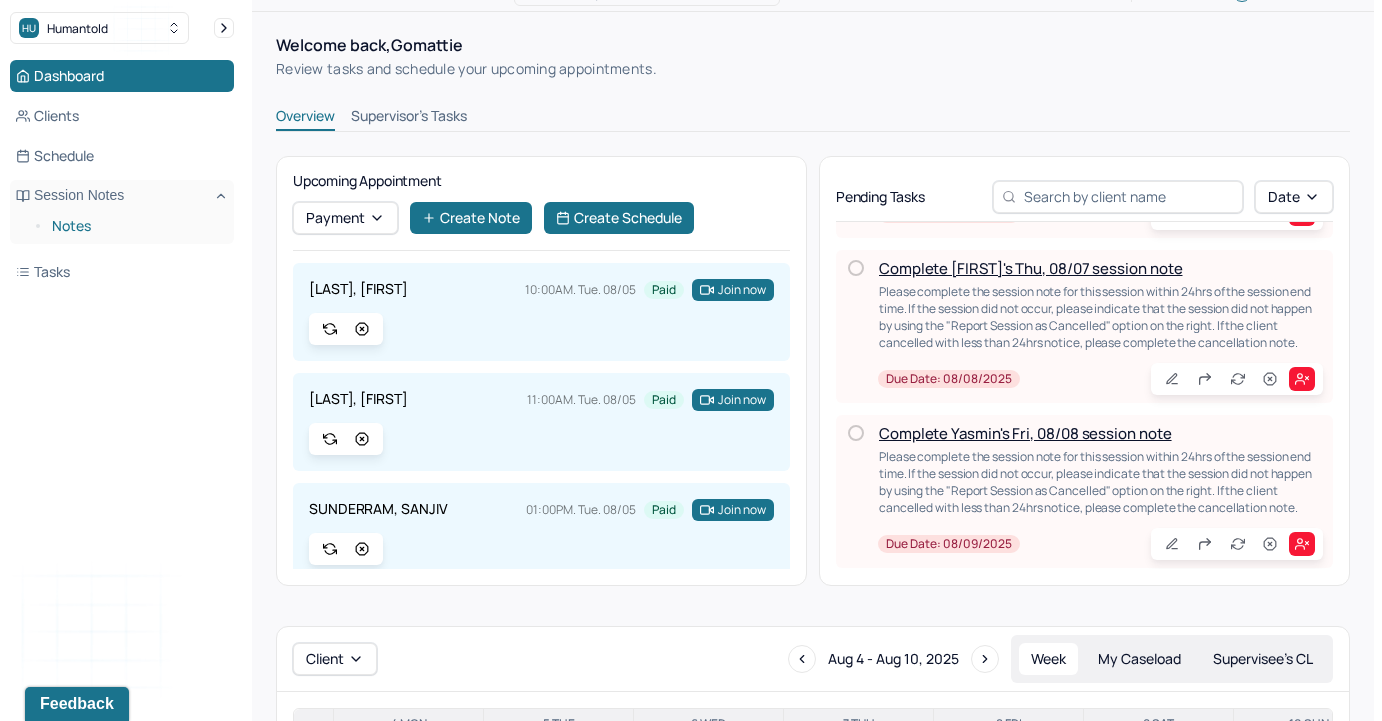 click on "Notes" at bounding box center (135, 226) 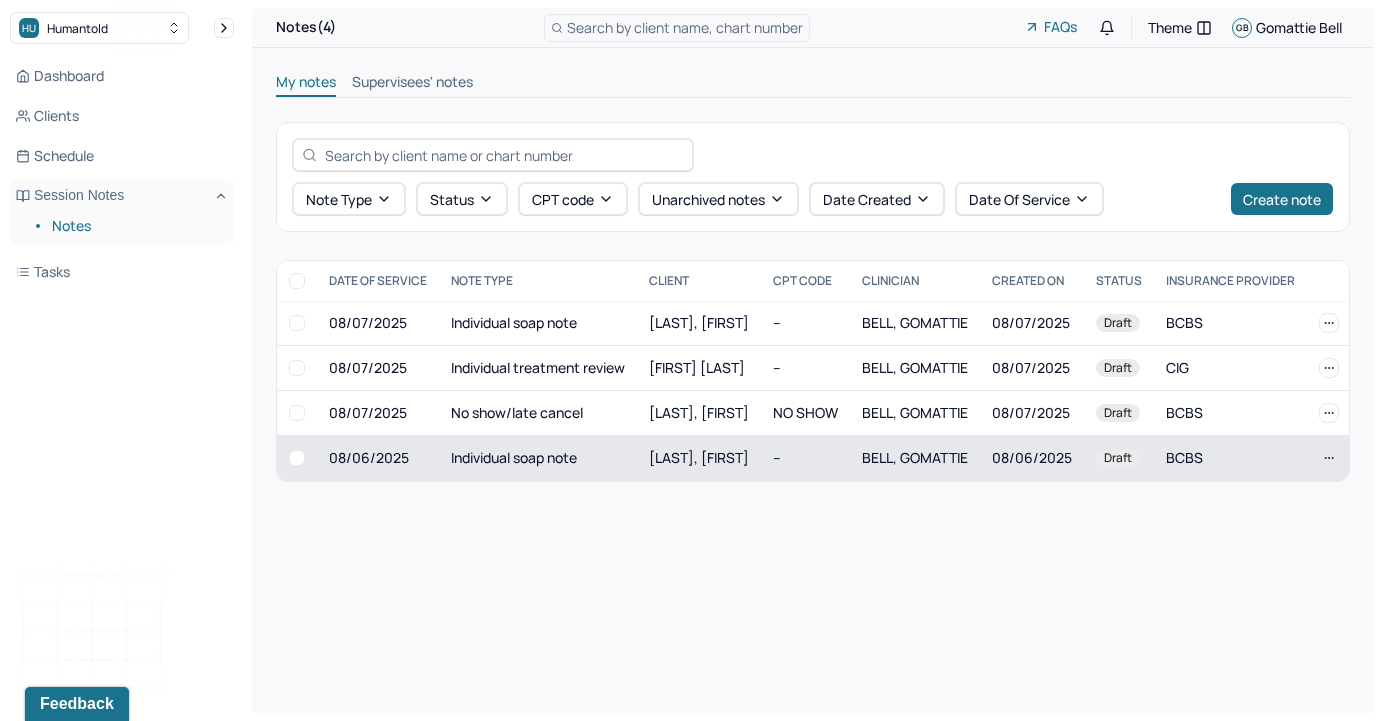click on "[LAST], [FIRST]" at bounding box center [699, 458] 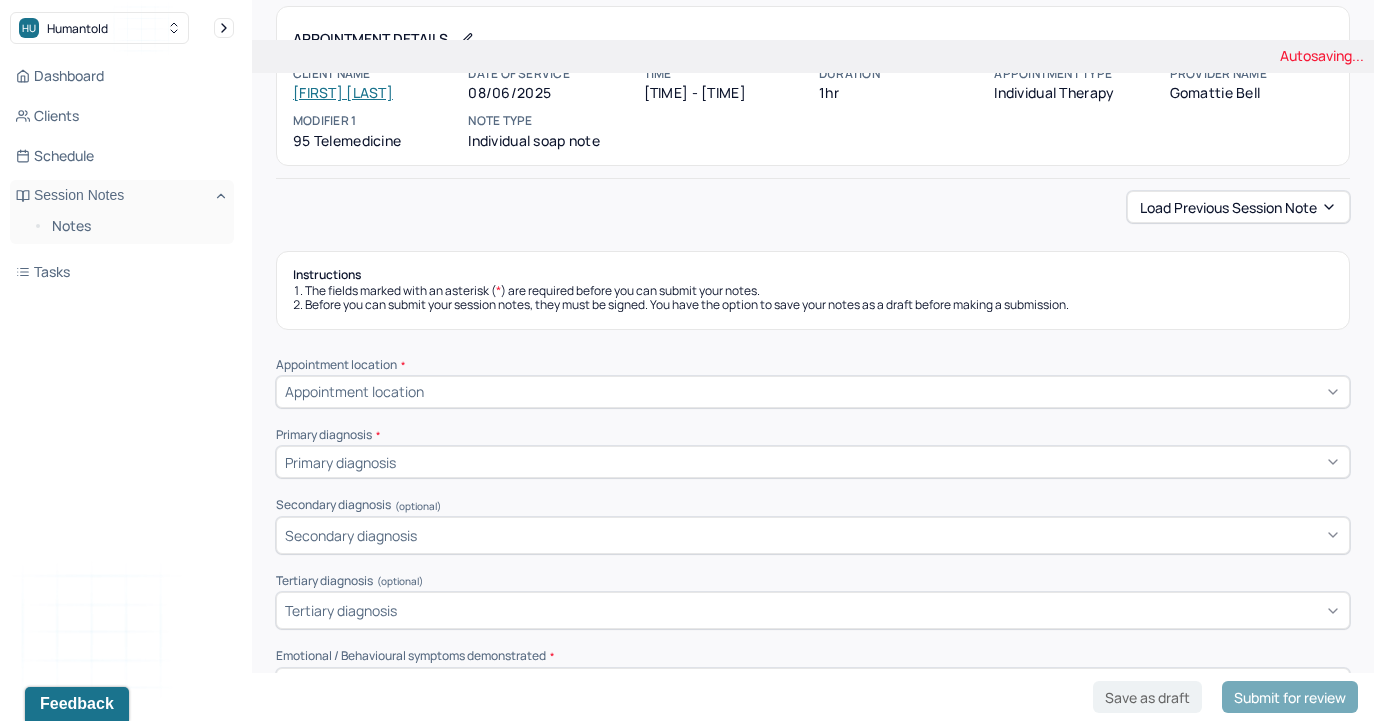 scroll, scrollTop: 84, scrollLeft: 0, axis: vertical 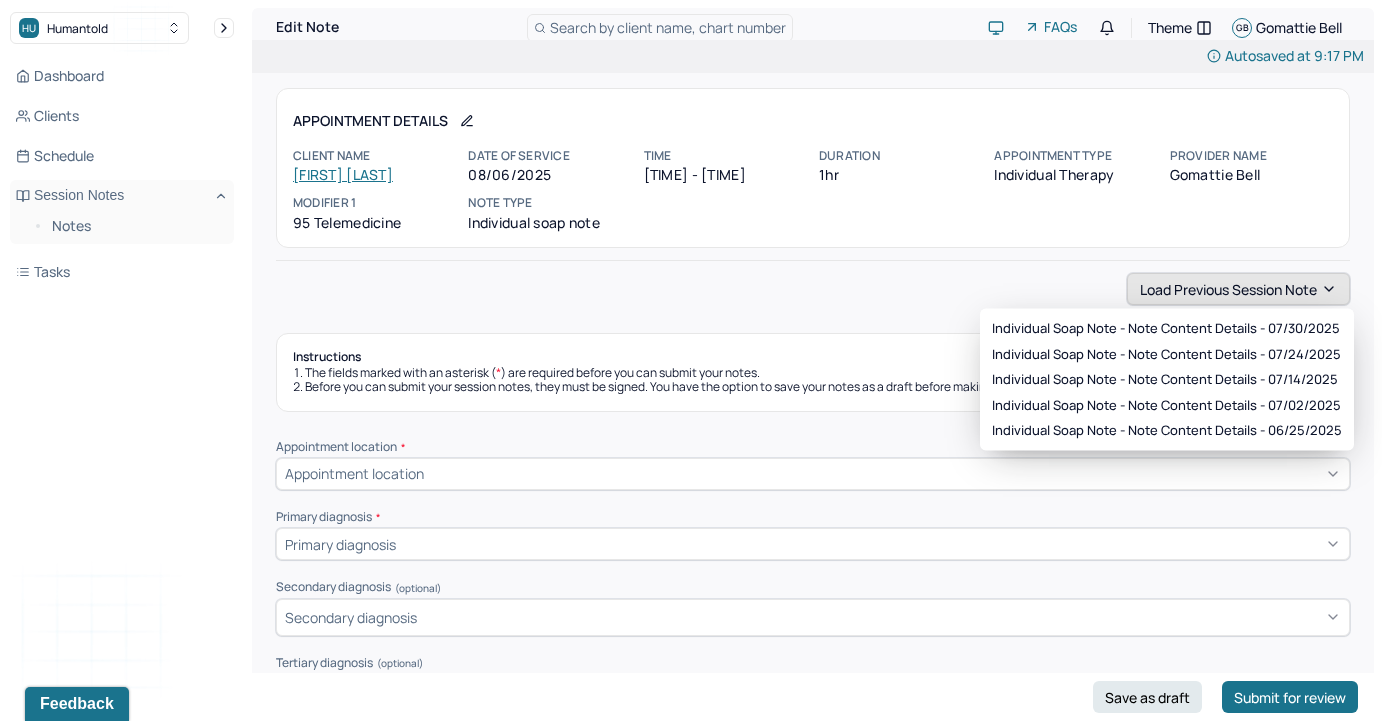 click on "Load previous session note" at bounding box center (1238, 289) 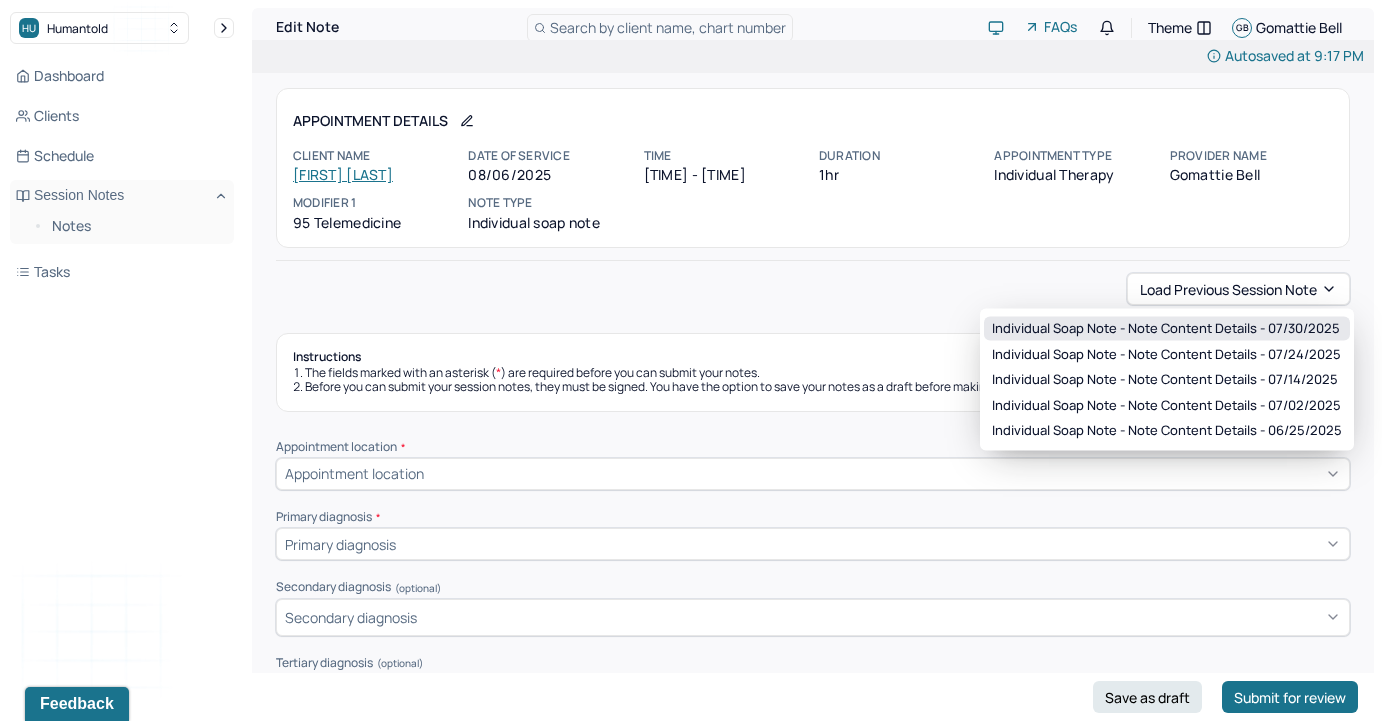 click on "Individual soap note   - Note content Details -   07/30/2025" at bounding box center [1166, 329] 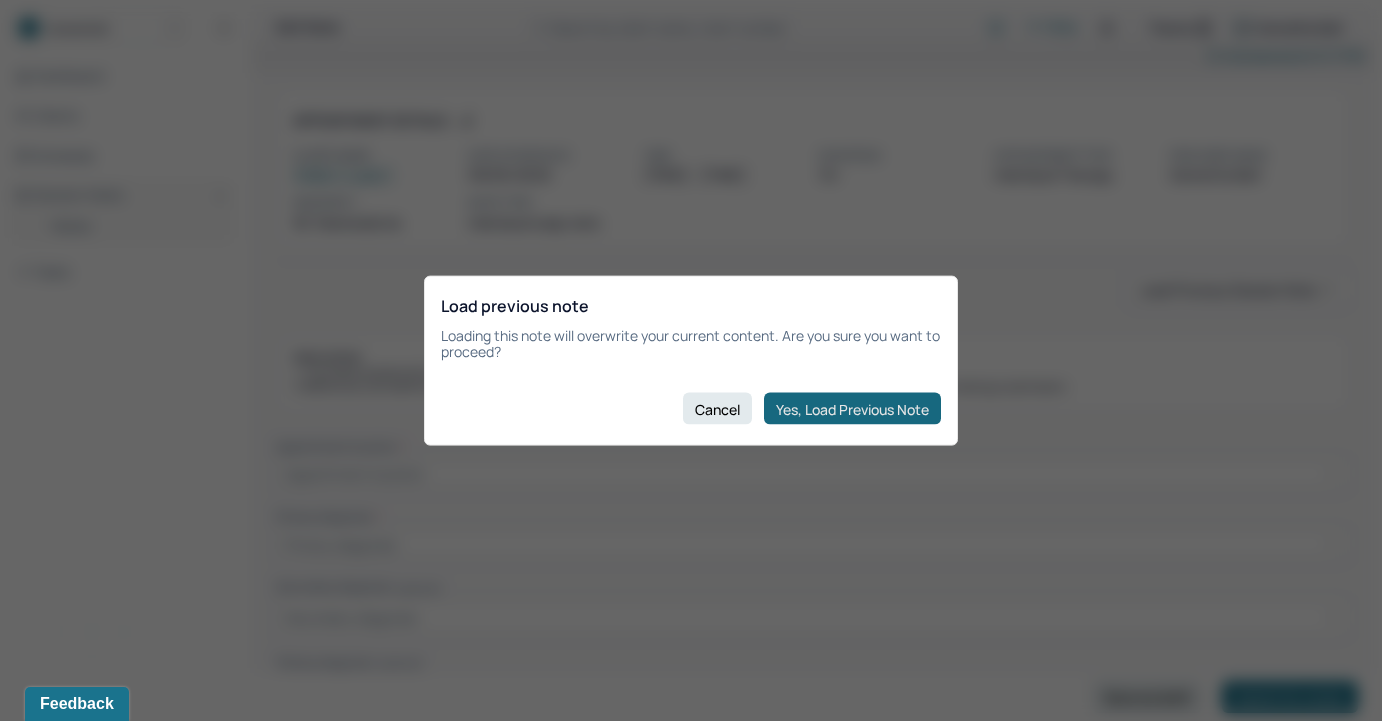 click on "Yes, Load Previous Note" at bounding box center (852, 409) 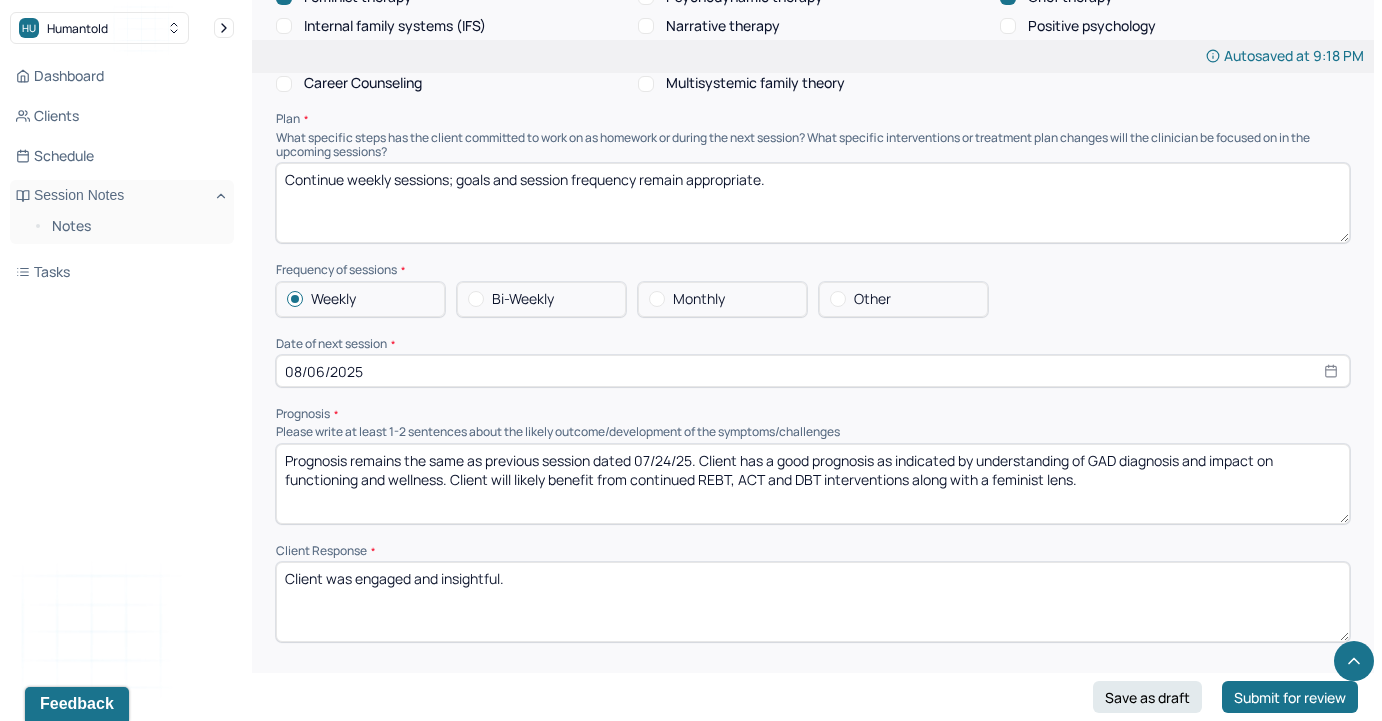scroll, scrollTop: 2061, scrollLeft: 0, axis: vertical 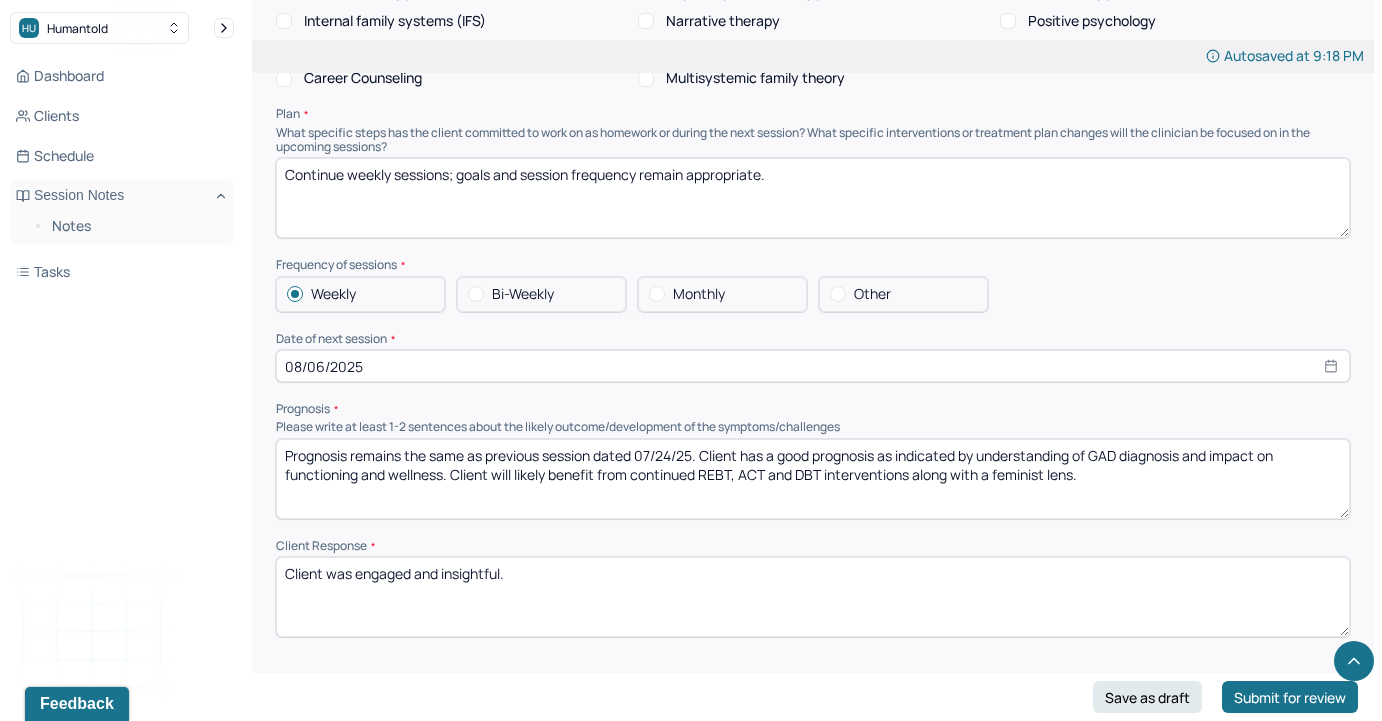click on "Prognosis remains the same as previous session dated 07/24/25. Client has a good prognosis as indicated by understanding of GAD diagnosis and impact on functioning and wellness. Client will likely benefit from continued REBT, ACT and DBT interventions along with a feminist lens." at bounding box center (813, 479) 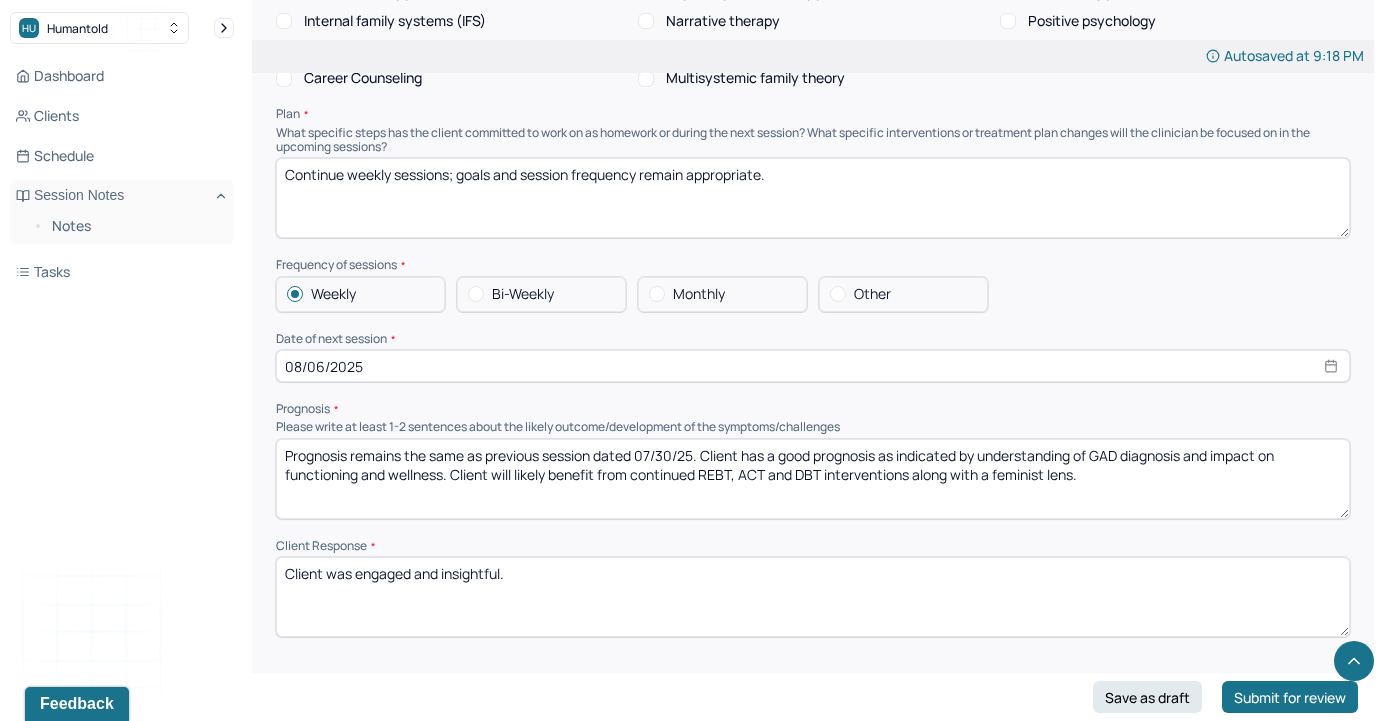 type on "Prognosis remains the same as previous session dated 07/30/25. Client has a good prognosis as indicated by understanding of GAD diagnosis and impact on functioning and wellness. Client will likely benefit from continued REBT, ACT and DBT interventions along with a feminist lens." 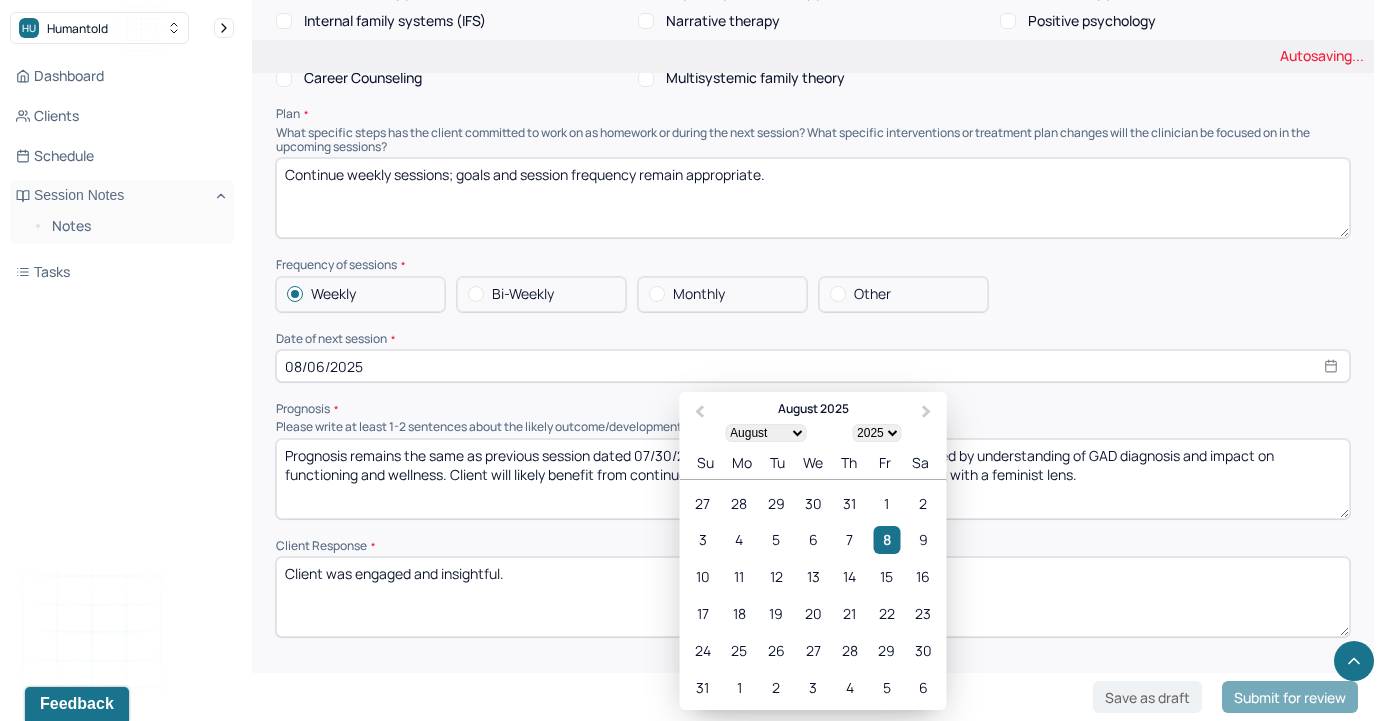 click on "08/06/2025" at bounding box center [813, 366] 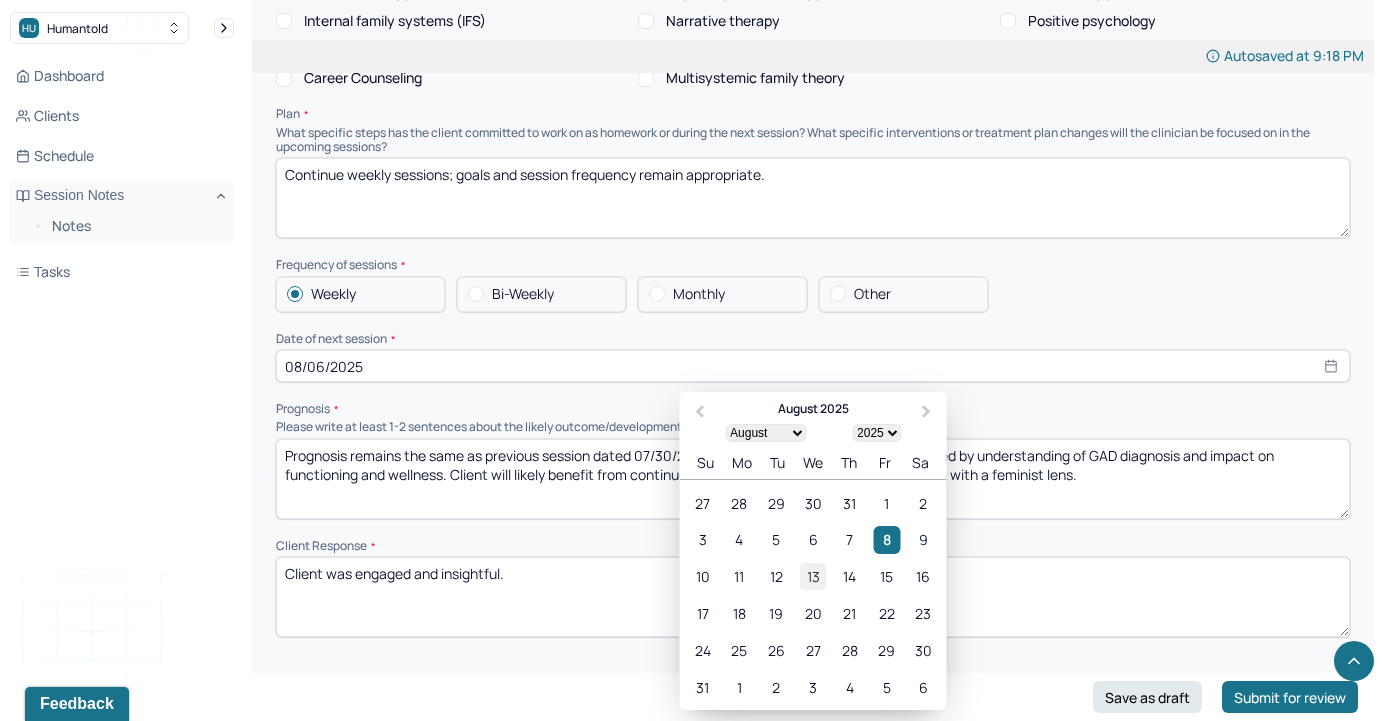 click on "13" at bounding box center [812, 576] 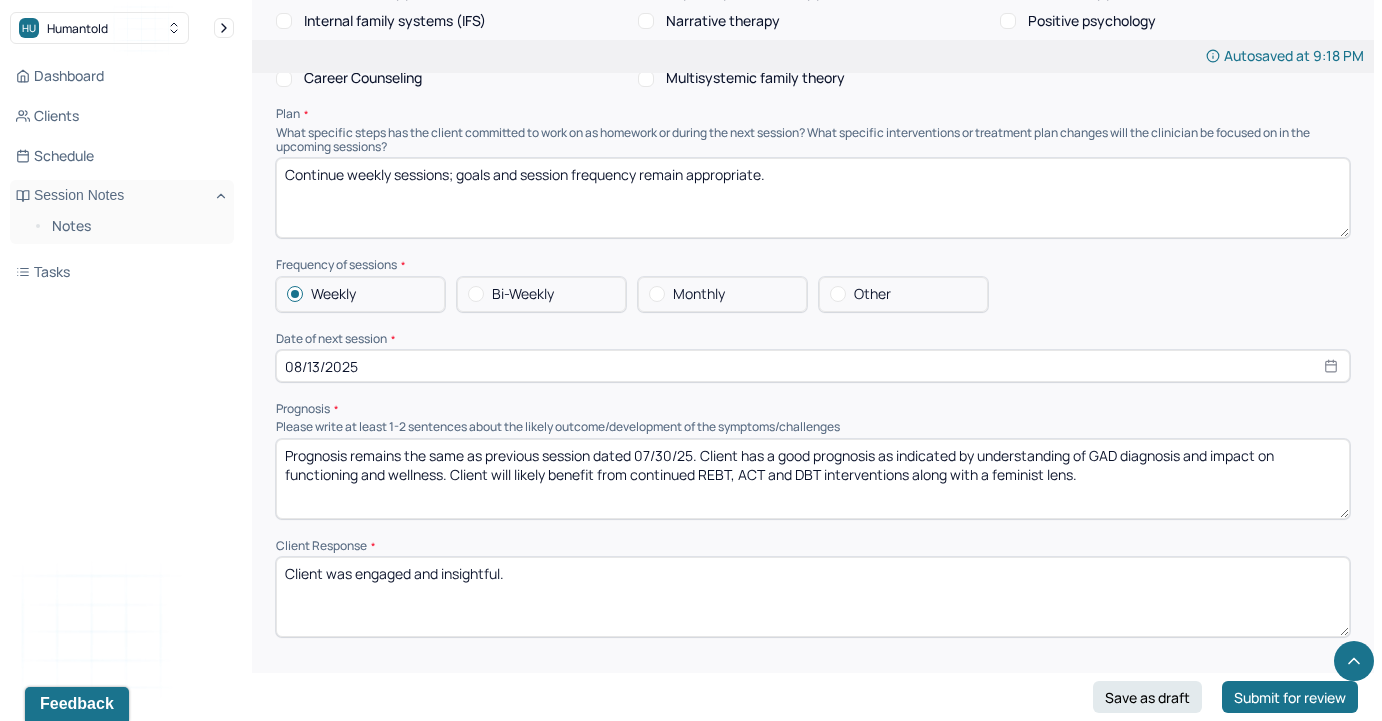 click on "Prognosis" at bounding box center [813, 409] 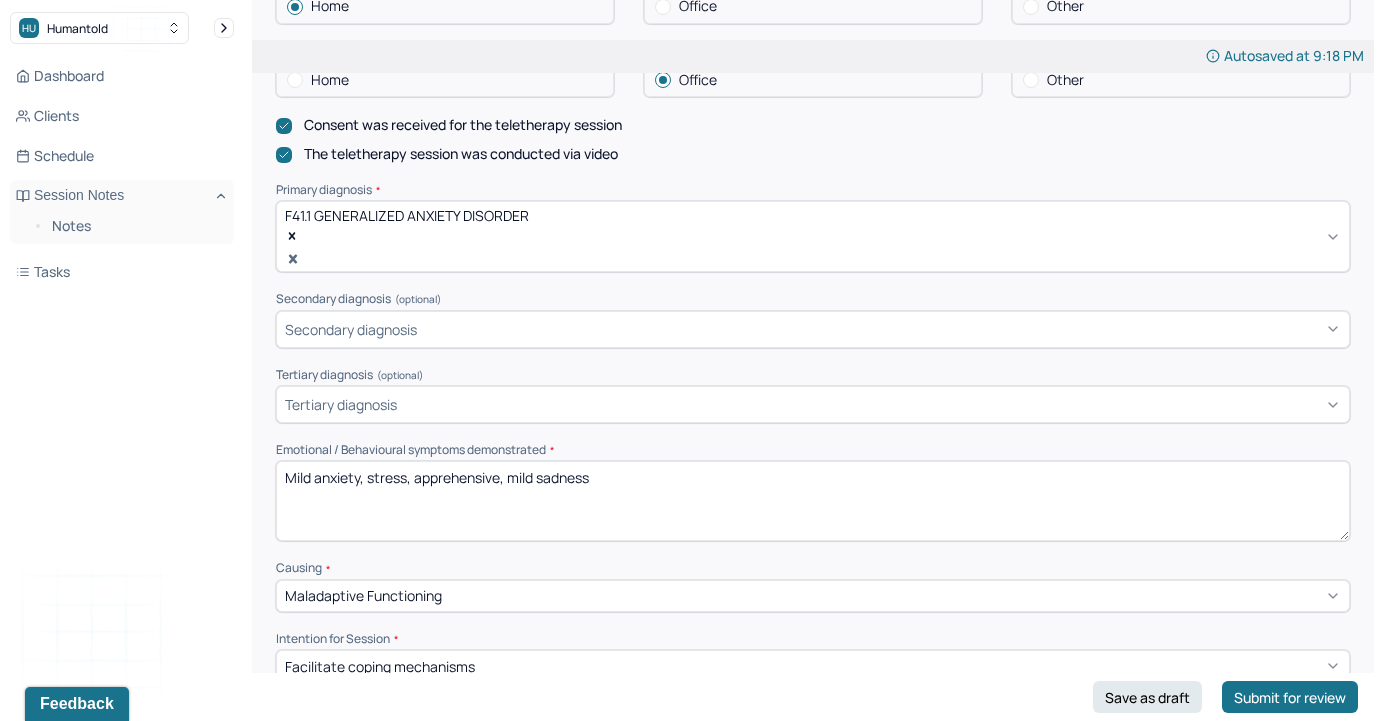 scroll, scrollTop: 554, scrollLeft: 0, axis: vertical 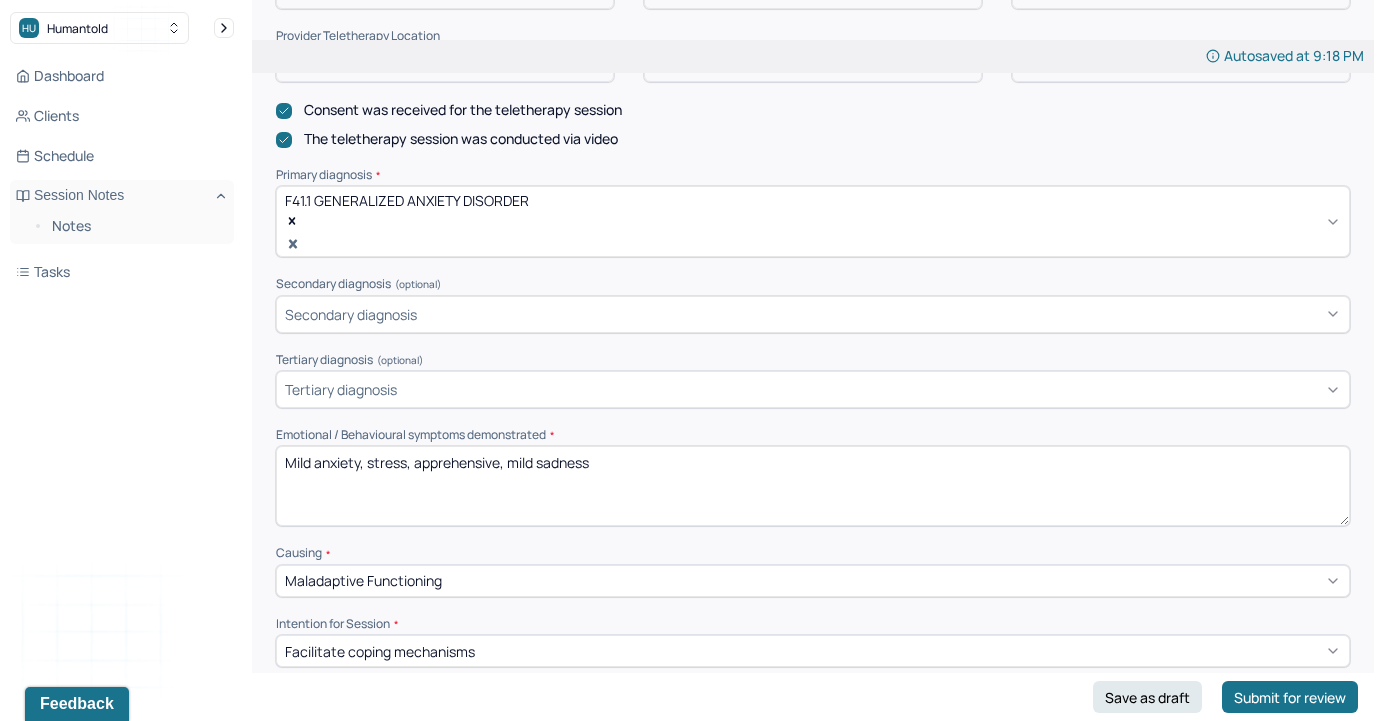 drag, startPoint x: 678, startPoint y: 437, endPoint x: 173, endPoint y: 406, distance: 505.9506 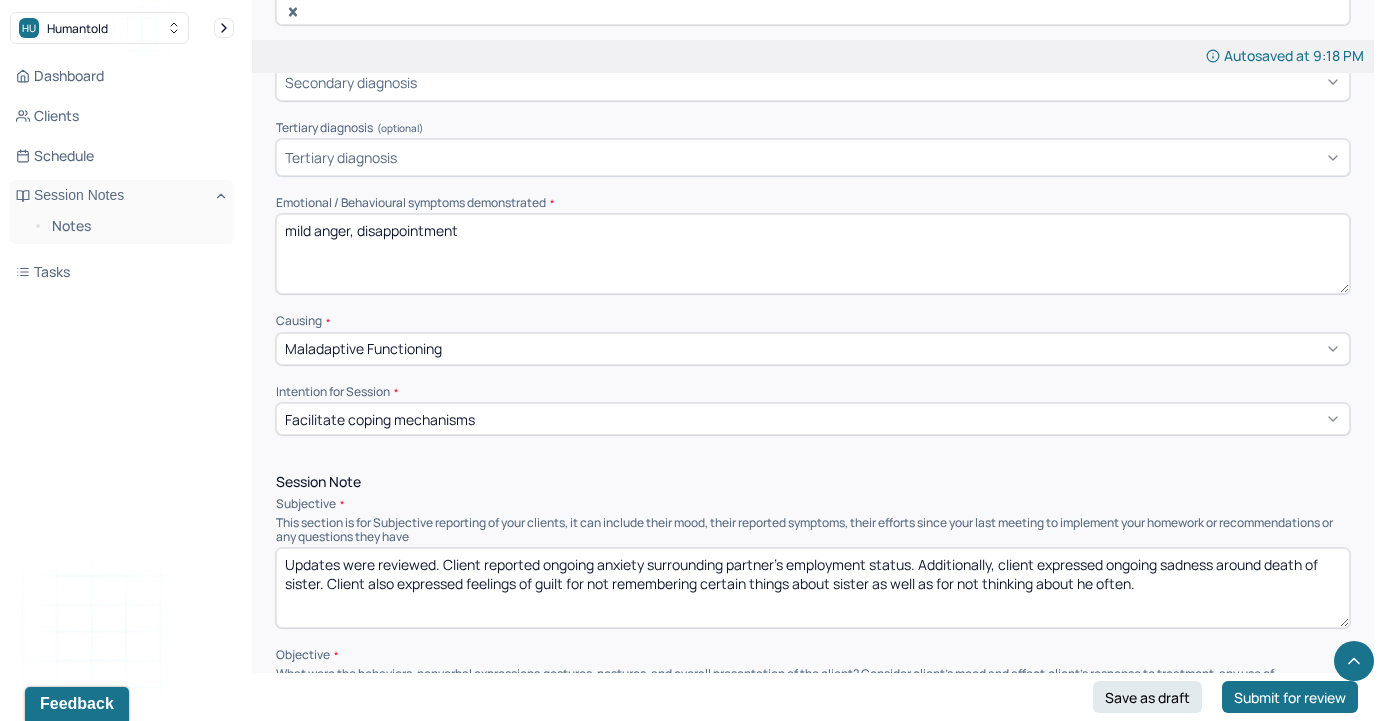 scroll, scrollTop: 795, scrollLeft: 0, axis: vertical 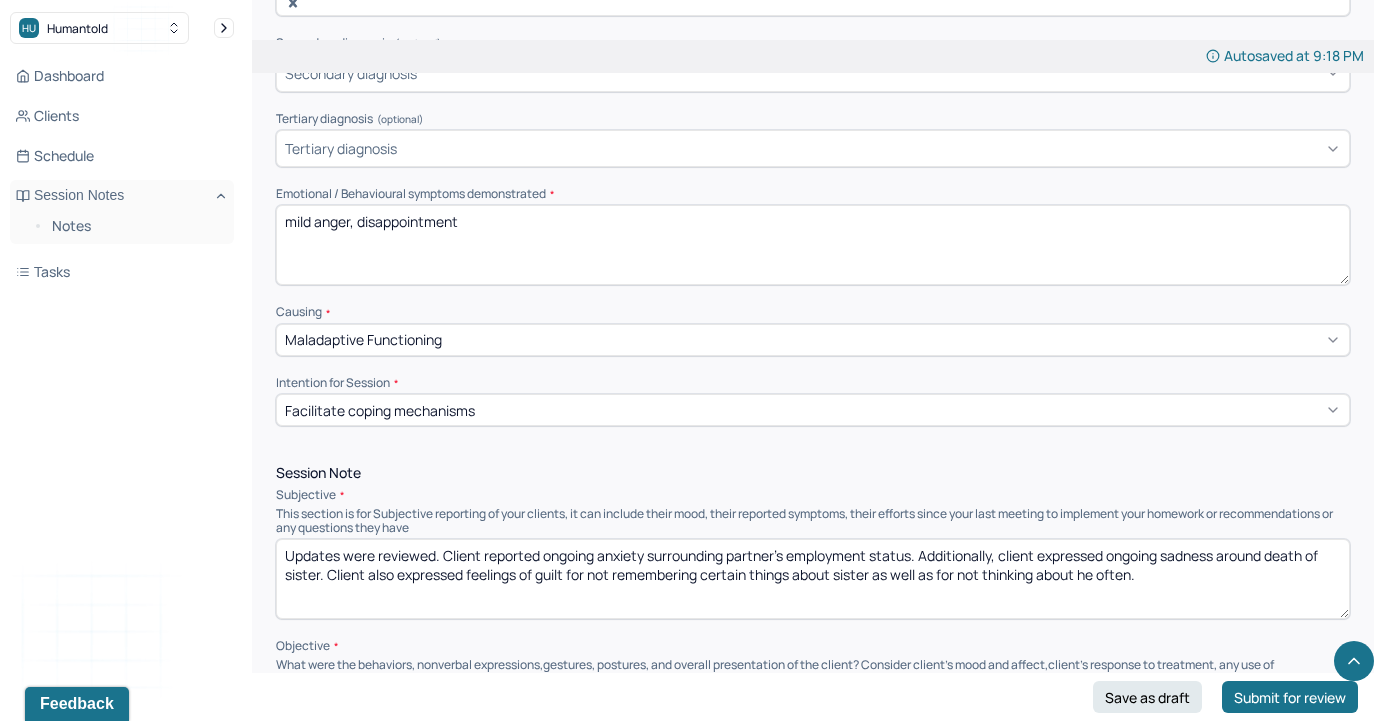 type on "mild anger, disappointment" 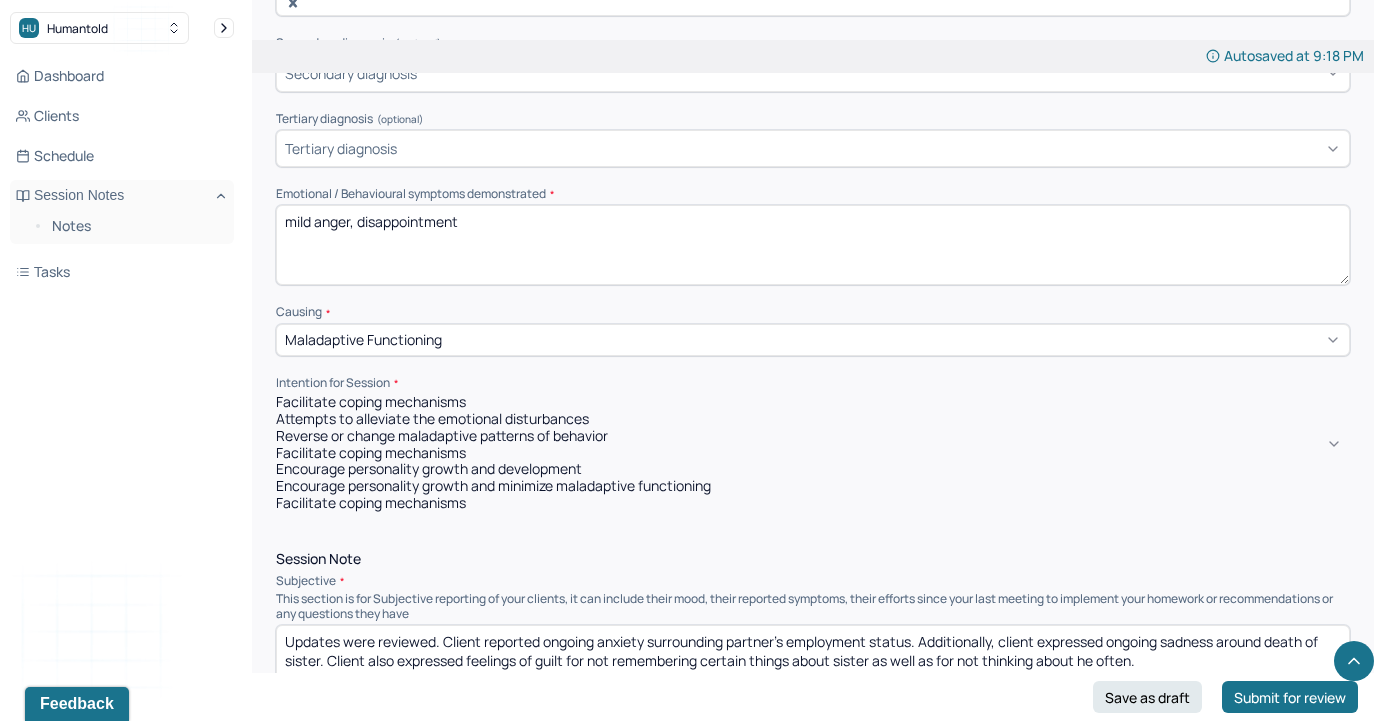 click on "Facilitate coping mechanisms" at bounding box center (371, 402) 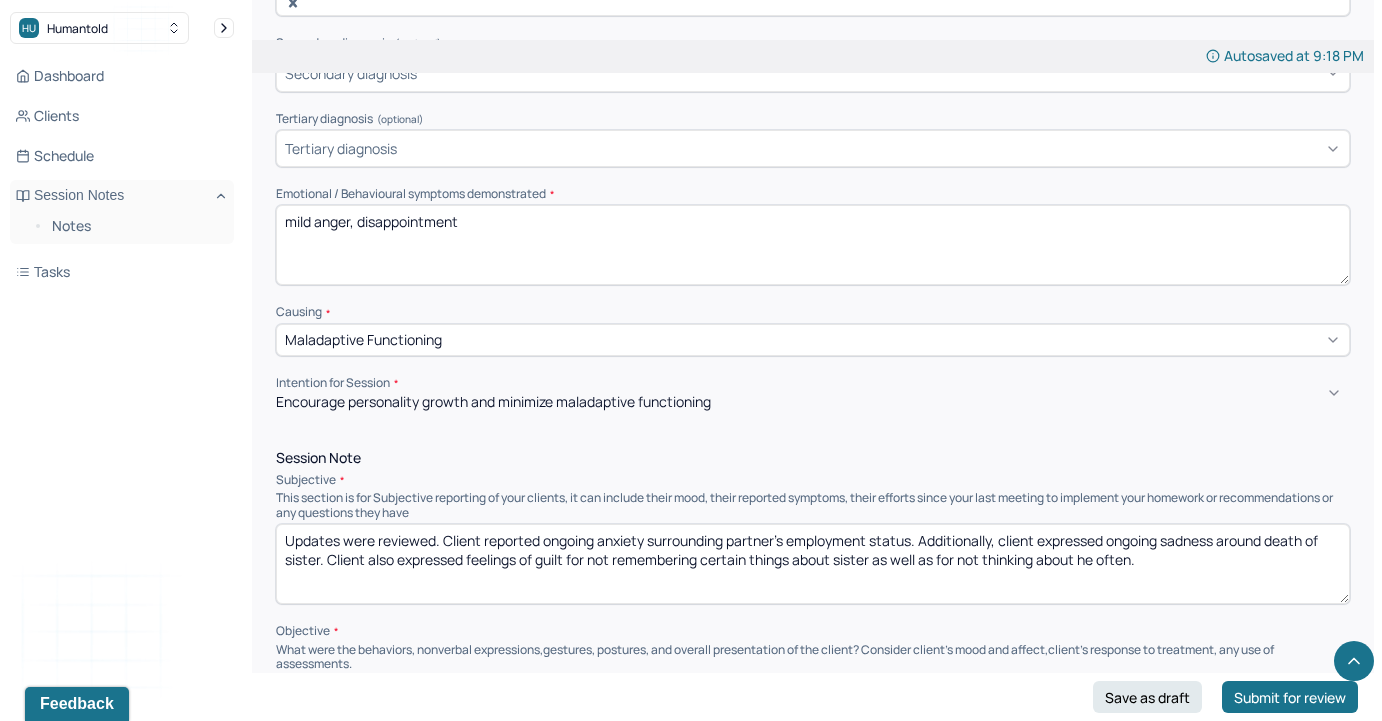 scroll, scrollTop: 865, scrollLeft: 0, axis: vertical 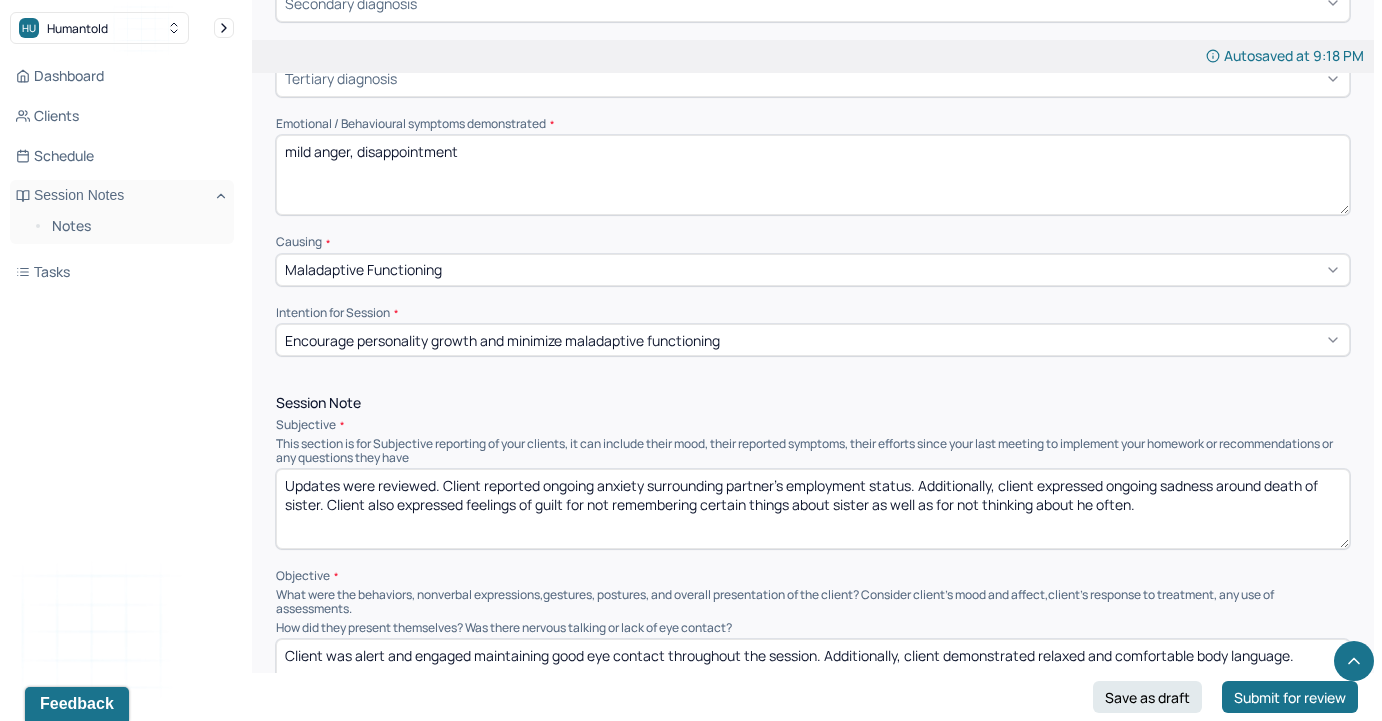 drag, startPoint x: 1158, startPoint y: 461, endPoint x: 348, endPoint y: 371, distance: 814.9847 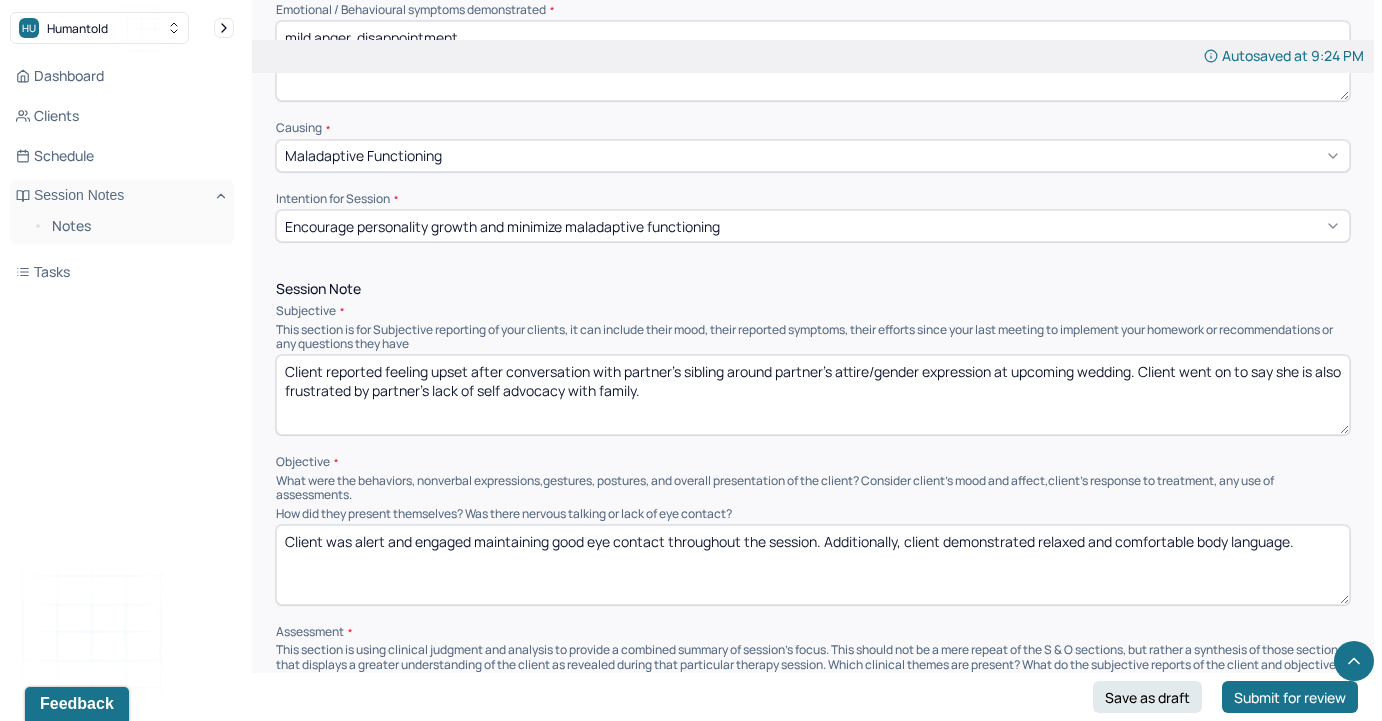 scroll, scrollTop: 1020, scrollLeft: 0, axis: vertical 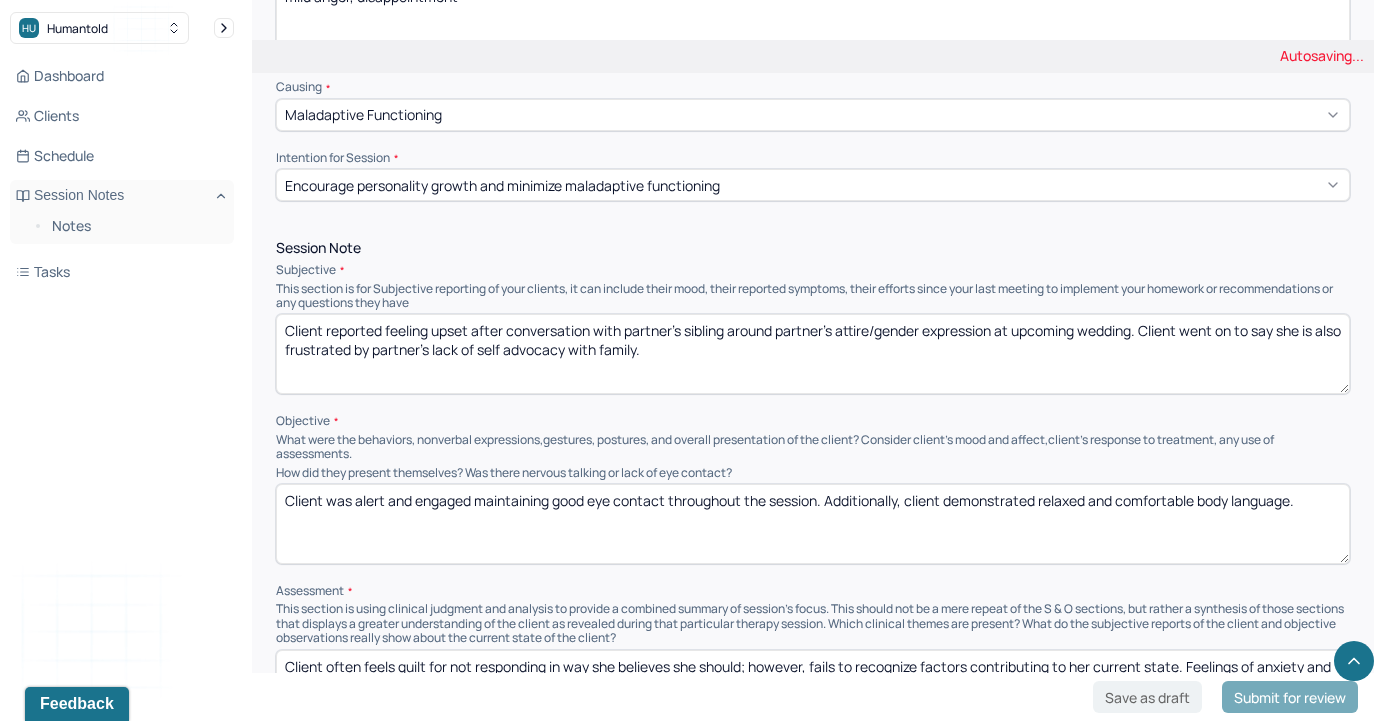 type on "Client reported feeling upset after conversation with partner's sibling around partner's attire/gender expression at upcoming wedding. Client went on to say she is also frustrated by partner's lack of self advocacy with family." 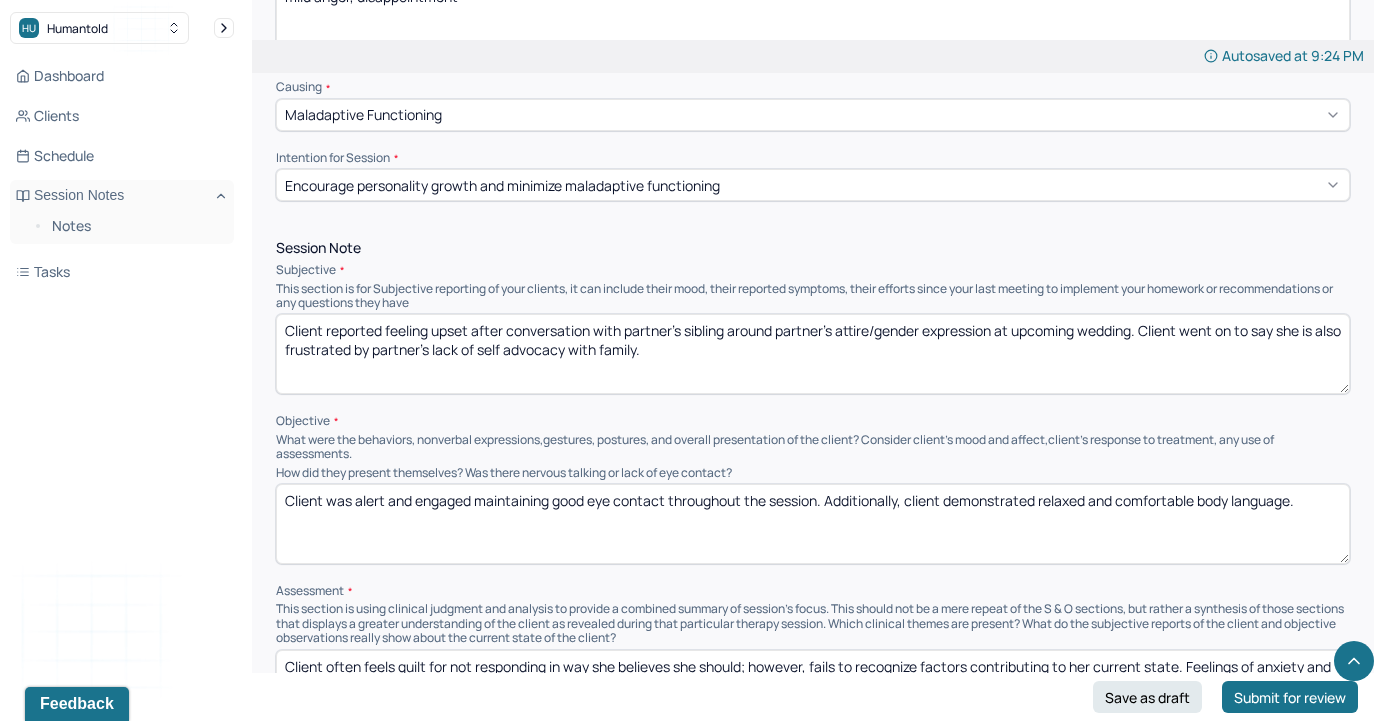 drag, startPoint x: 1324, startPoint y: 463, endPoint x: 216, endPoint y: 458, distance: 1108.0112 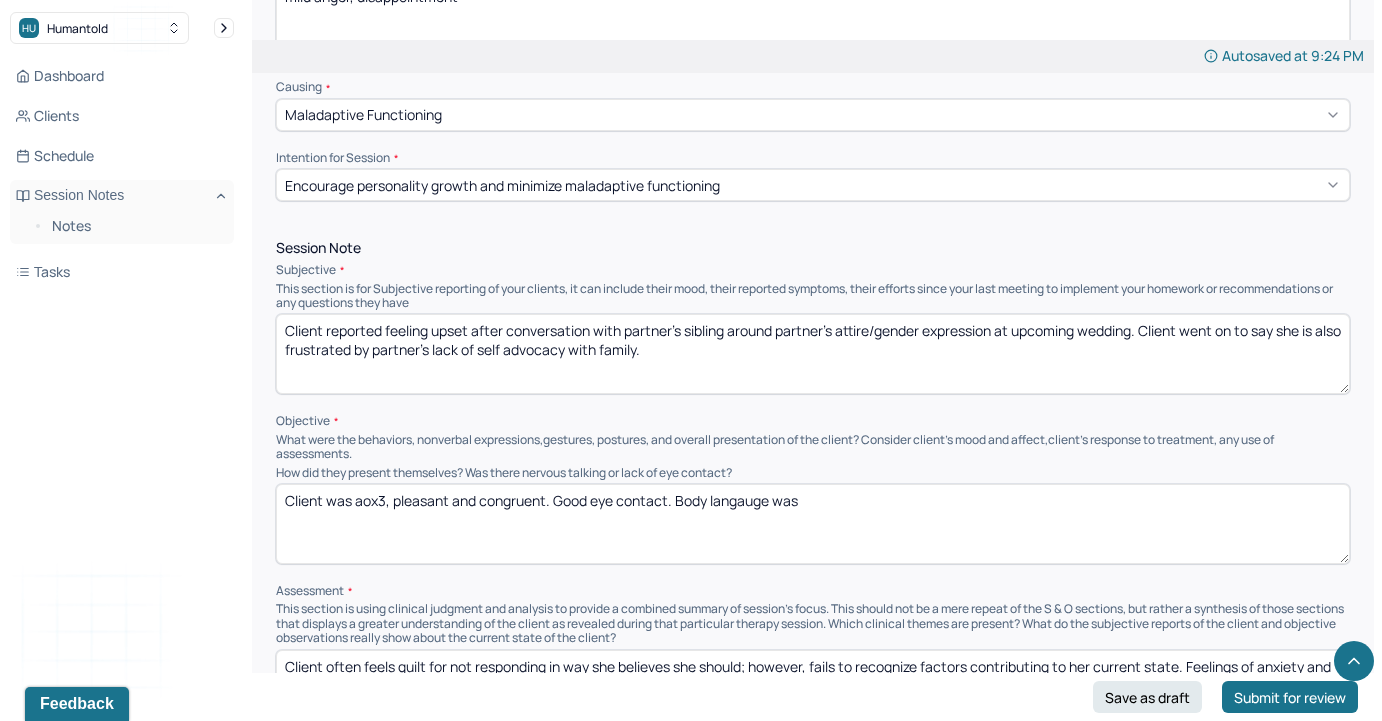 click on "Client was aox3, pleasant and congruent. Good eye contact. Body langauge was" at bounding box center (813, 524) 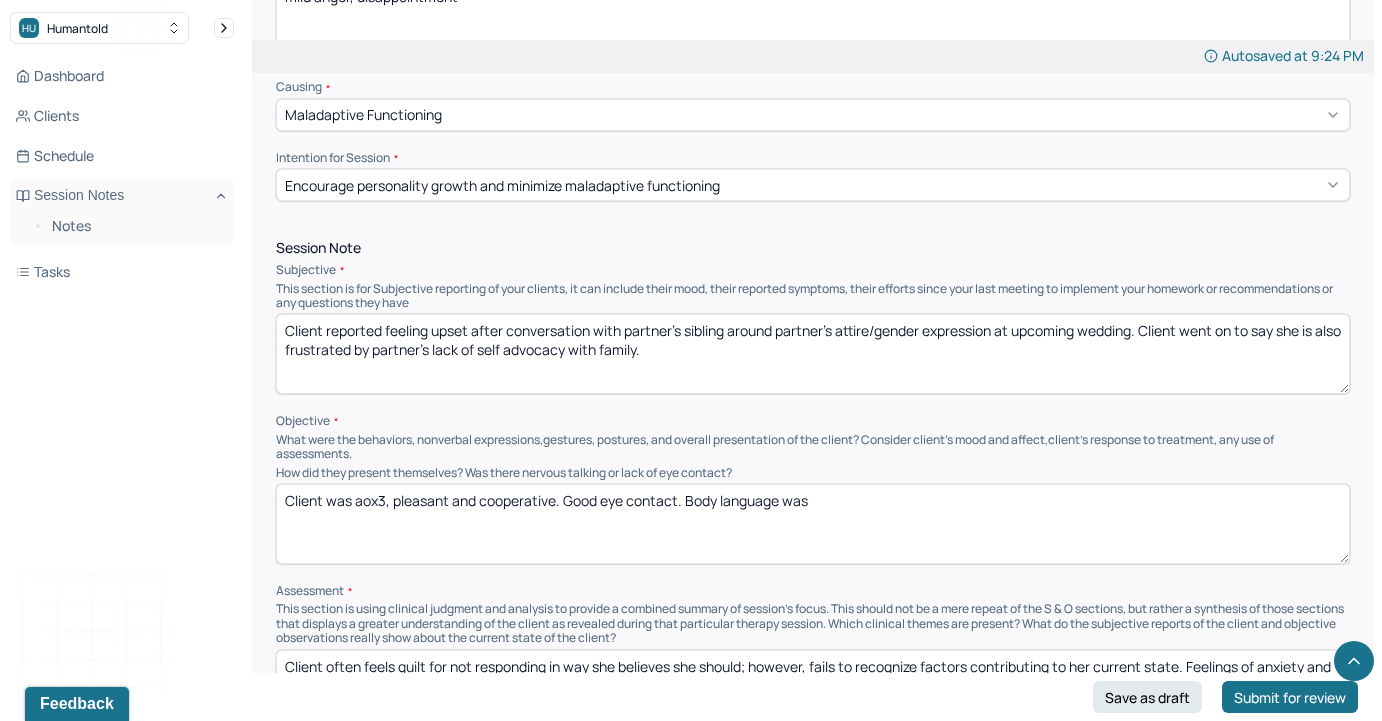 click on "Client was aox3, pleasant and cooperative. Good eye contact. Body langauge was" at bounding box center (813, 524) 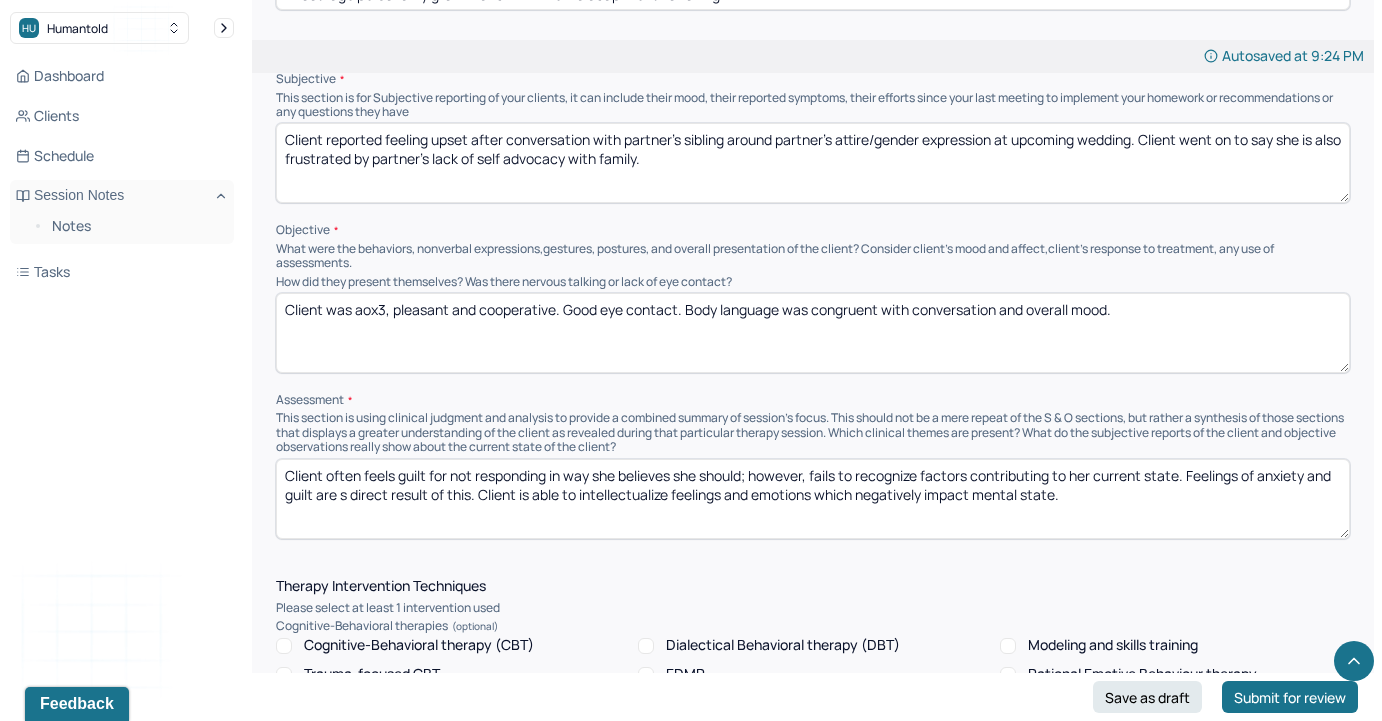 scroll, scrollTop: 1218, scrollLeft: 0, axis: vertical 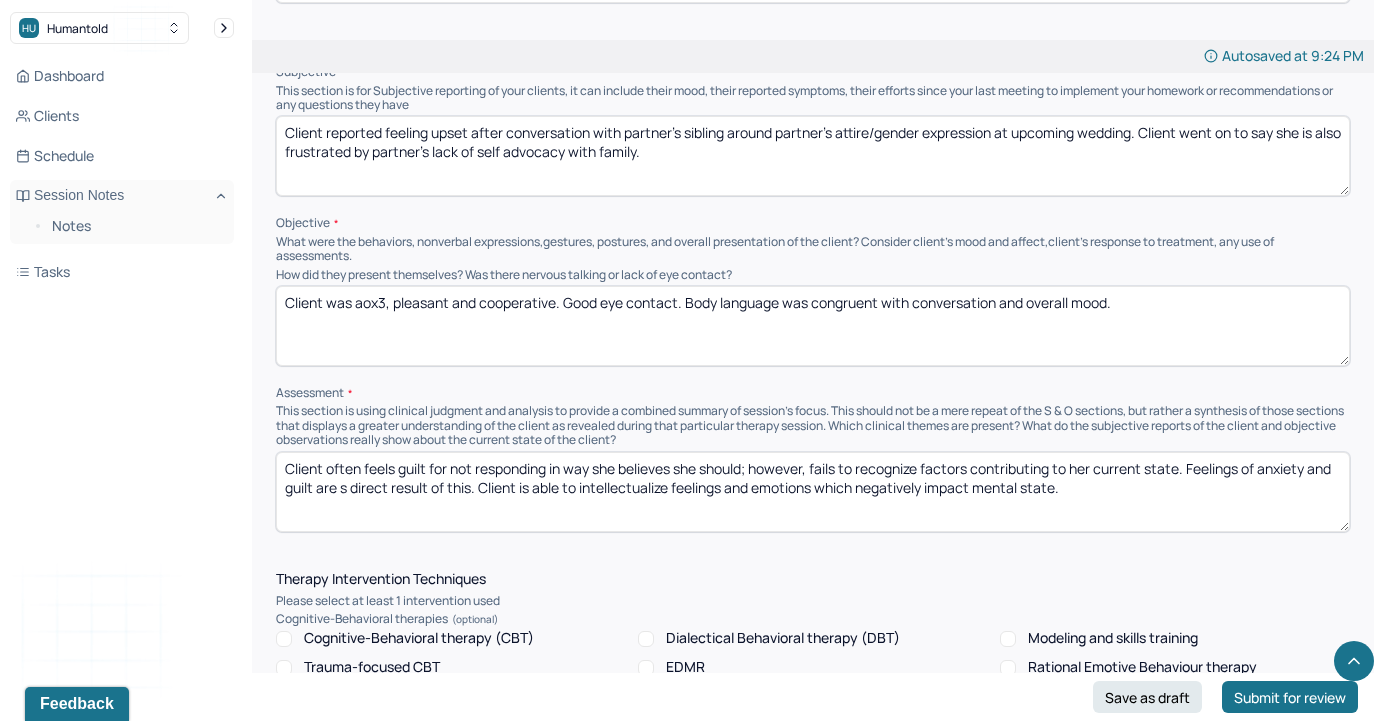 type on "Client was aox3, pleasant and cooperative. Good eye contact. Body language was congruent with conversation and overall mood." 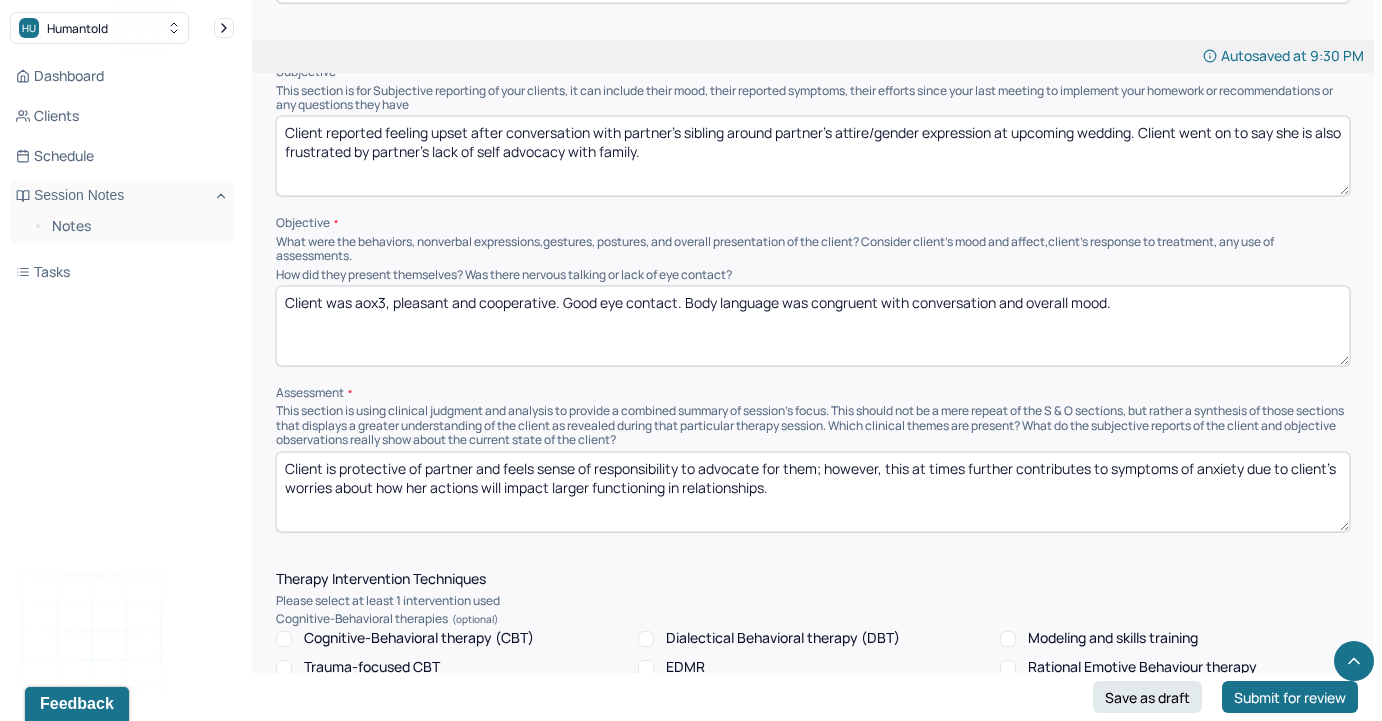 click on "Client is protective of partner and feels sense of responsibility to advocate for them; however, this at times further contributes to symptoms of anxiety due to client's worries about how her actions will impact larger functioning in reltionships." at bounding box center [813, 492] 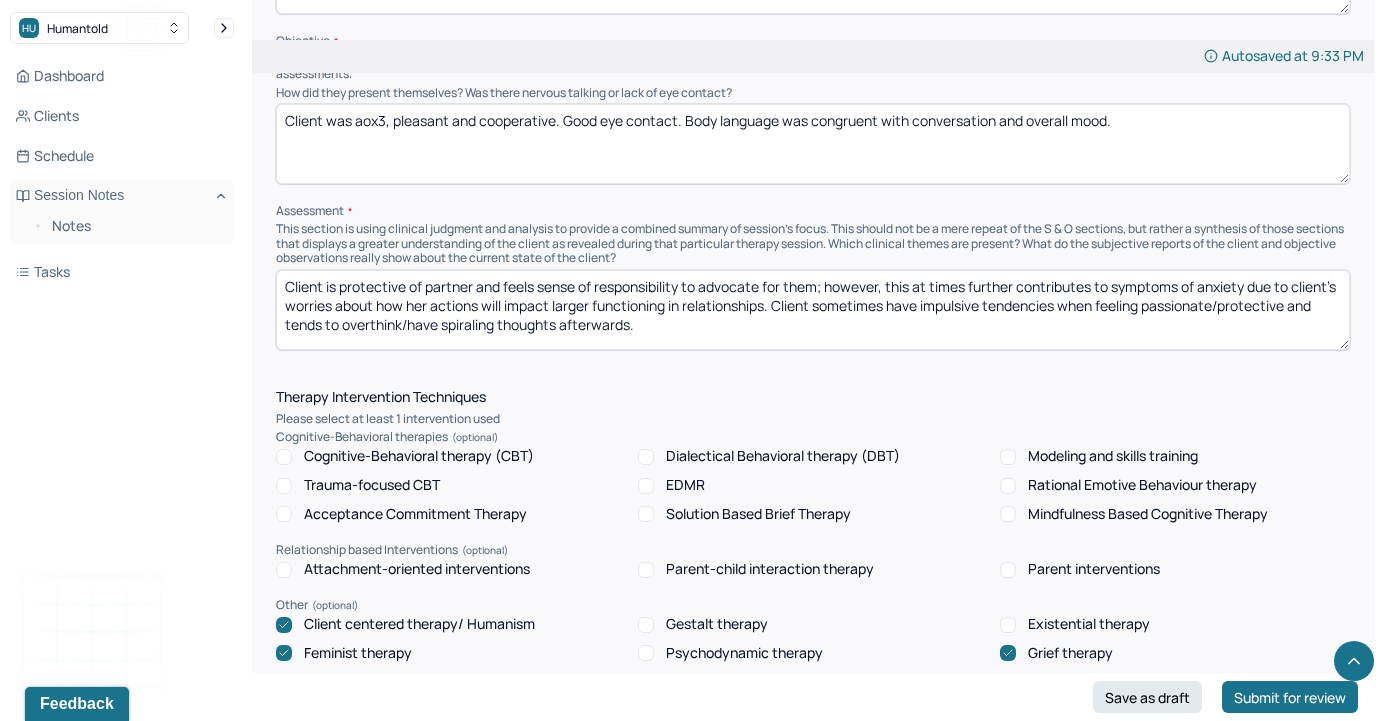 scroll, scrollTop: 1425, scrollLeft: 0, axis: vertical 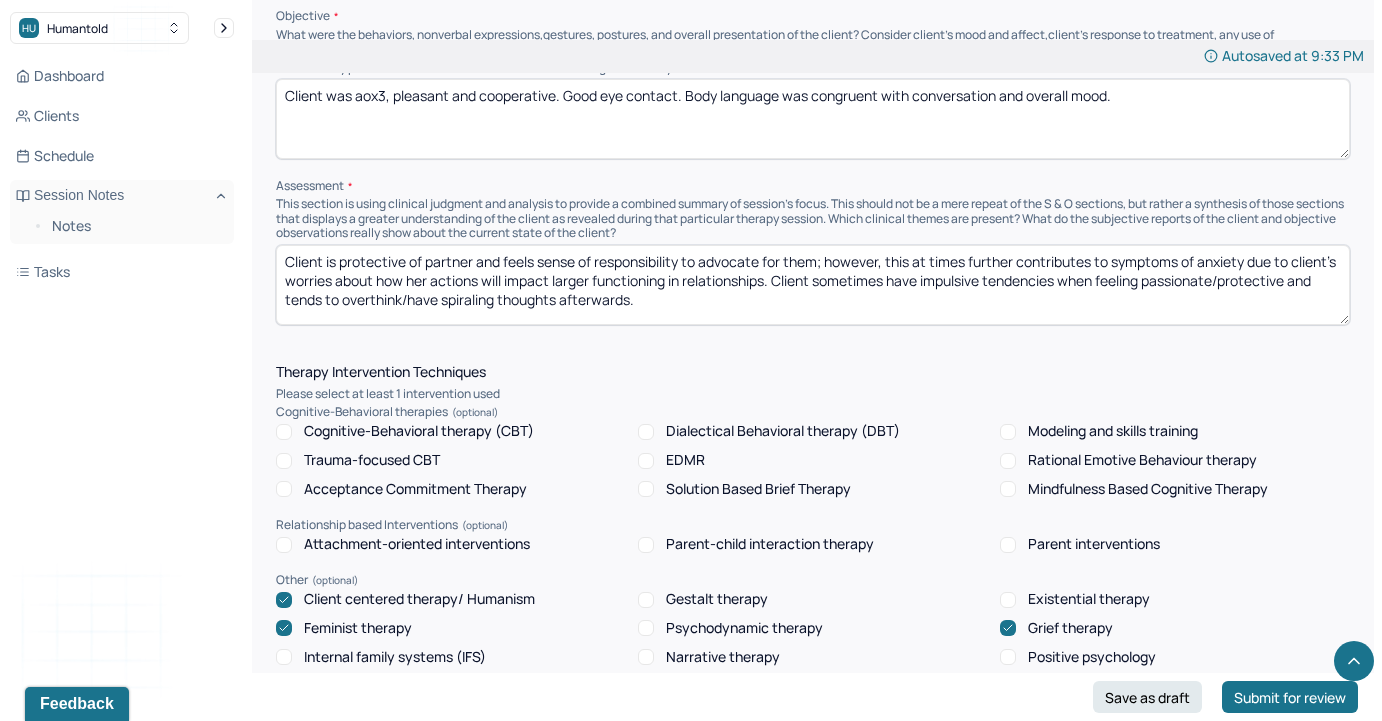 type on "Client is protective of partner and feels sense of responsibility to advocate for them; however, this at times further contributes to symptoms of anxiety due to client's worries about how her actions will impact larger functioning in relationships. Client sometimes have impulsive tendencies when feeling passionate/protective and tends to overthink/have spiraling thoughts afterwards." 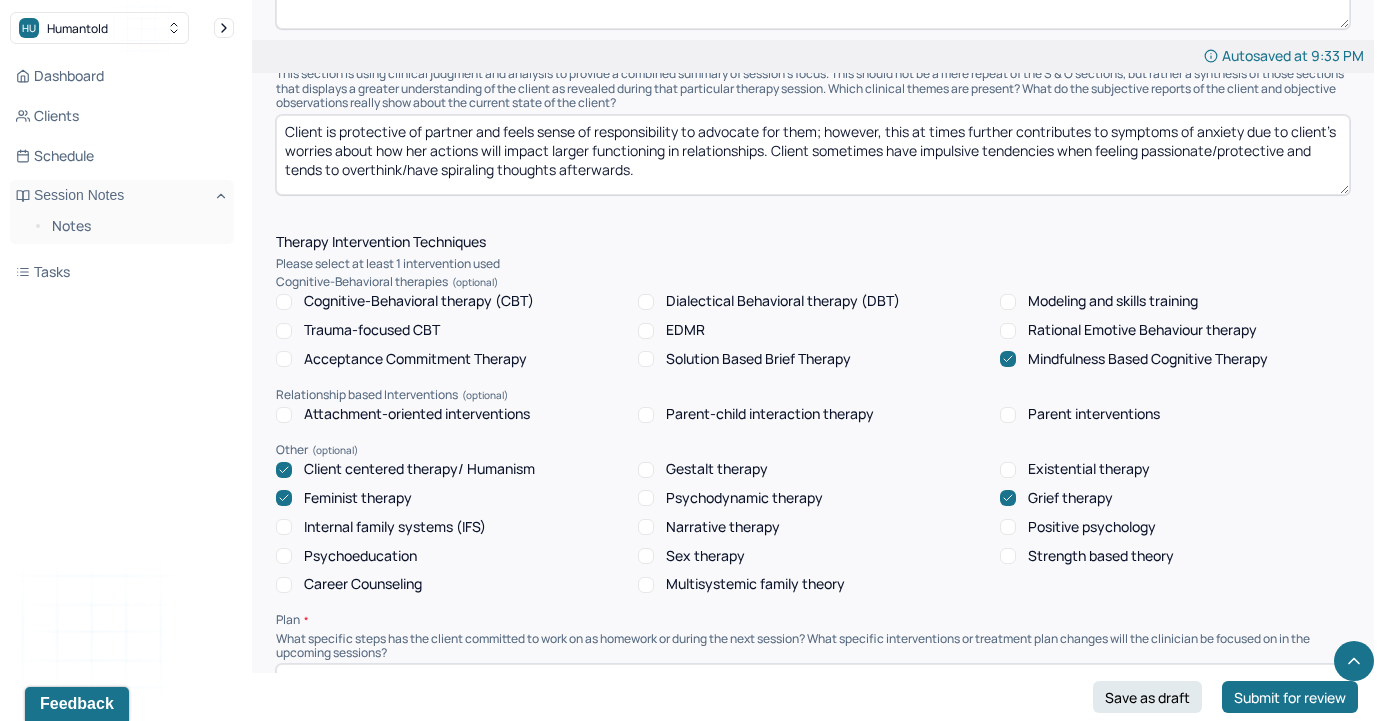 scroll, scrollTop: 1569, scrollLeft: 0, axis: vertical 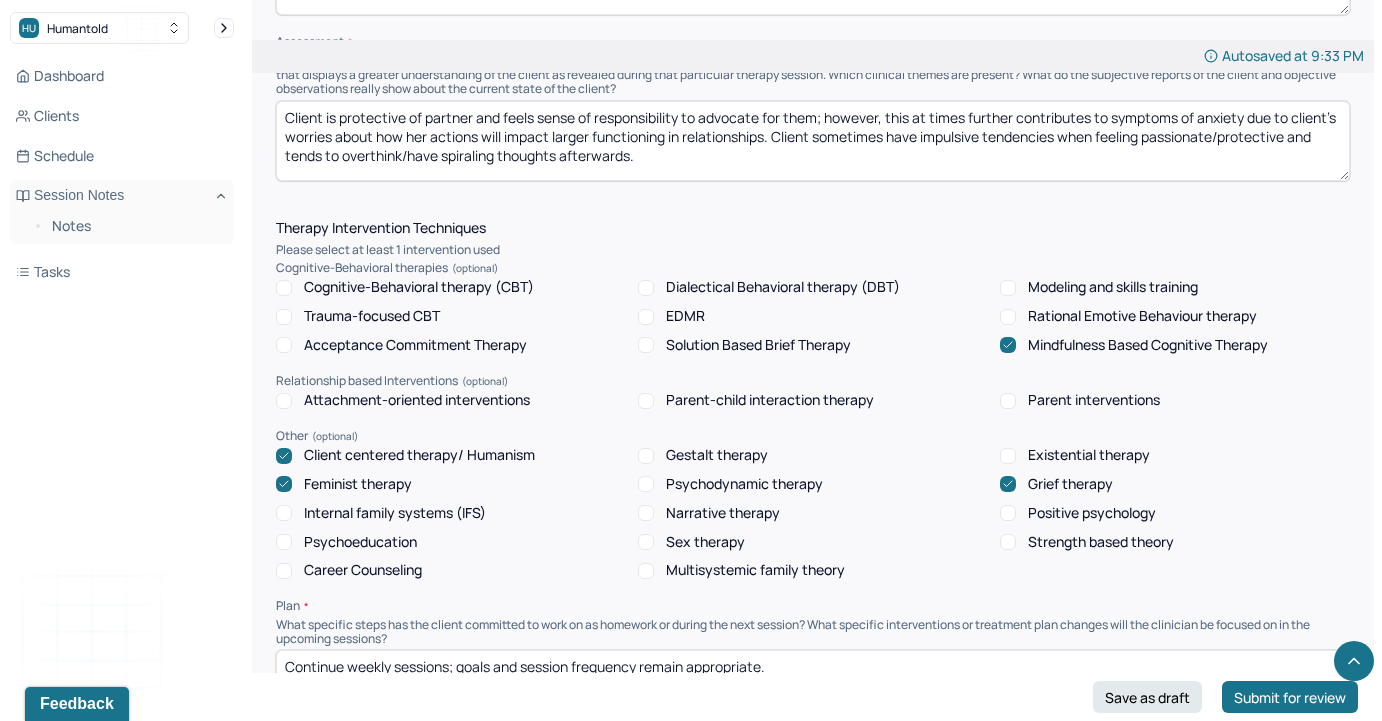 click 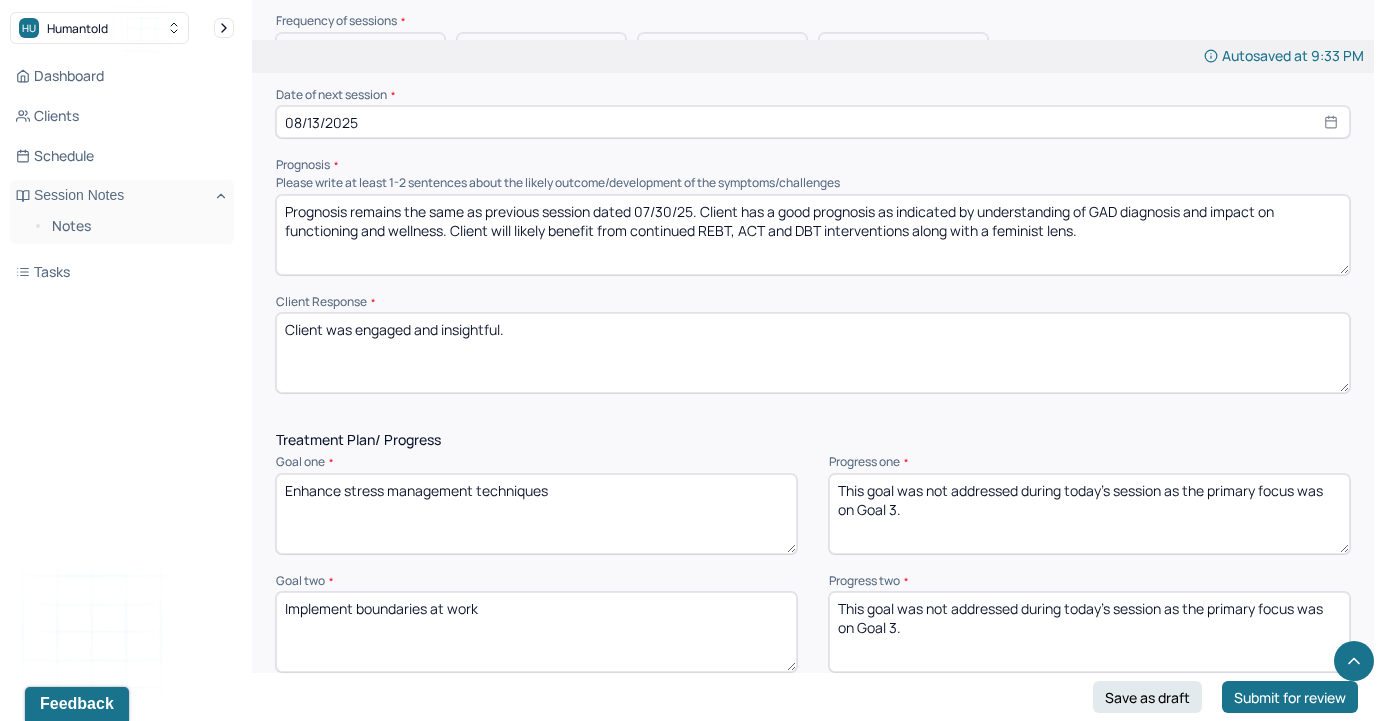 scroll, scrollTop: 2333, scrollLeft: 0, axis: vertical 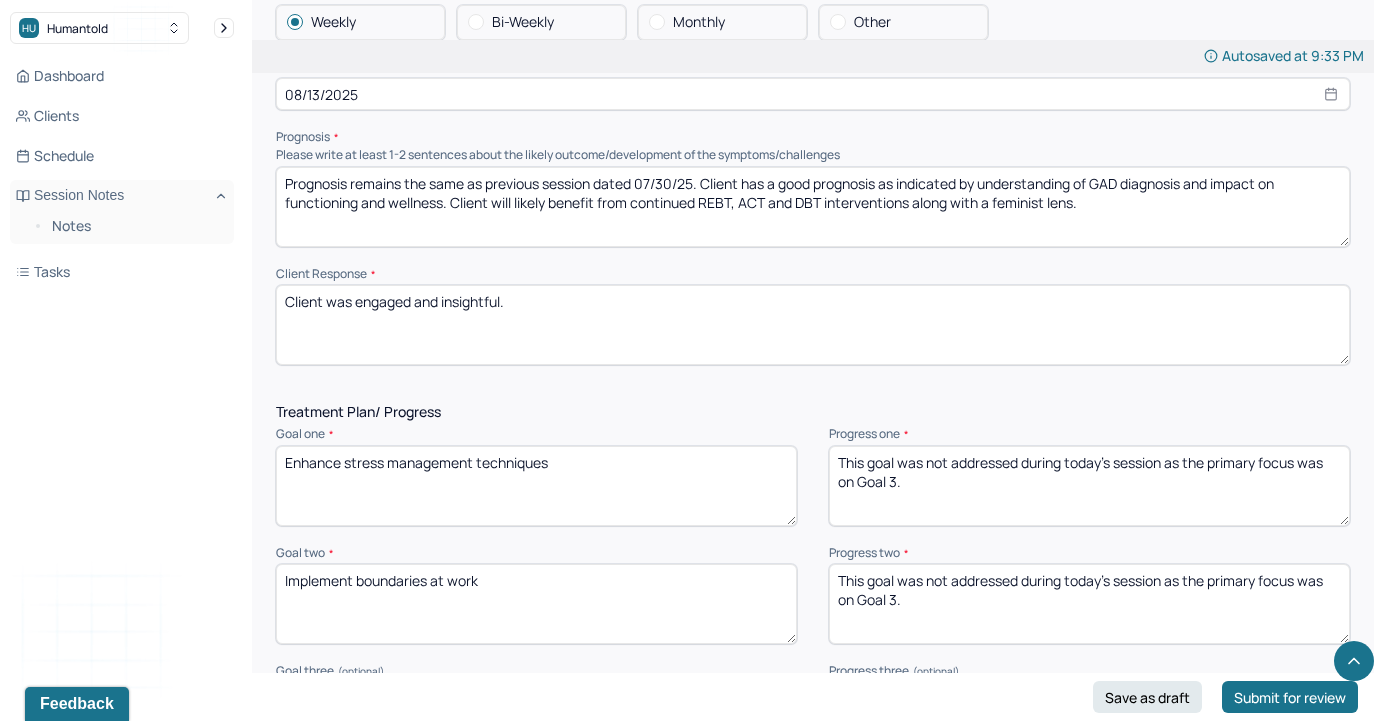 drag, startPoint x: 420, startPoint y: 258, endPoint x: 679, endPoint y: 254, distance: 259.03088 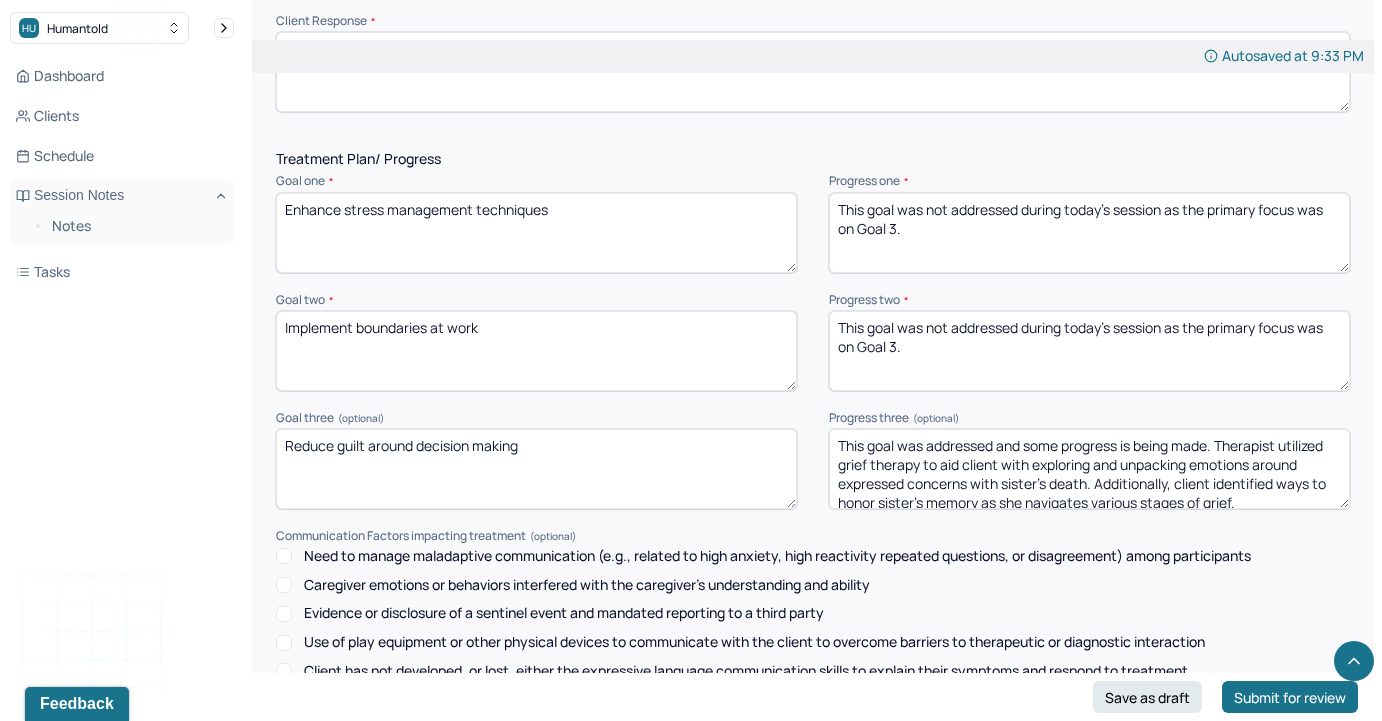 scroll, scrollTop: 2587, scrollLeft: 0, axis: vertical 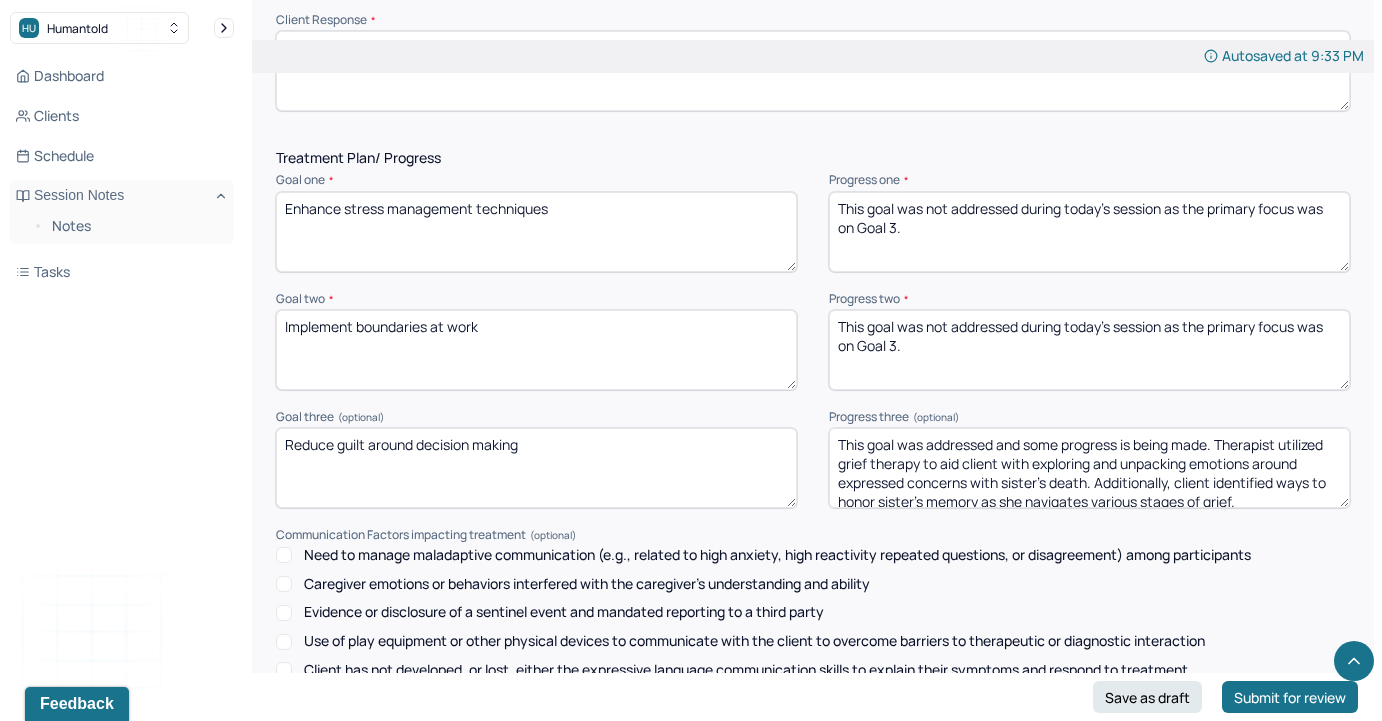 type on "Client was engaged." 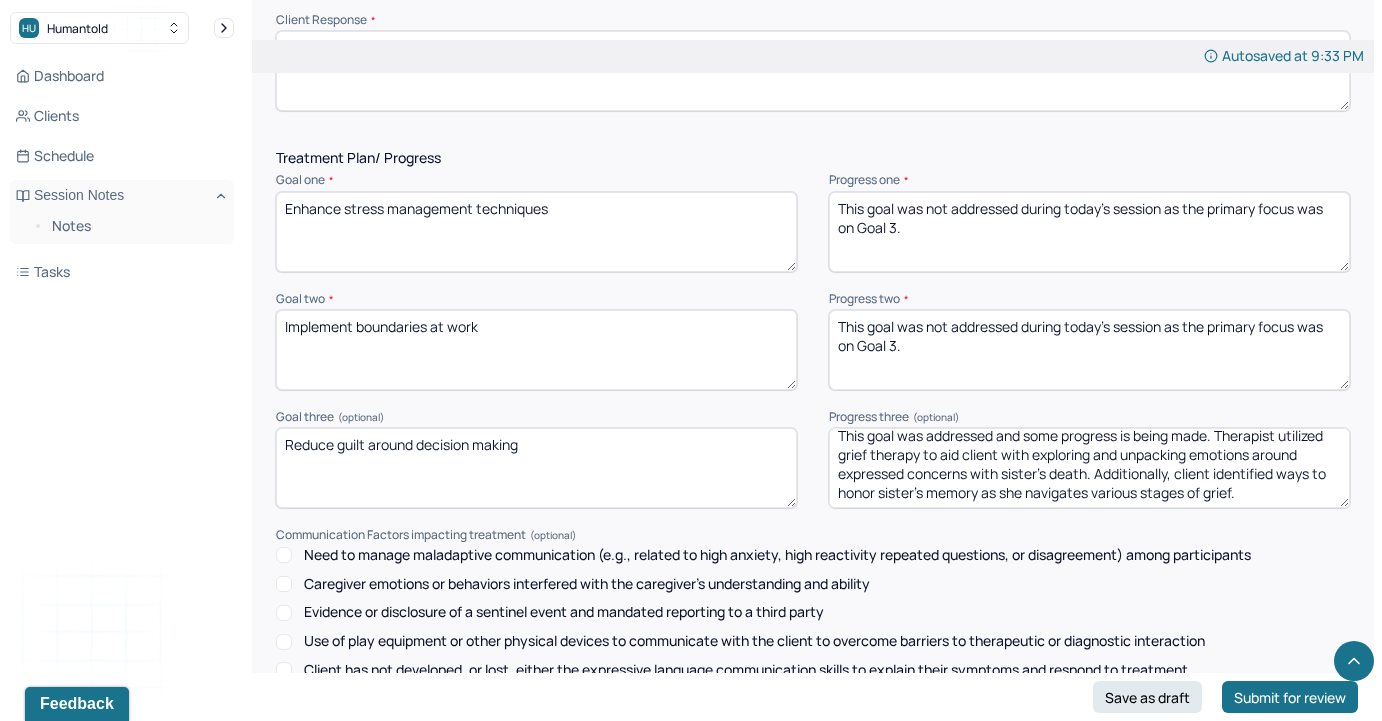 drag, startPoint x: 1222, startPoint y: 401, endPoint x: 1282, endPoint y: 517, distance: 130.59862 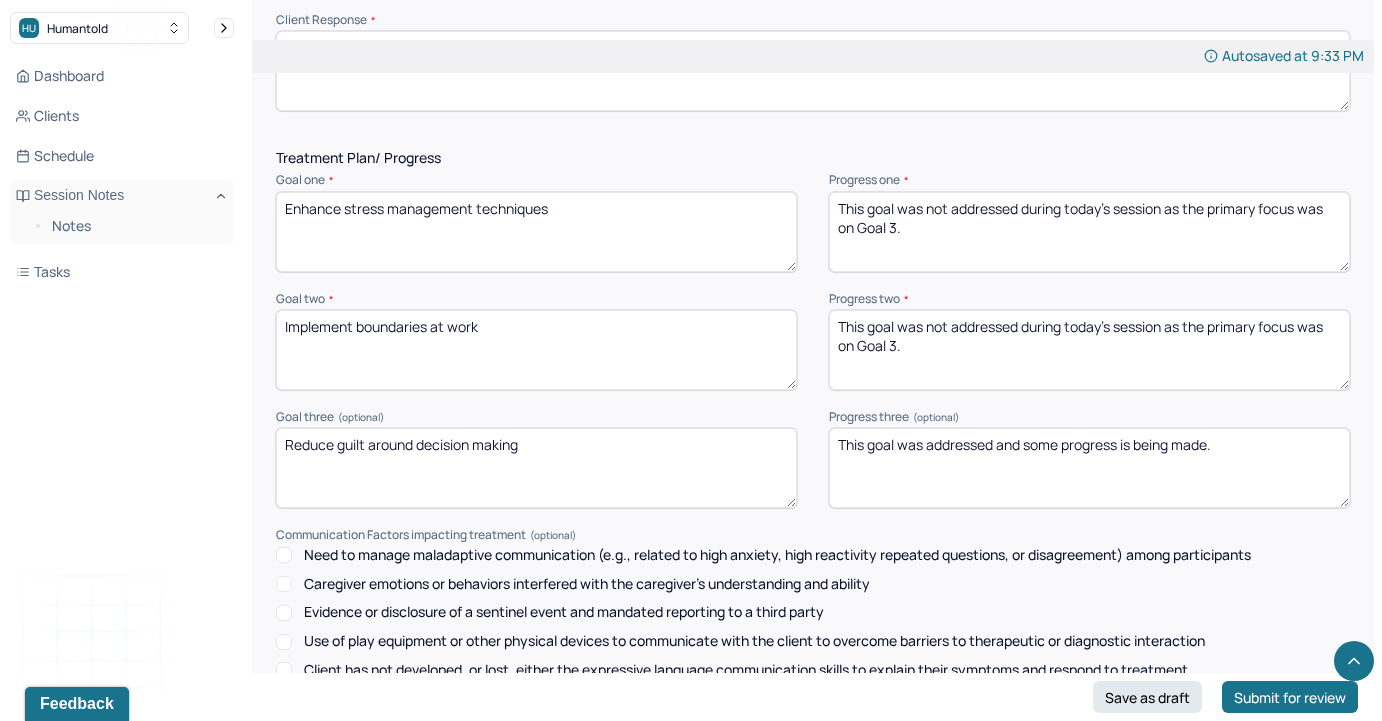 scroll, scrollTop: 0, scrollLeft: 0, axis: both 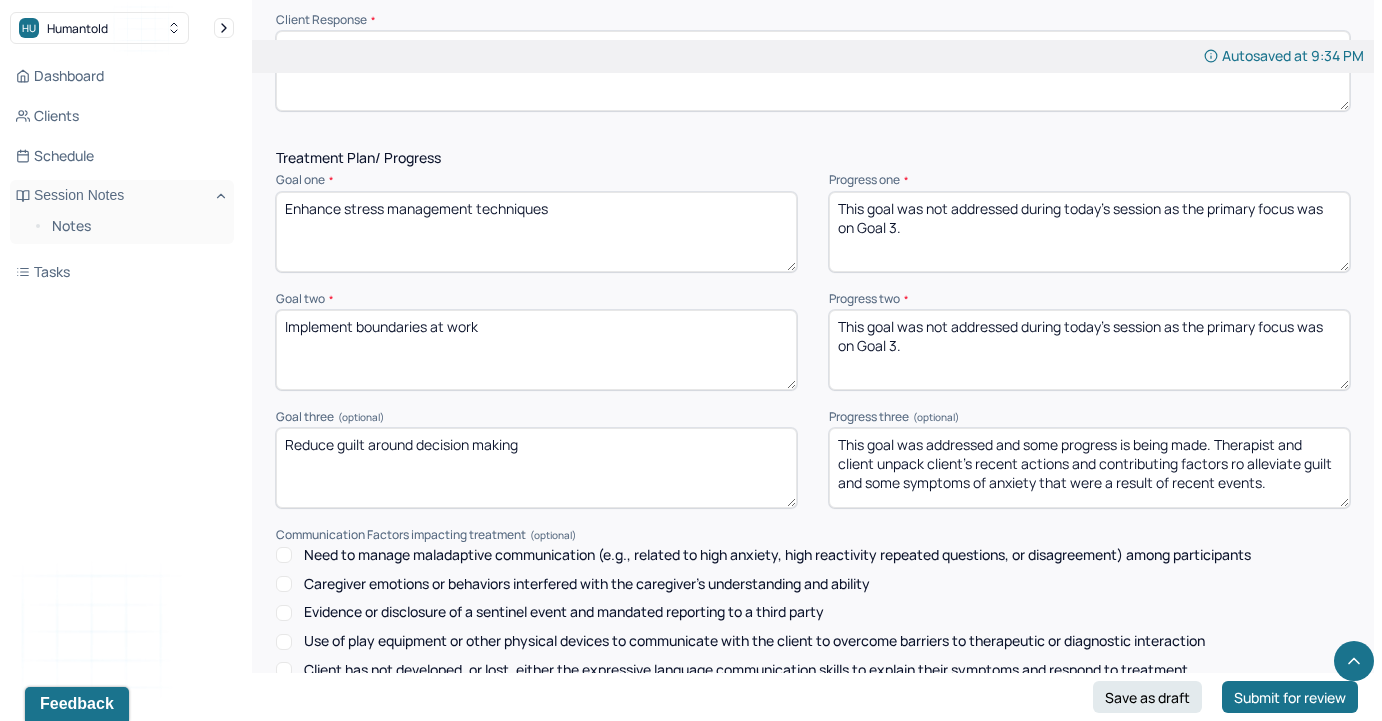 click on "This goal was addressed and some progress is being made. Therapist and client unpack client's recent actions and contributing factors ro alleviate guilt and some symptoms of anxiety that were a result of recent events." at bounding box center (1089, 468) 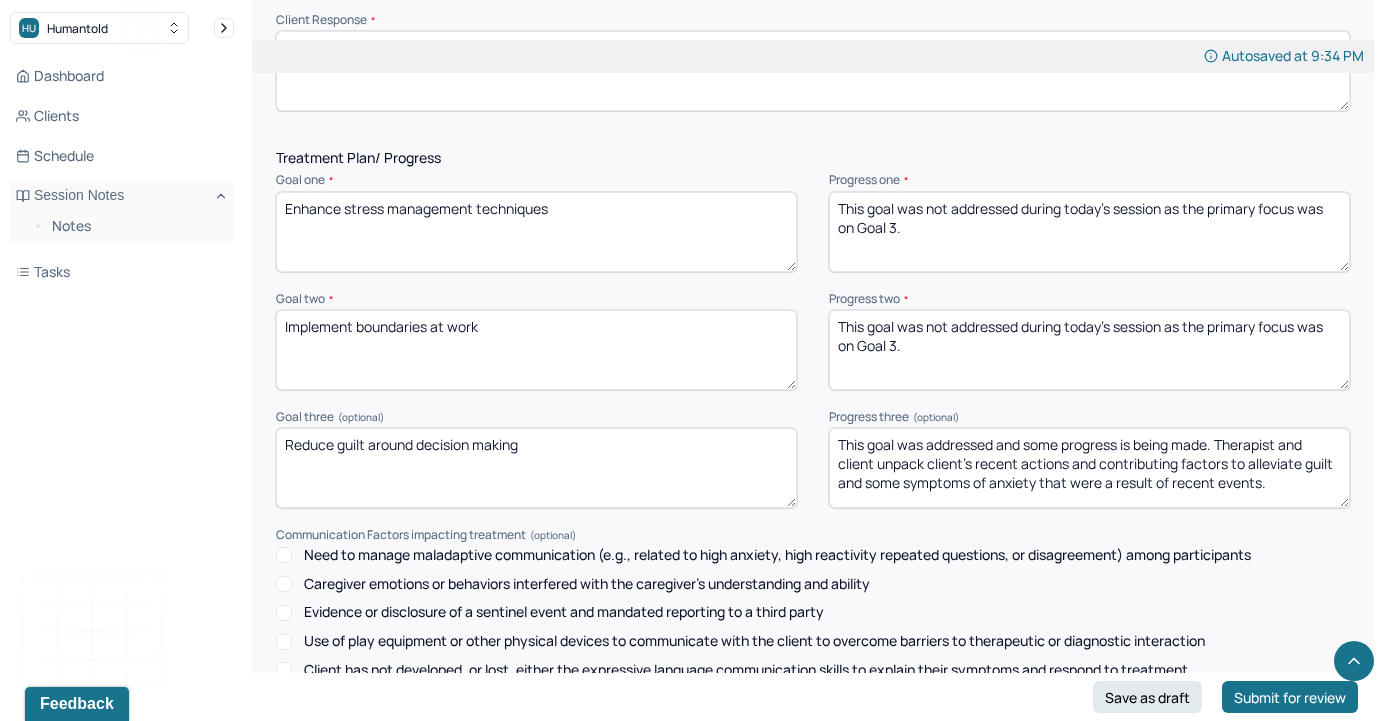 click on "This goal was addressed and some progress is being made. Therapist and client unpack client's recent actions and contributing factors to alleviate guilt and some symptoms of anxiety that were a result of recent events." at bounding box center [1089, 468] 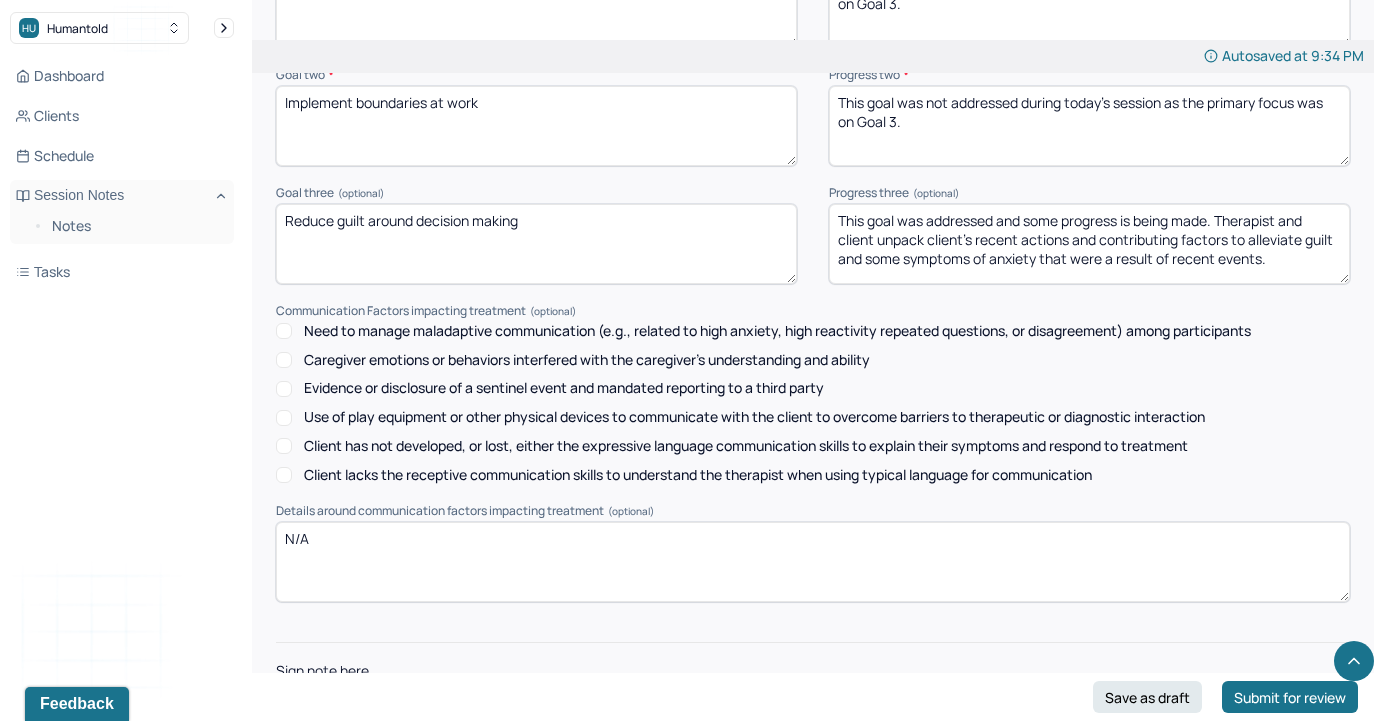 scroll, scrollTop: 2866, scrollLeft: 0, axis: vertical 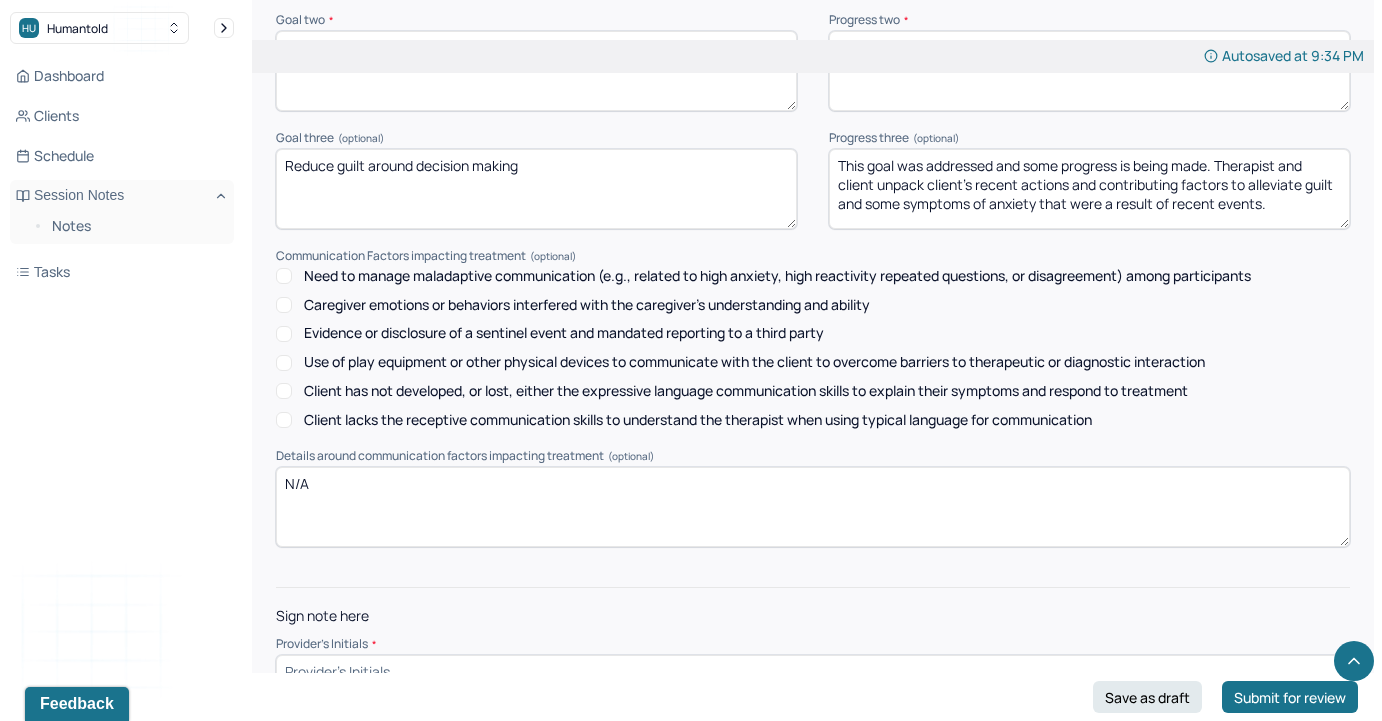 type on "This goal was addressed and some progress is being made. Therapist and client unpack client's recent actions and contributing factors to alleviate guilt and some symptoms of anxiety that were a result of recent events." 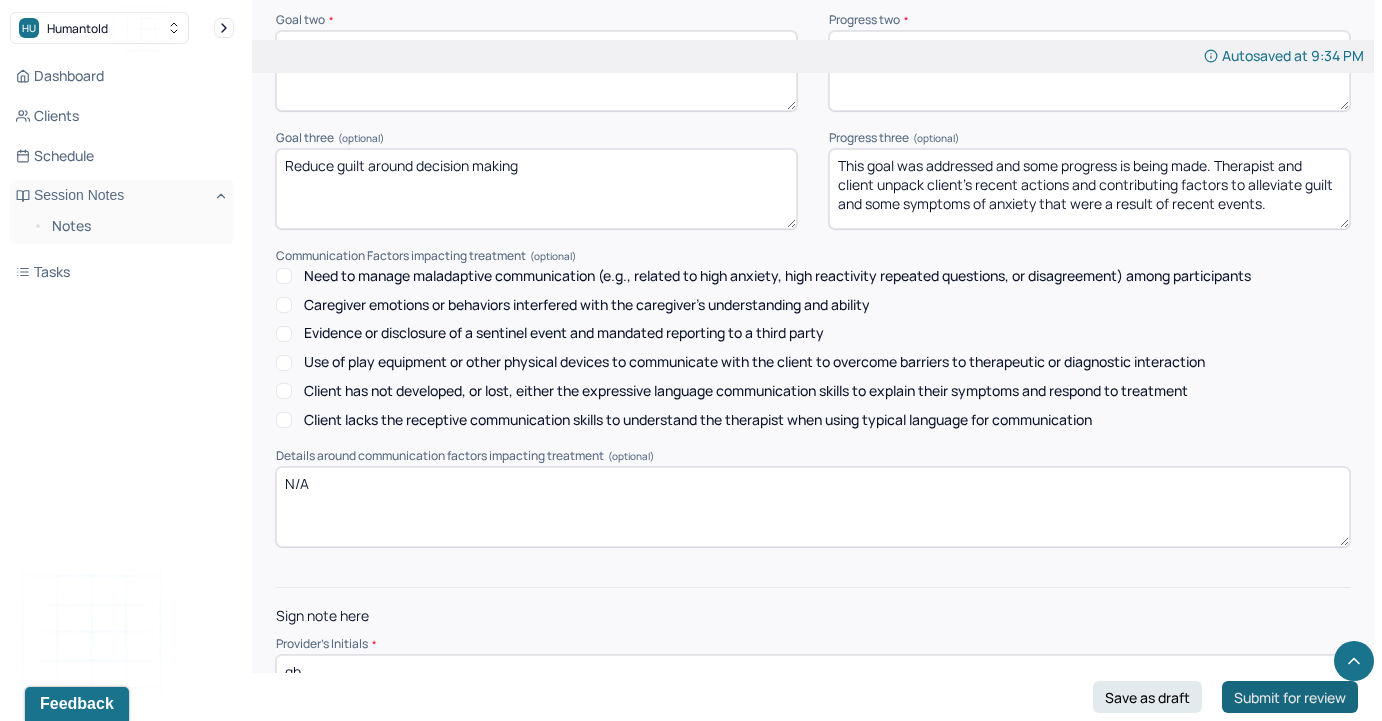 type on "gb" 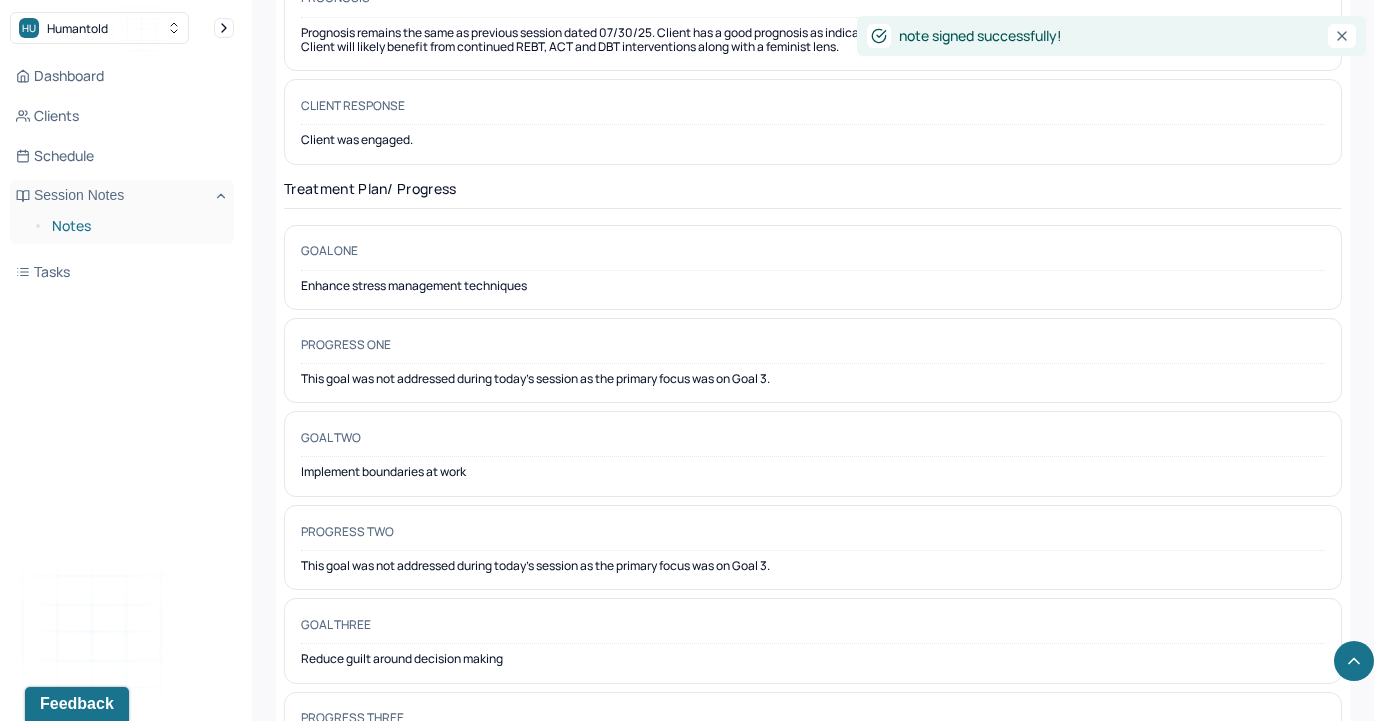 click on "Notes" at bounding box center [135, 226] 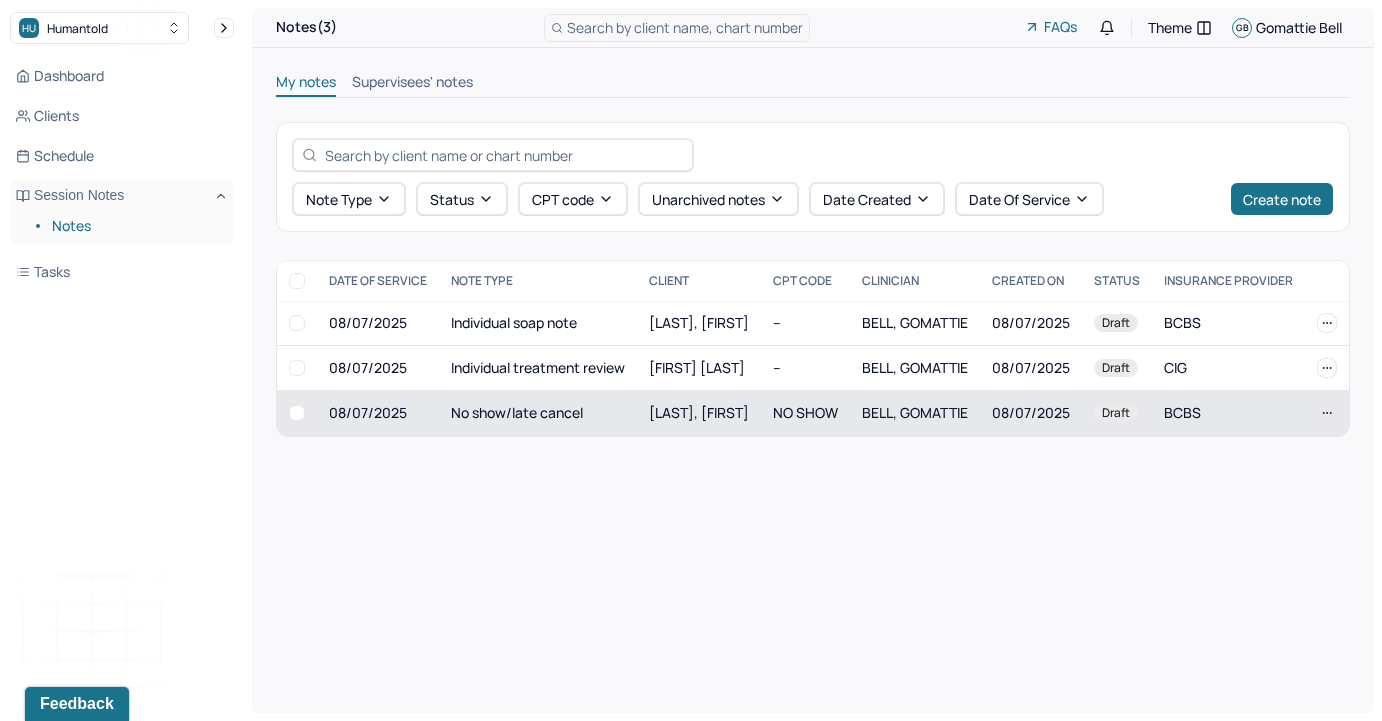 click on "[LAST], [FIRST]" at bounding box center (699, 412) 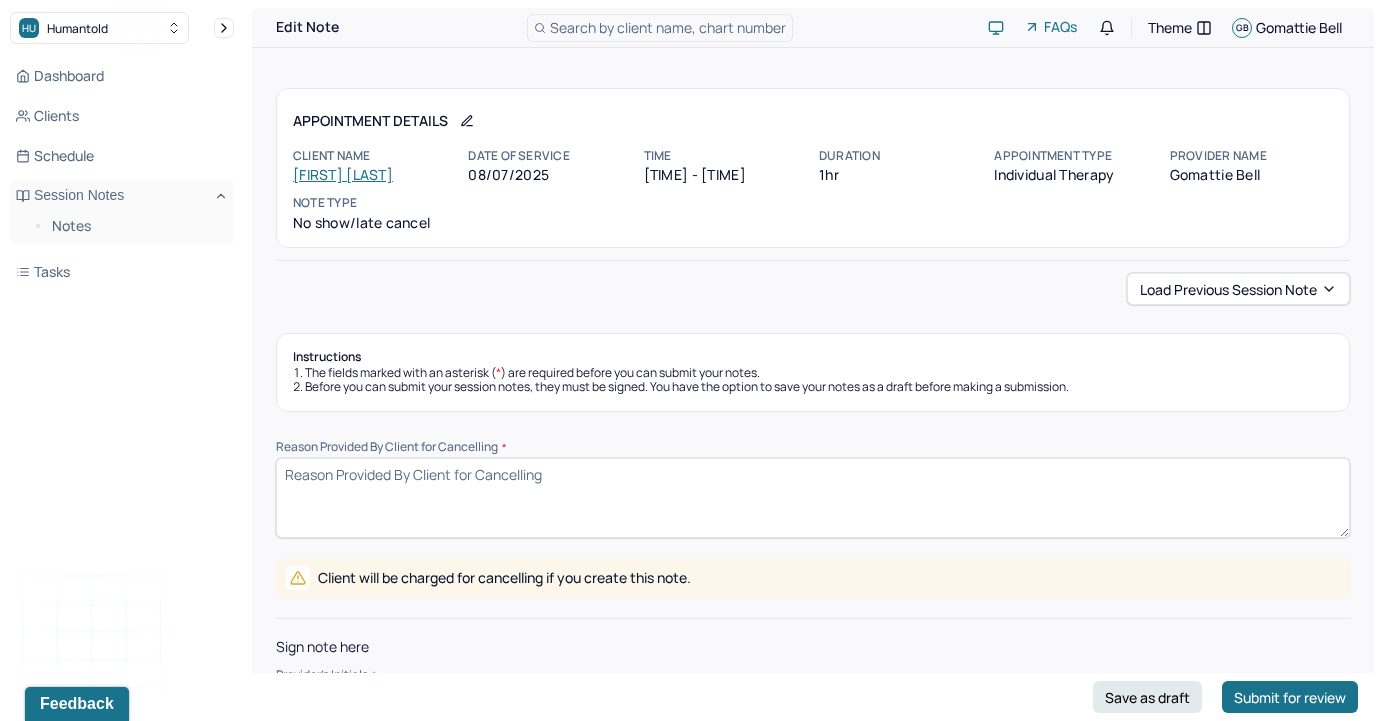 scroll, scrollTop: 71, scrollLeft: 0, axis: vertical 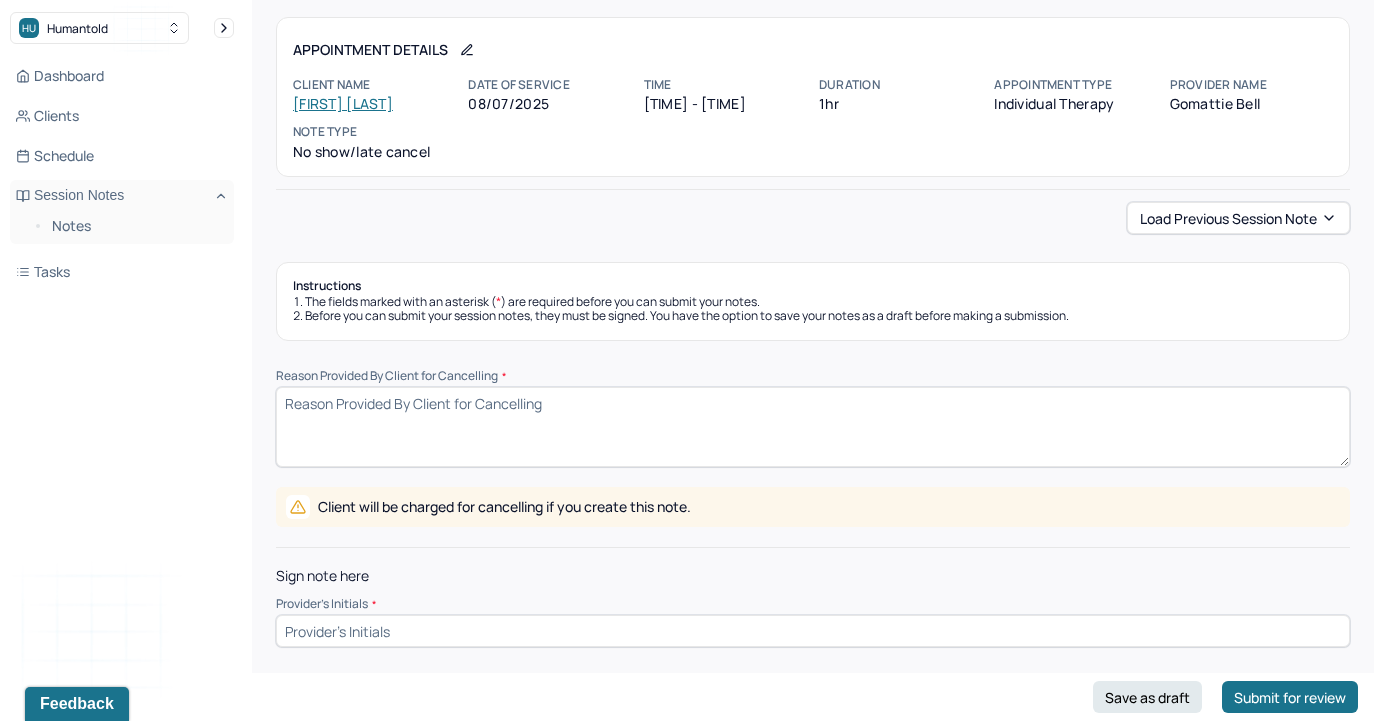 click on "Reason Provided By Client for Cancelling *" at bounding box center [813, 427] 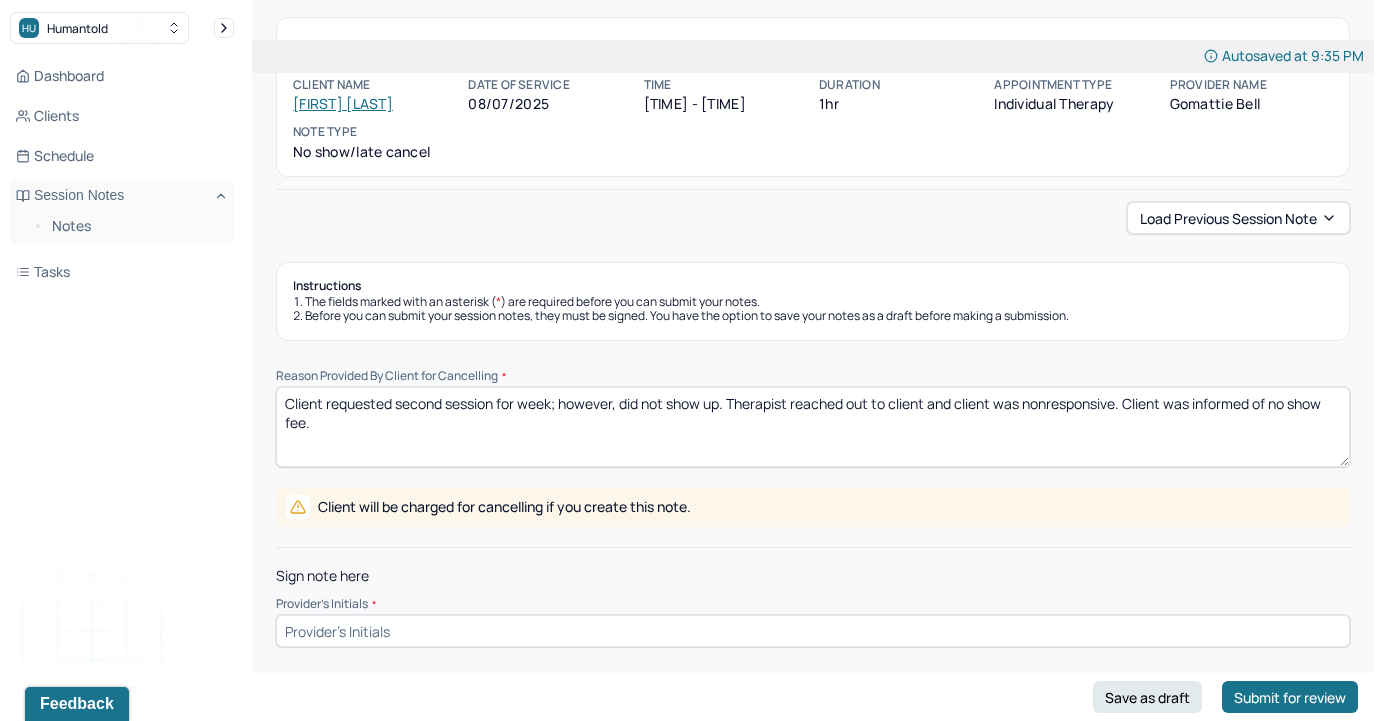 type on "Client requested second session for week; however, did not show up. Therapist reached out to client and client was nonresponsive. Client was informed of no show fee." 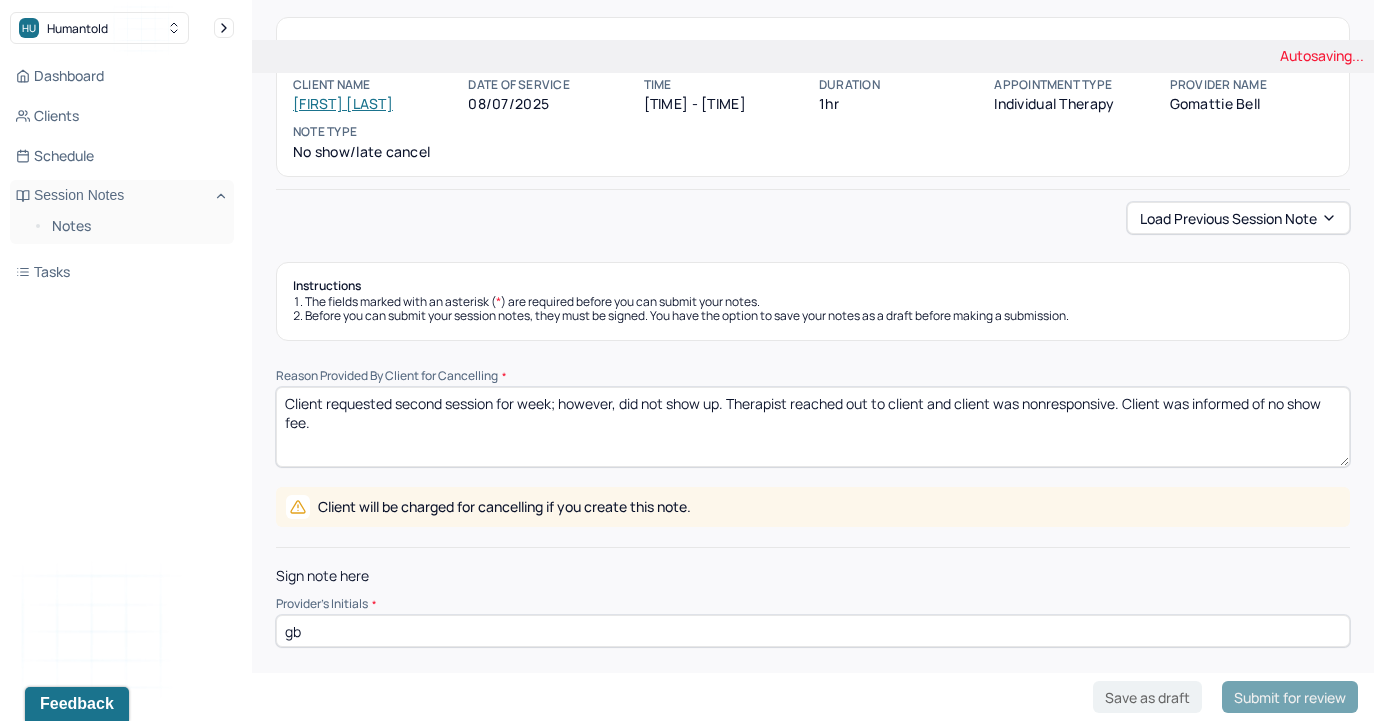 type on "gb" 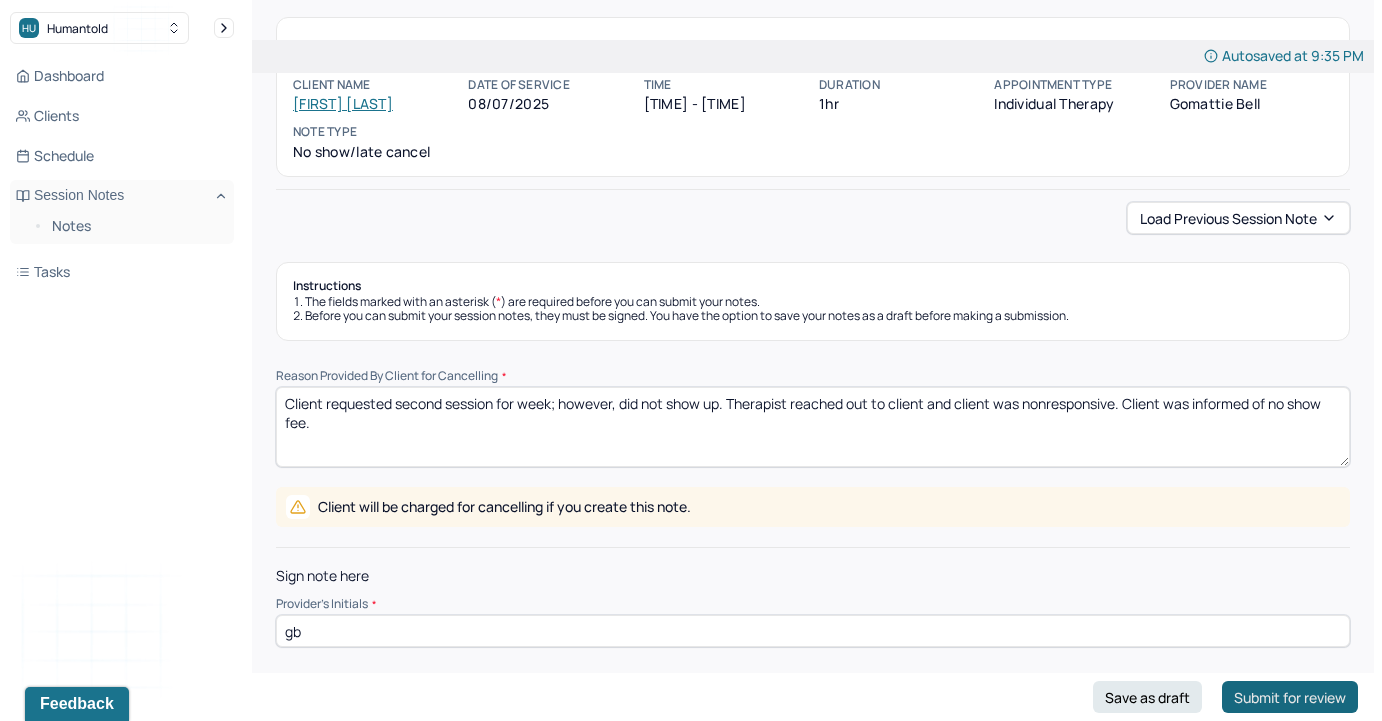 click on "Submit for review" at bounding box center [1290, 697] 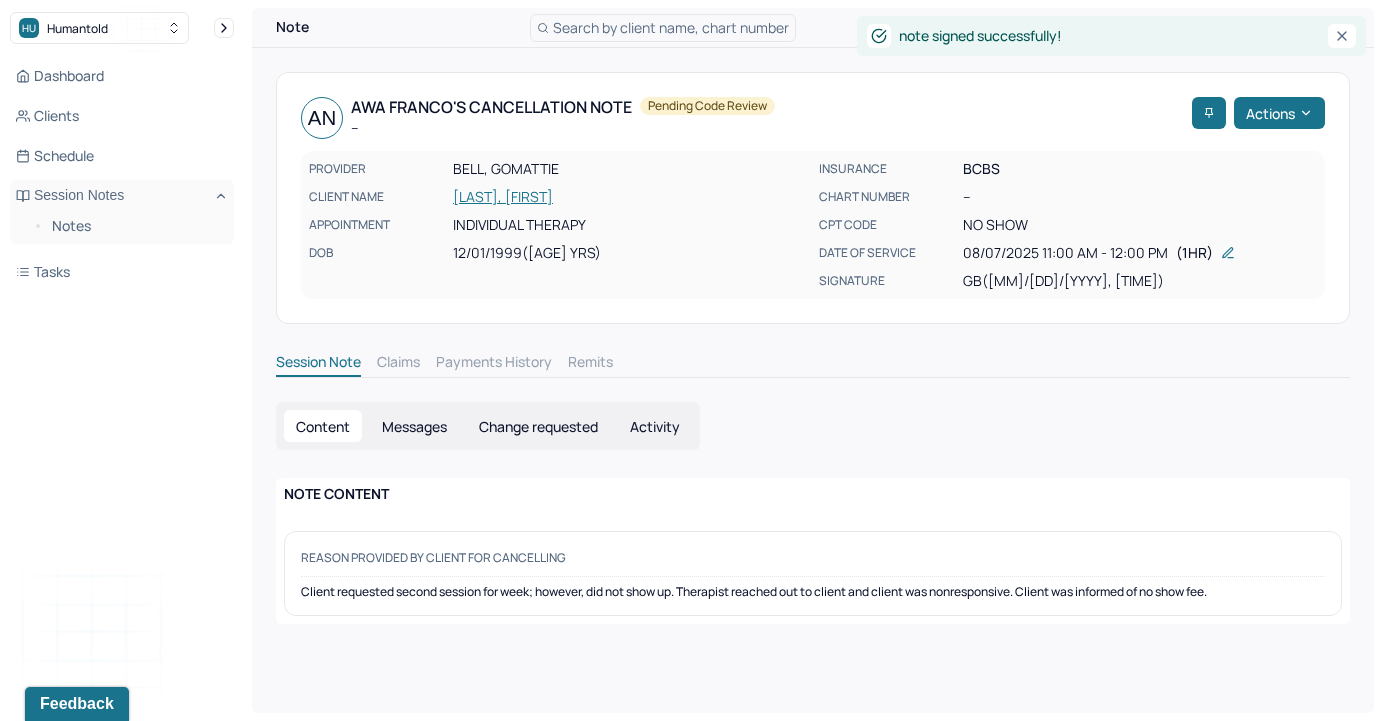 scroll, scrollTop: 0, scrollLeft: 0, axis: both 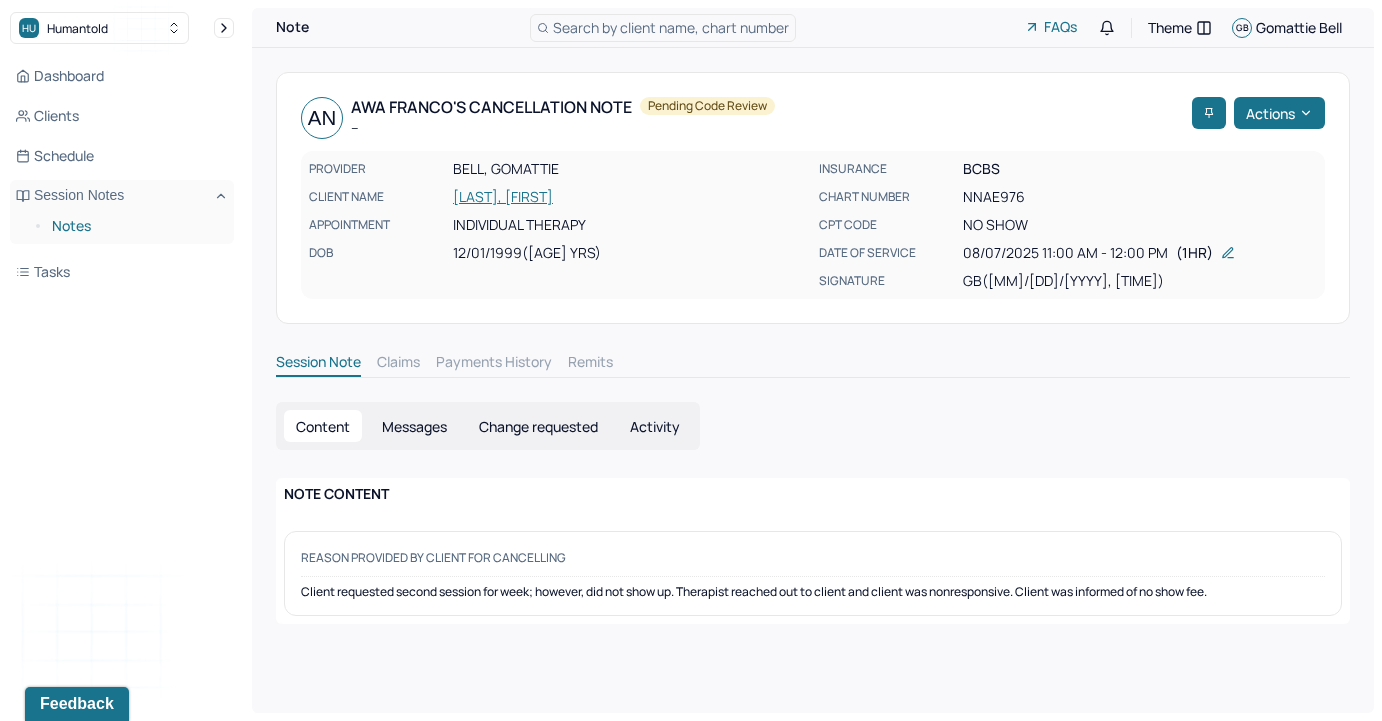 click on "Notes" at bounding box center [135, 226] 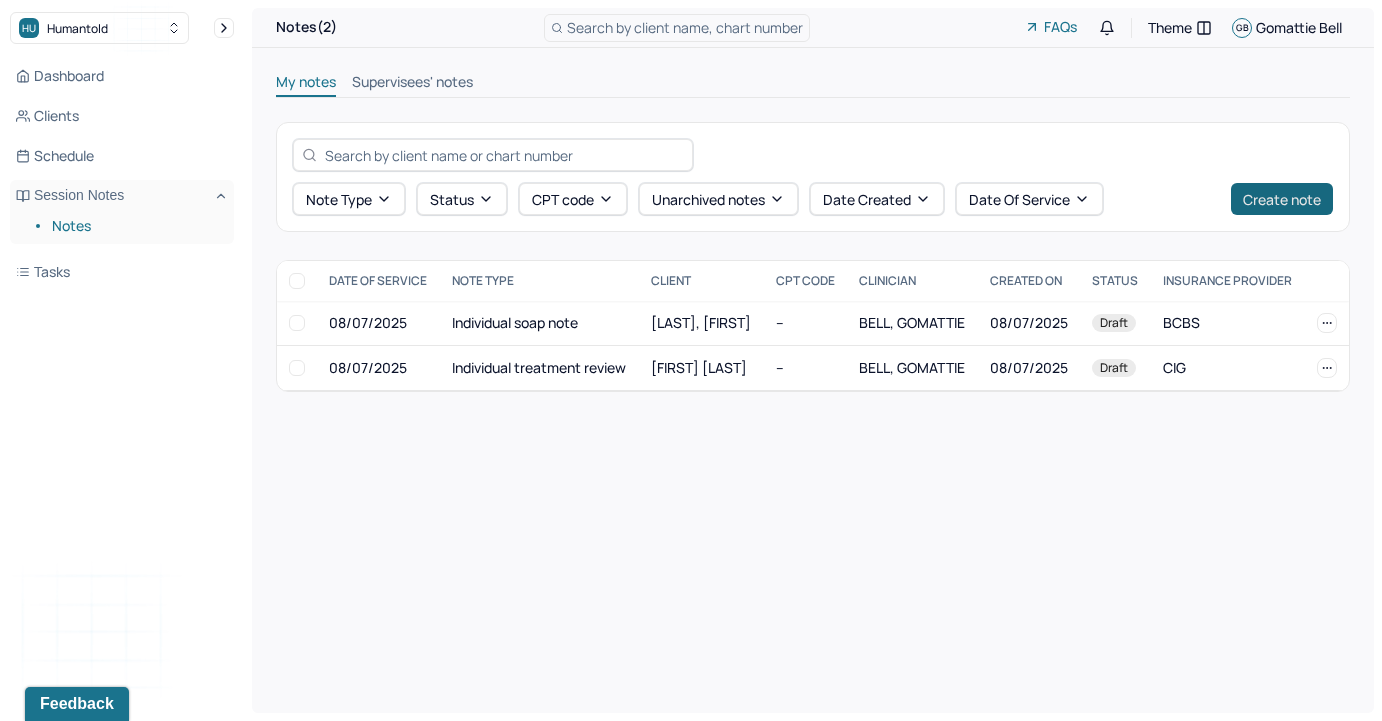 click on "Create note" at bounding box center [1282, 199] 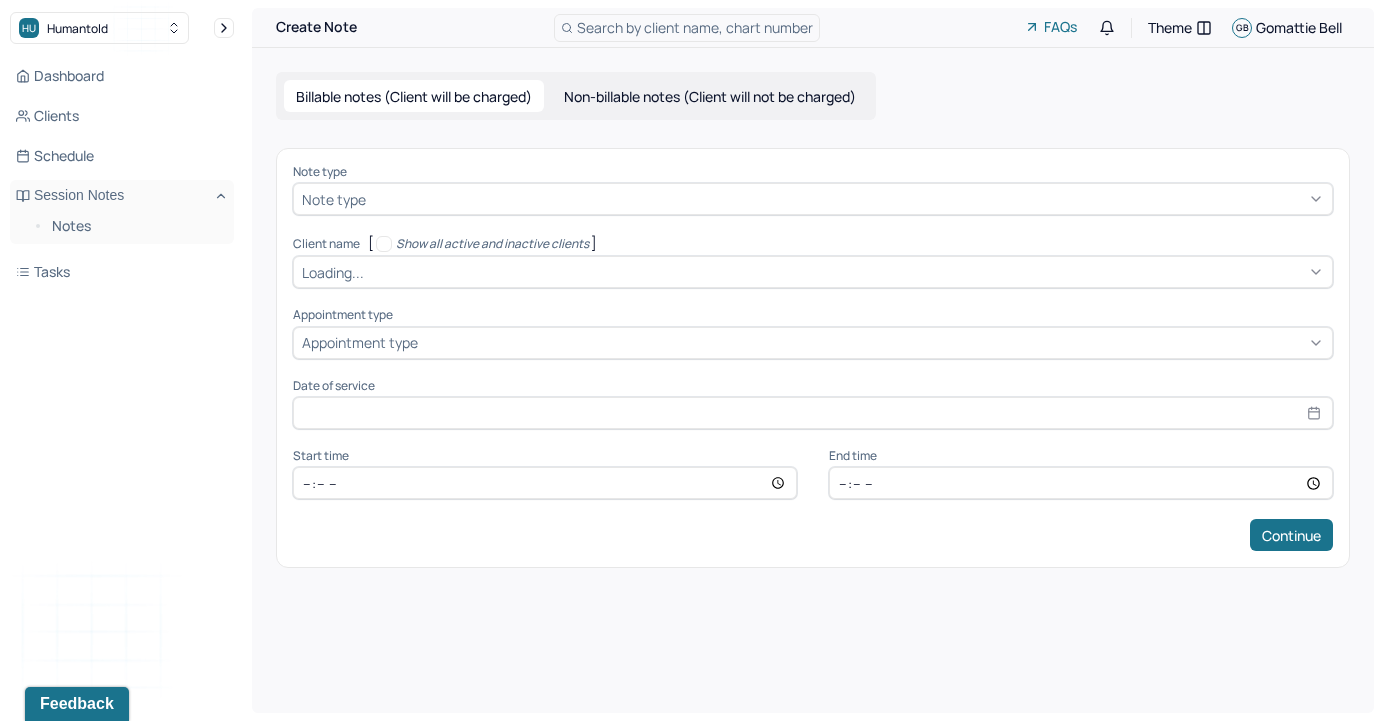 click at bounding box center [847, 199] 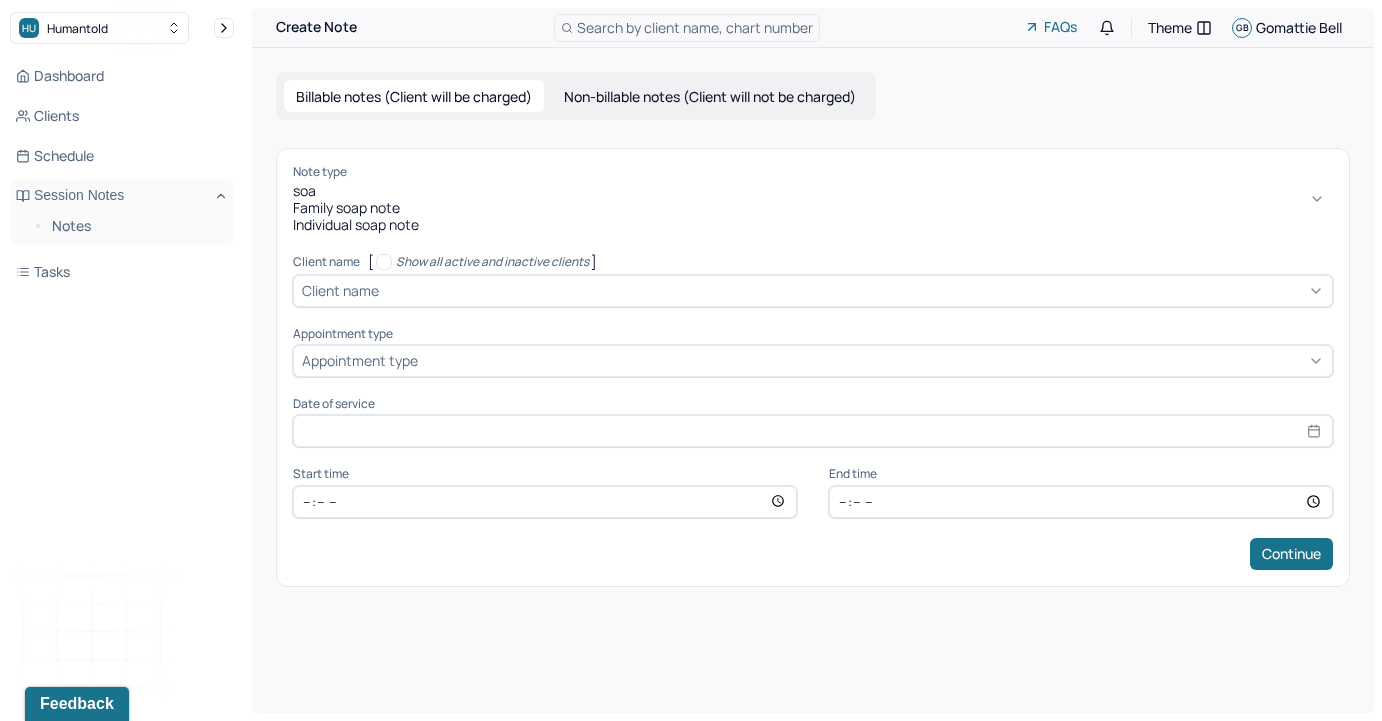 type on "soap" 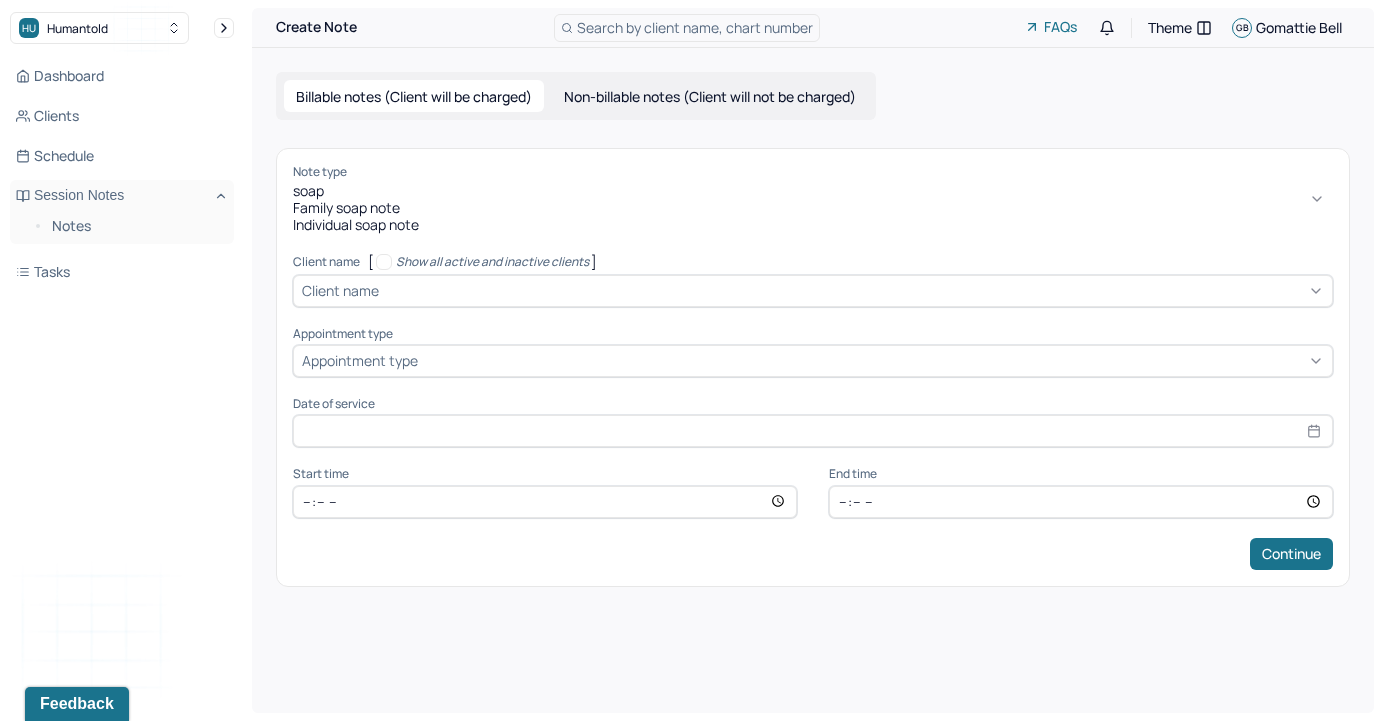 click on "Individual soap note" at bounding box center (813, 225) 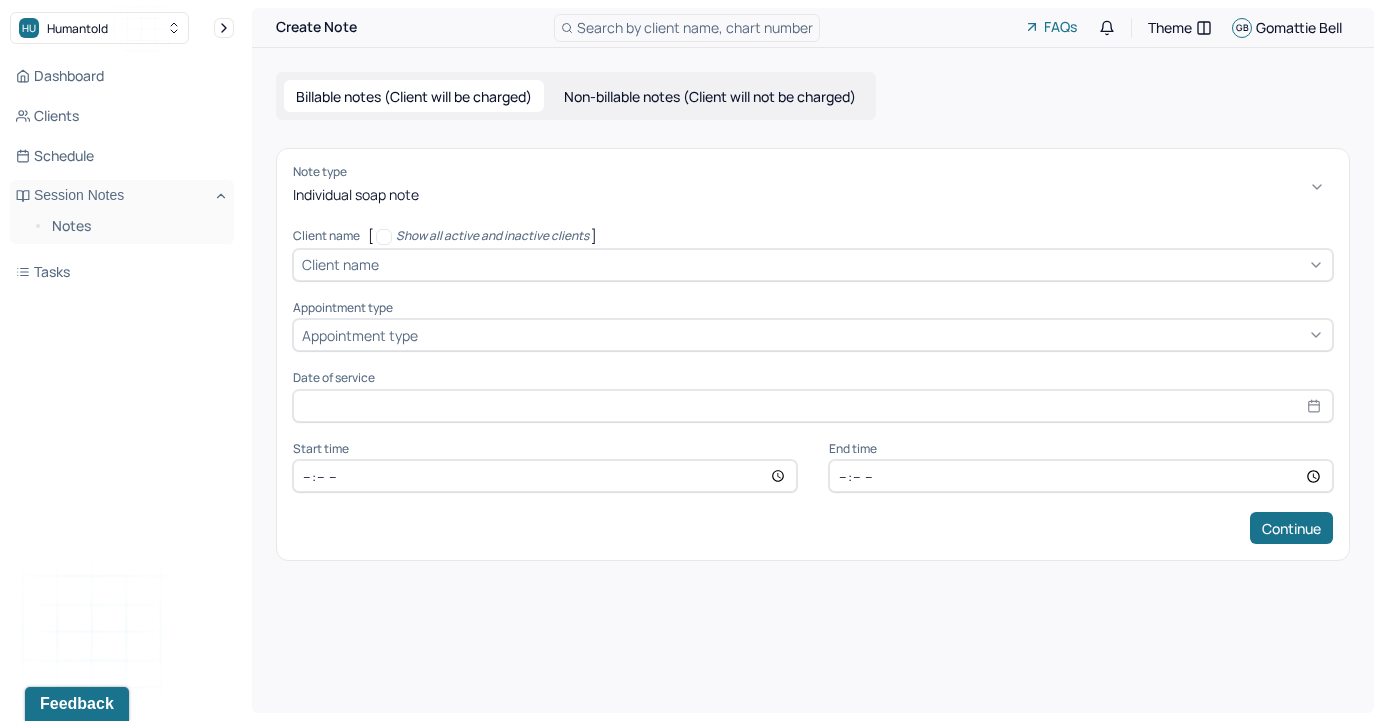 click at bounding box center (853, 264) 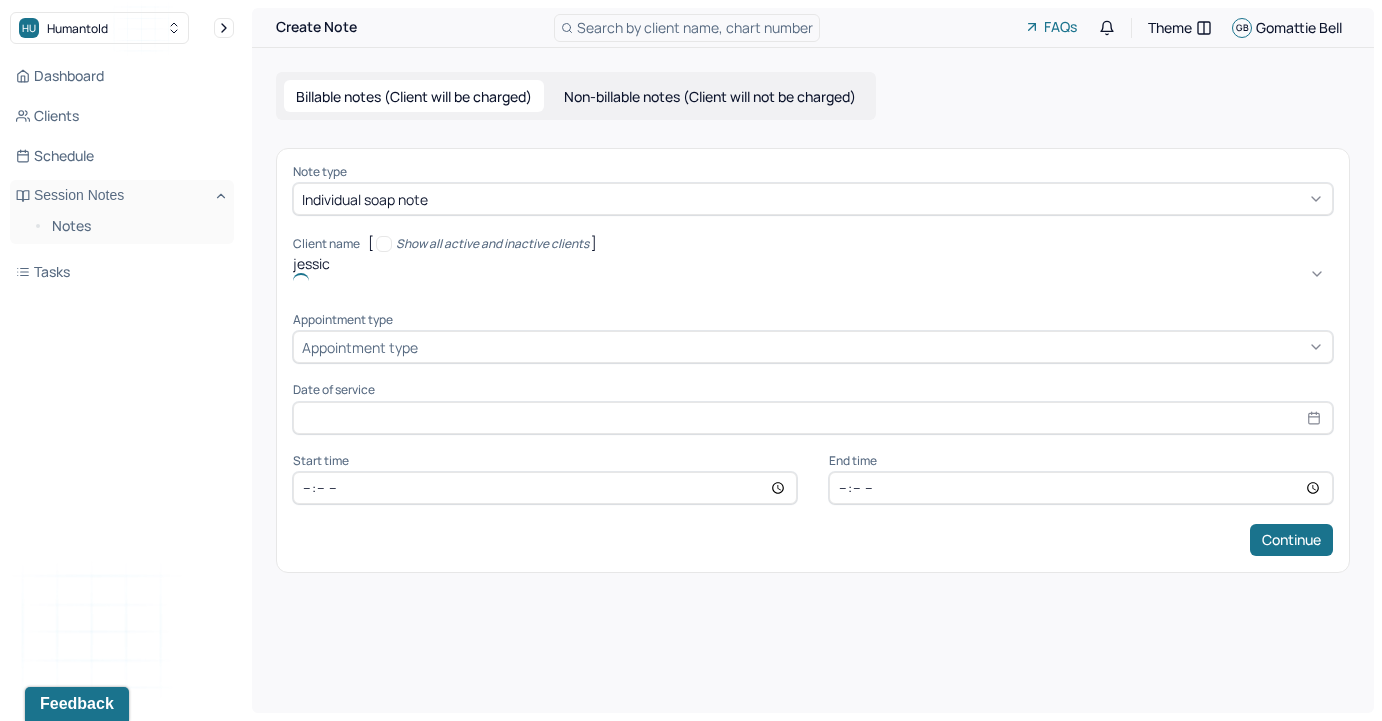 type on "jessica" 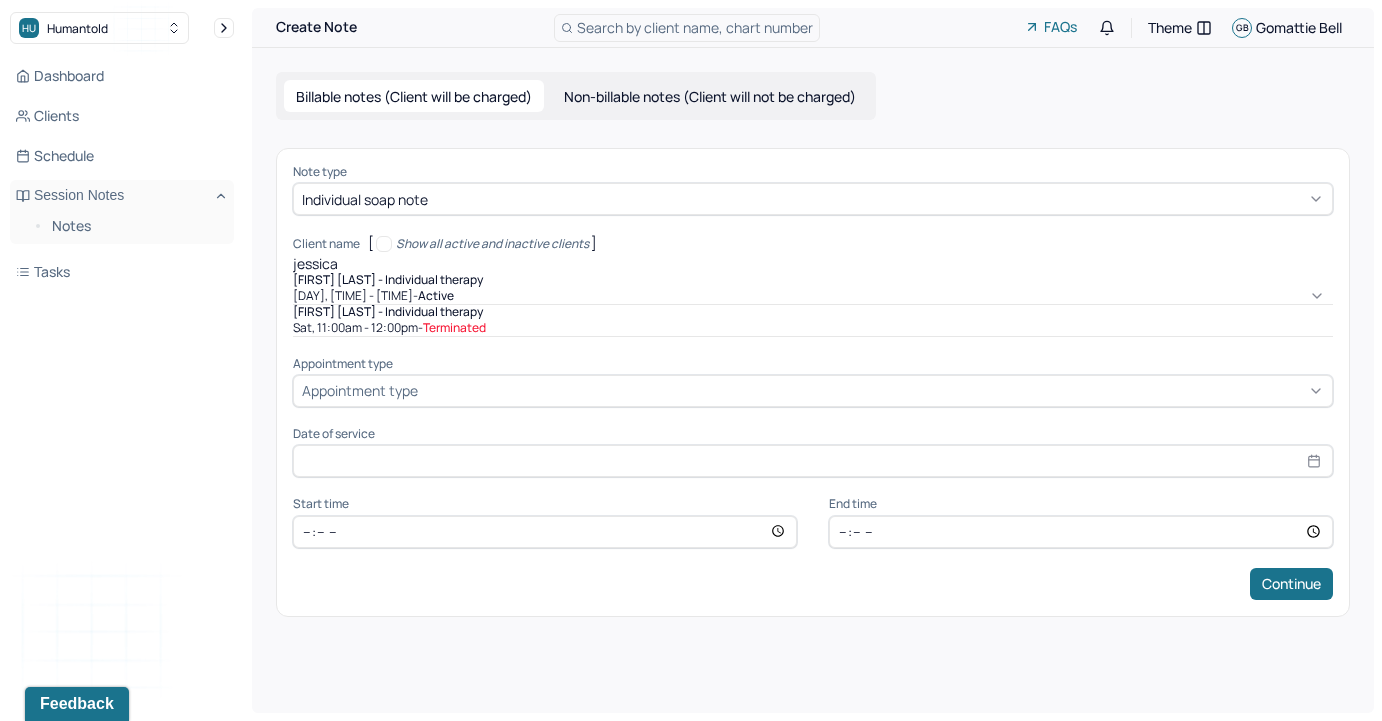 click on "Mon, 9:00am - 10:00am - active" at bounding box center (813, 296) 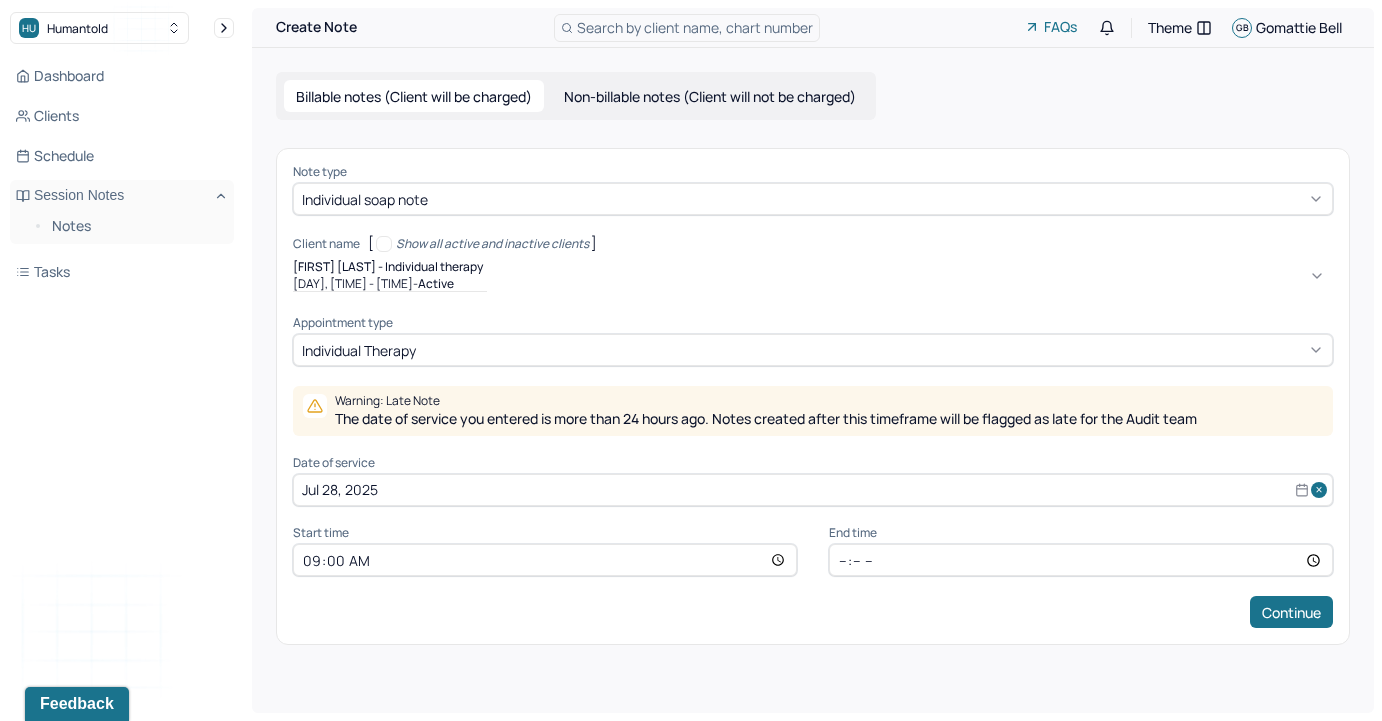 select on "6" 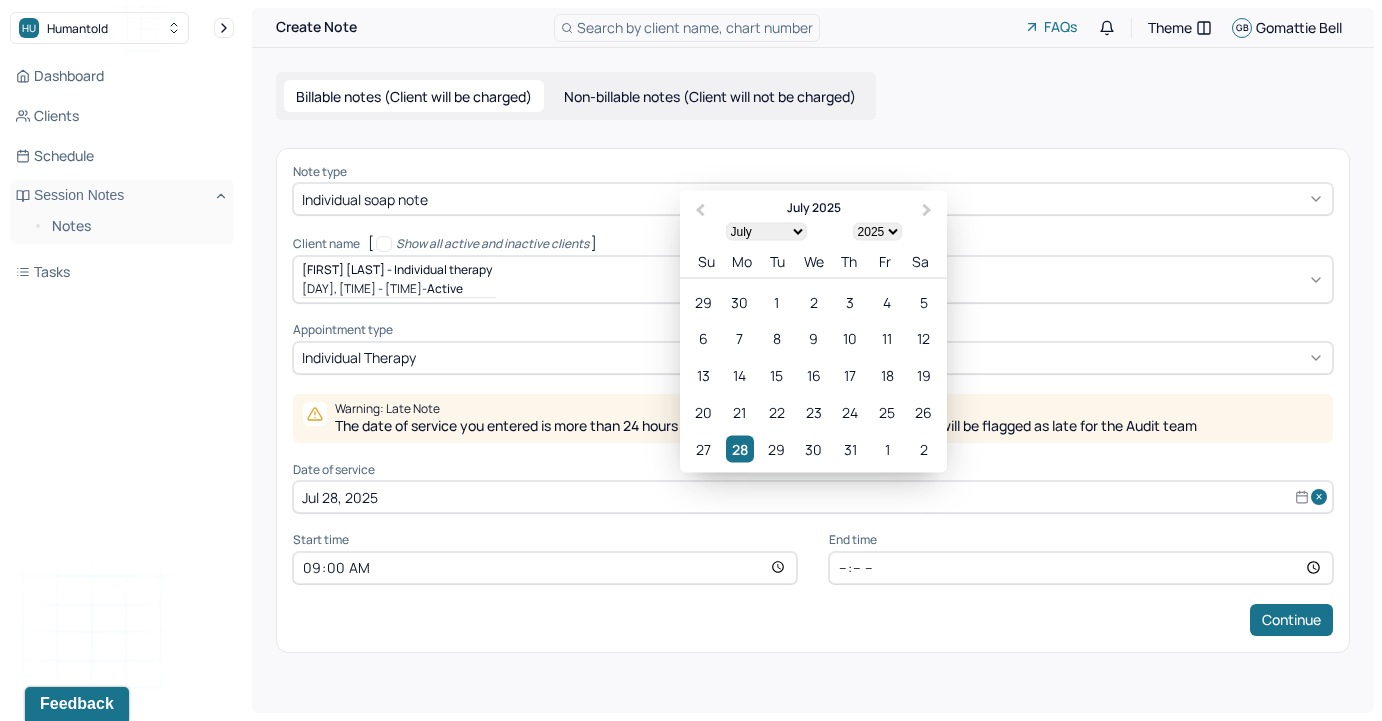 click on "Jul 28, 2025" at bounding box center (813, 497) 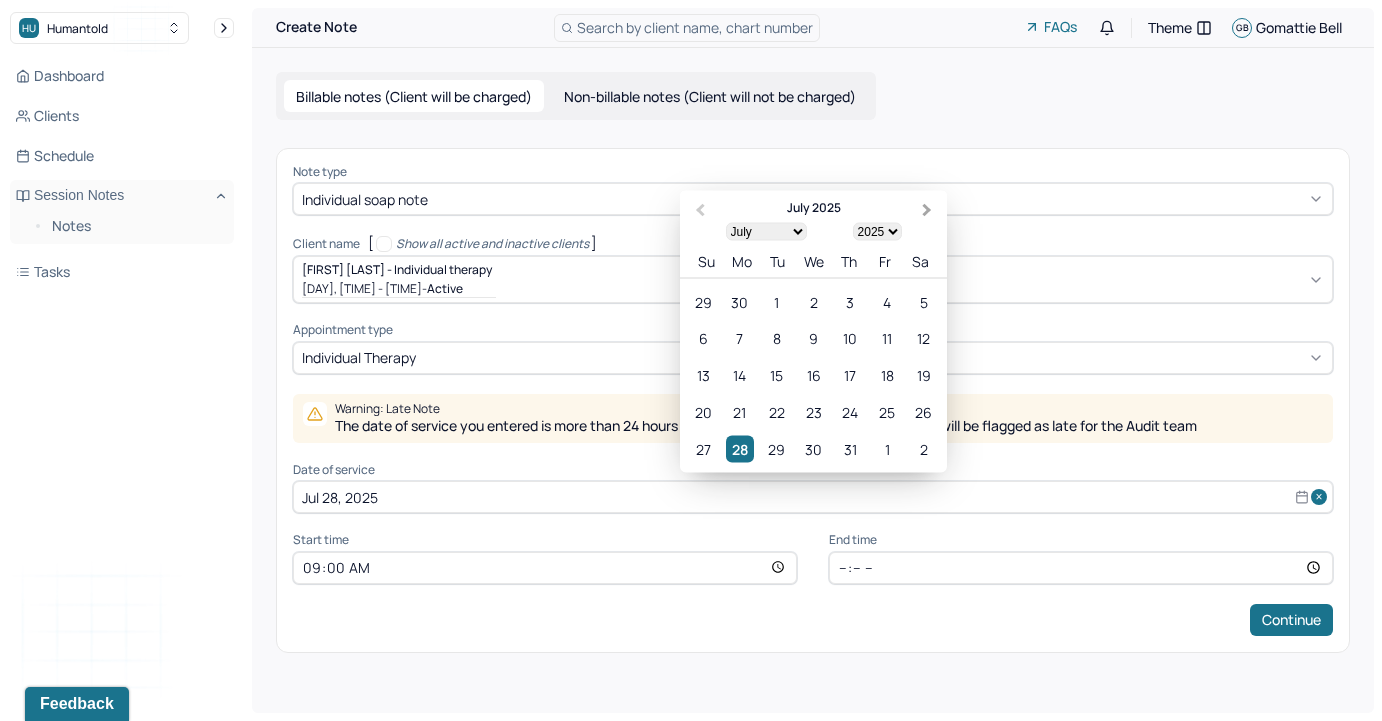 click on "Next Month" at bounding box center [929, 212] 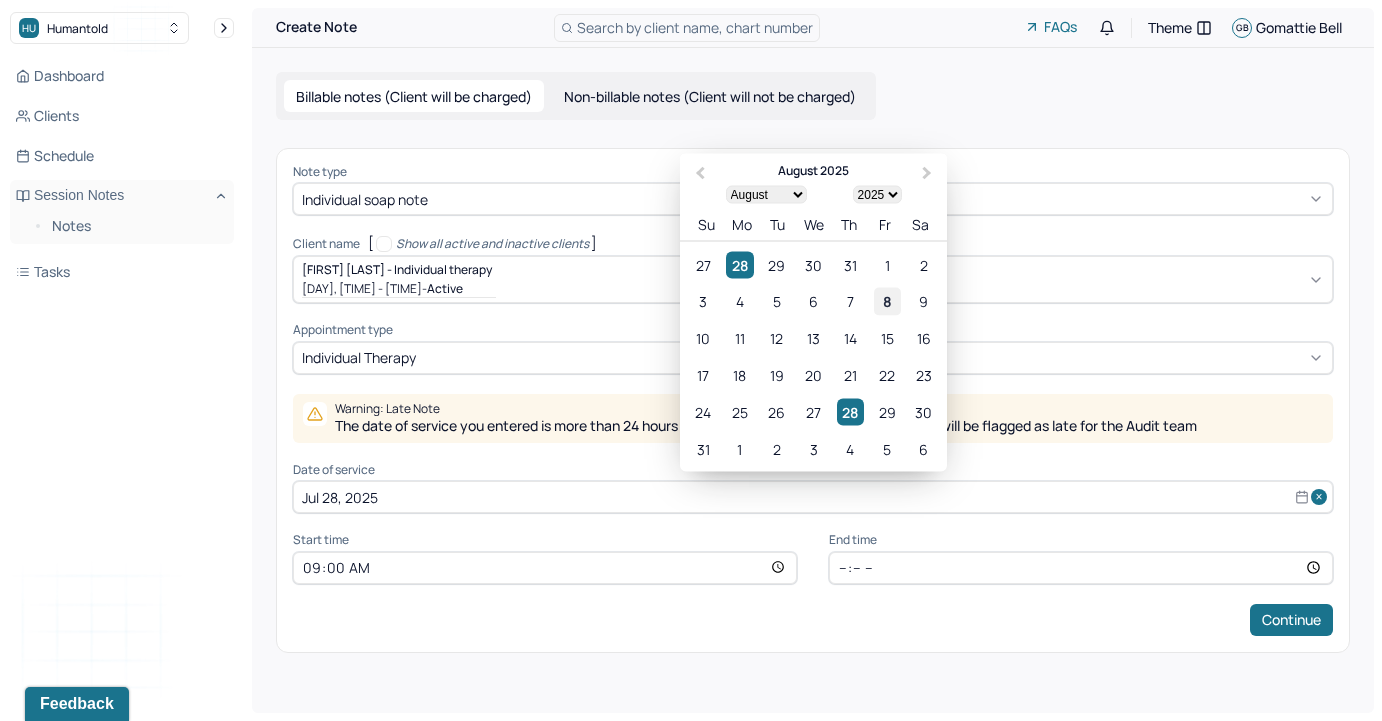 click on "8" at bounding box center [887, 301] 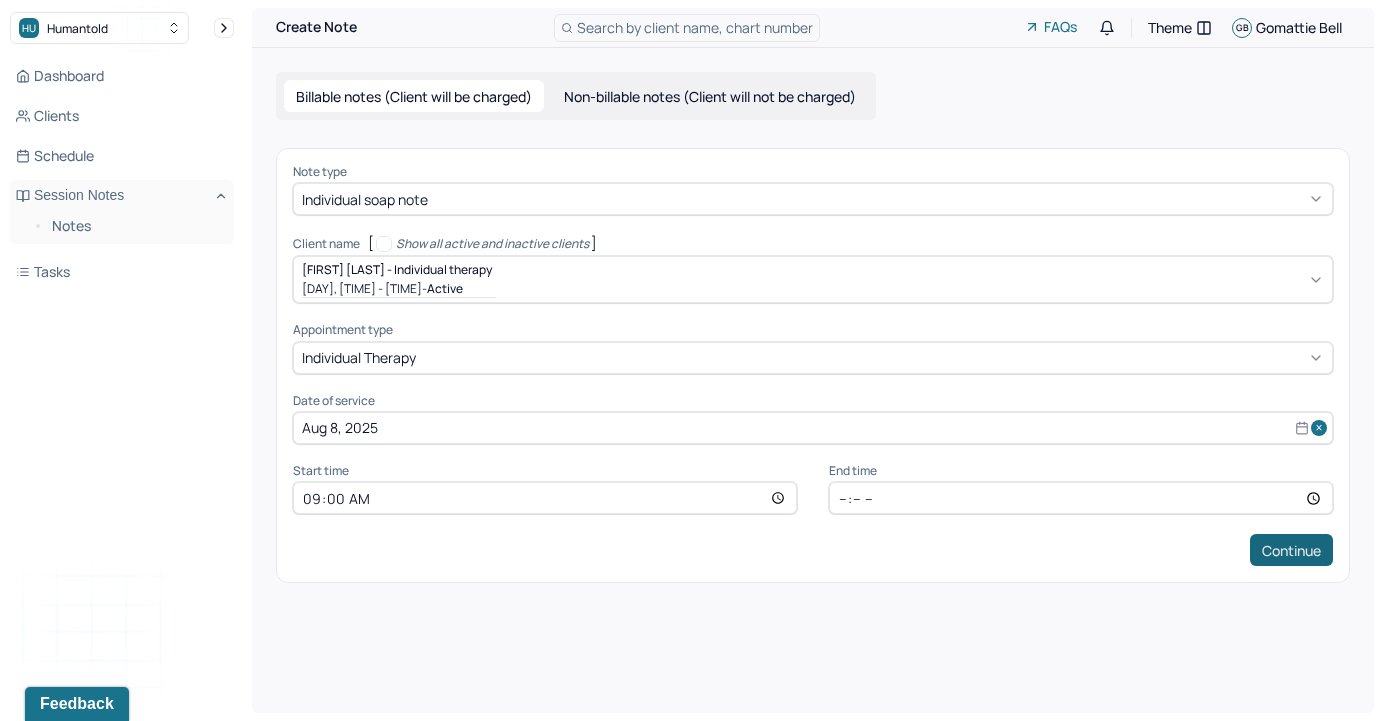 click on "Continue" at bounding box center (1291, 550) 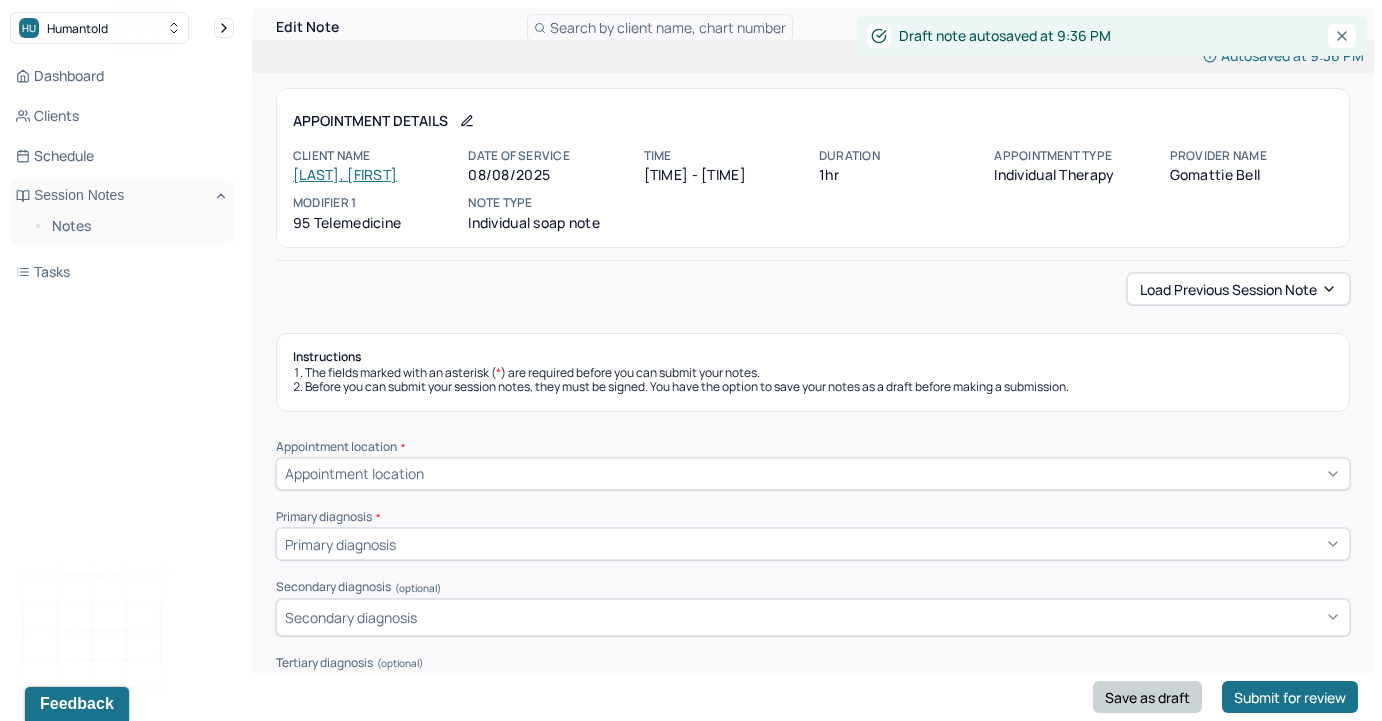 click on "Save as draft" at bounding box center (1147, 697) 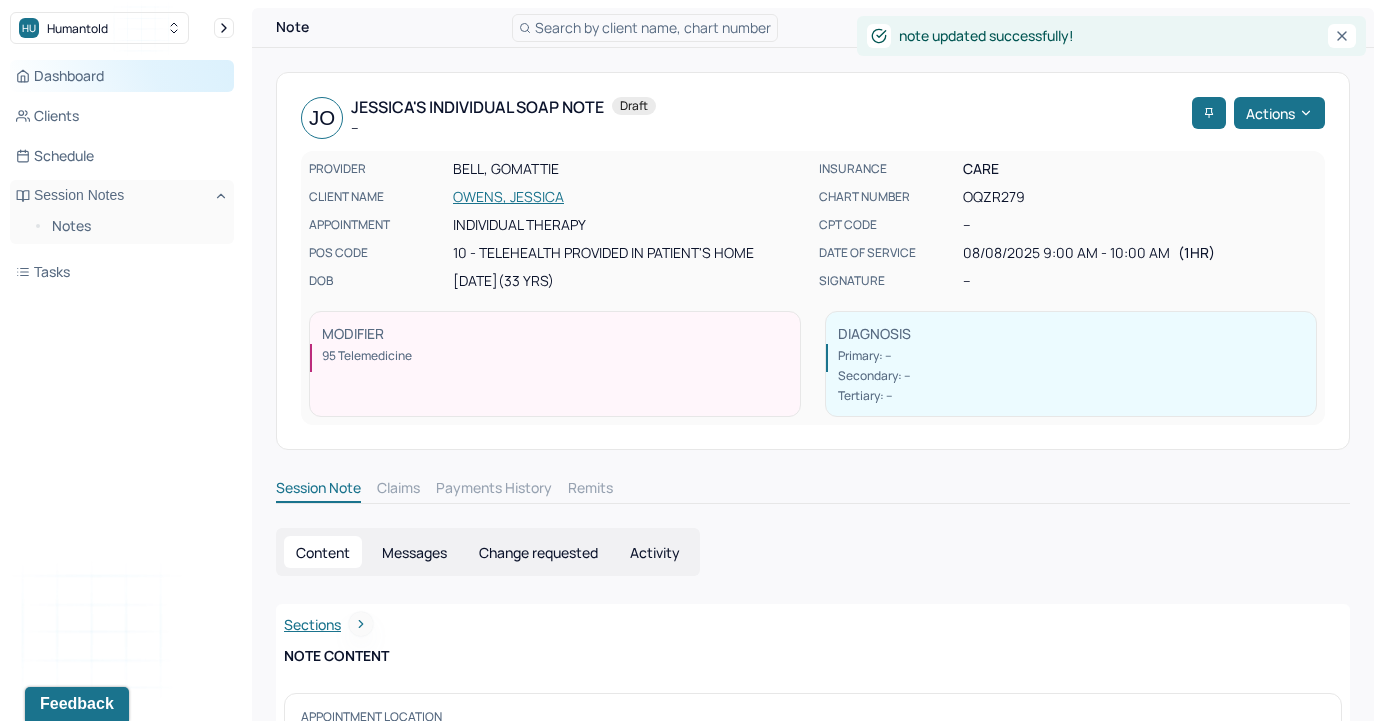 click on "Dashboard" at bounding box center [122, 76] 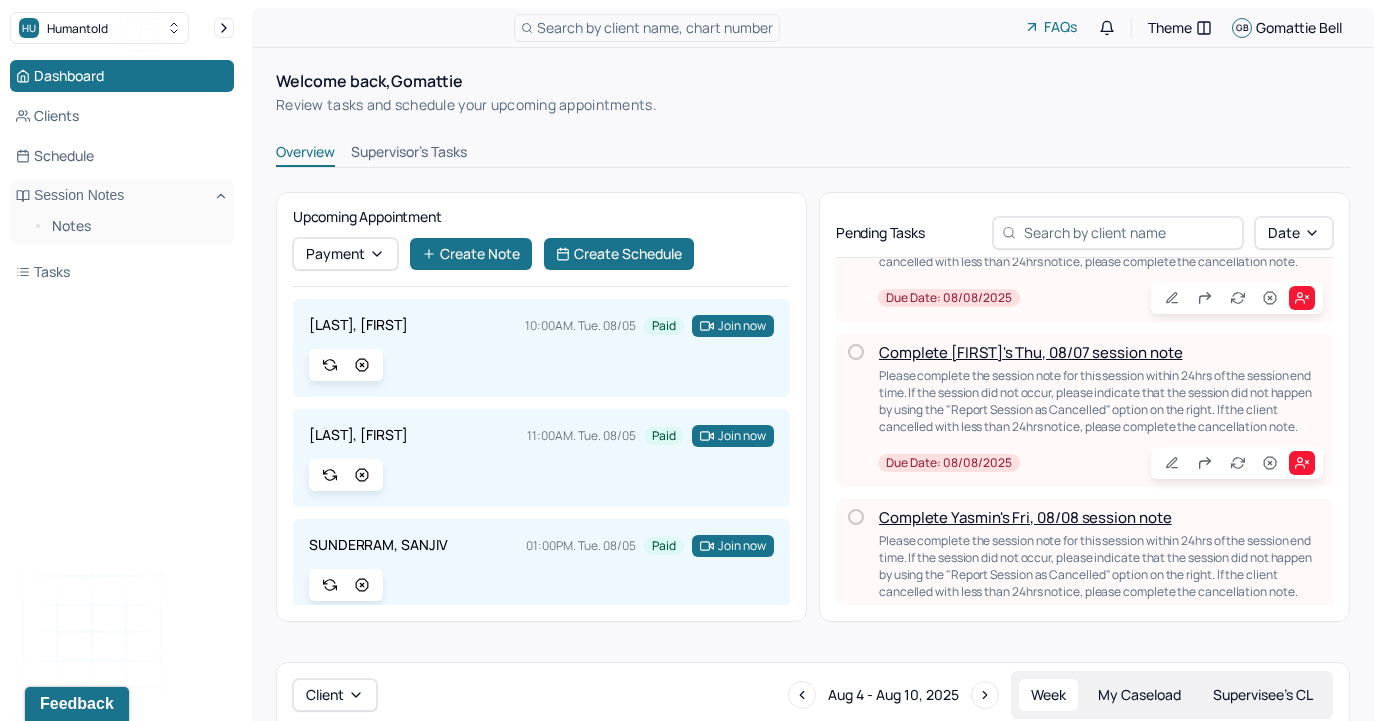 scroll, scrollTop: 151, scrollLeft: 0, axis: vertical 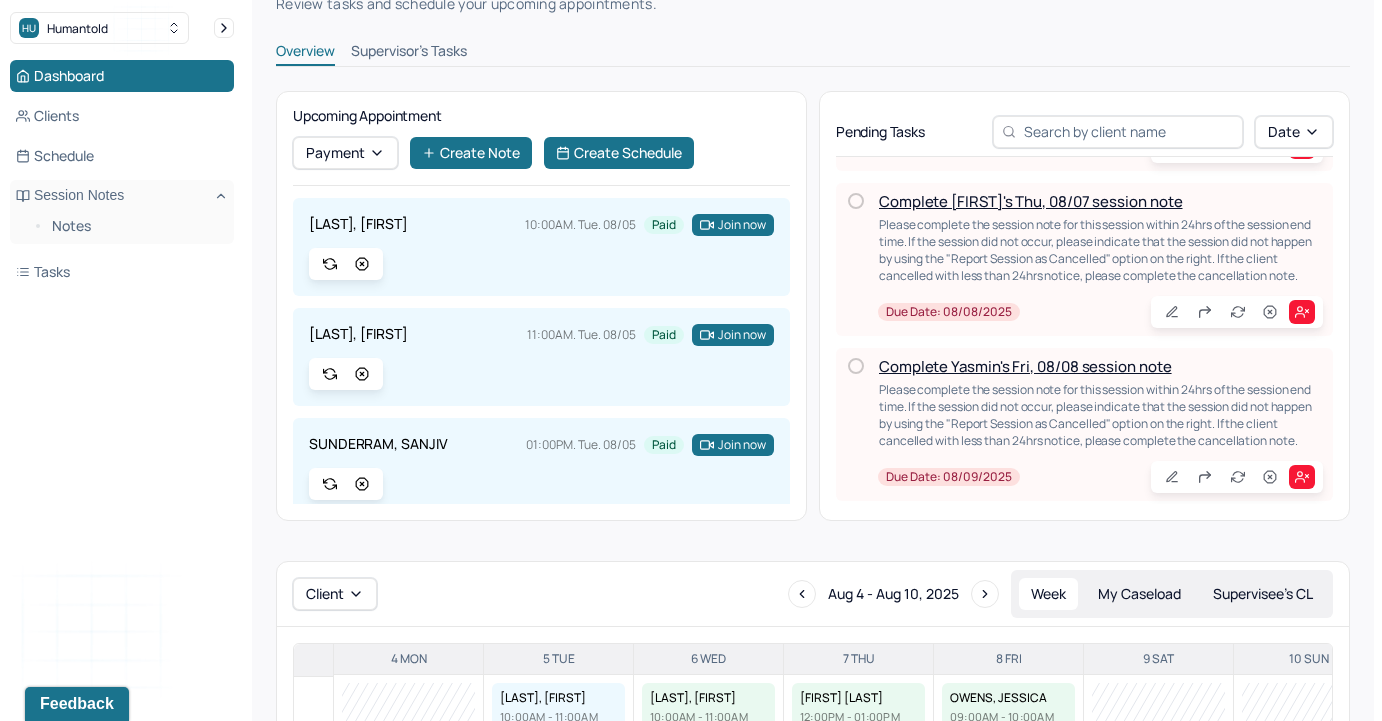 click on "Complete Yasmin's Fri, 08/08 session note" at bounding box center [1025, 366] 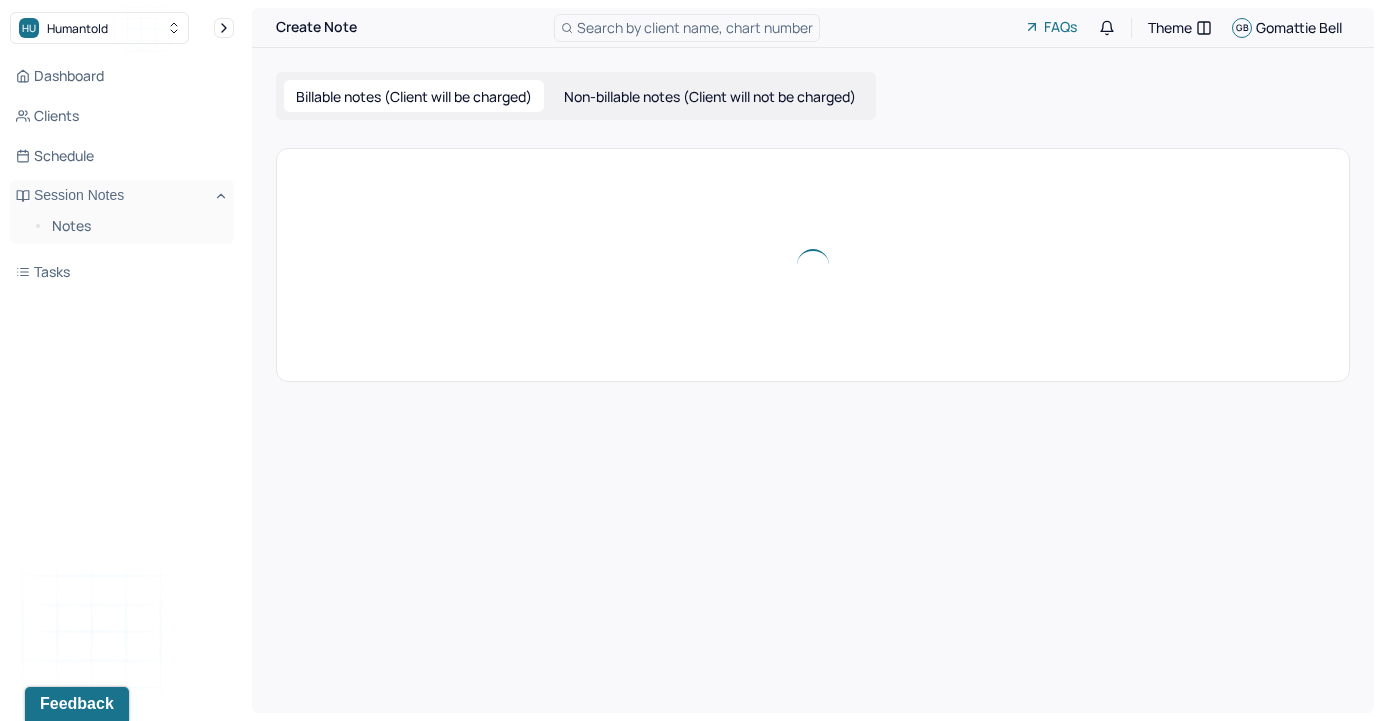 scroll, scrollTop: 0, scrollLeft: 0, axis: both 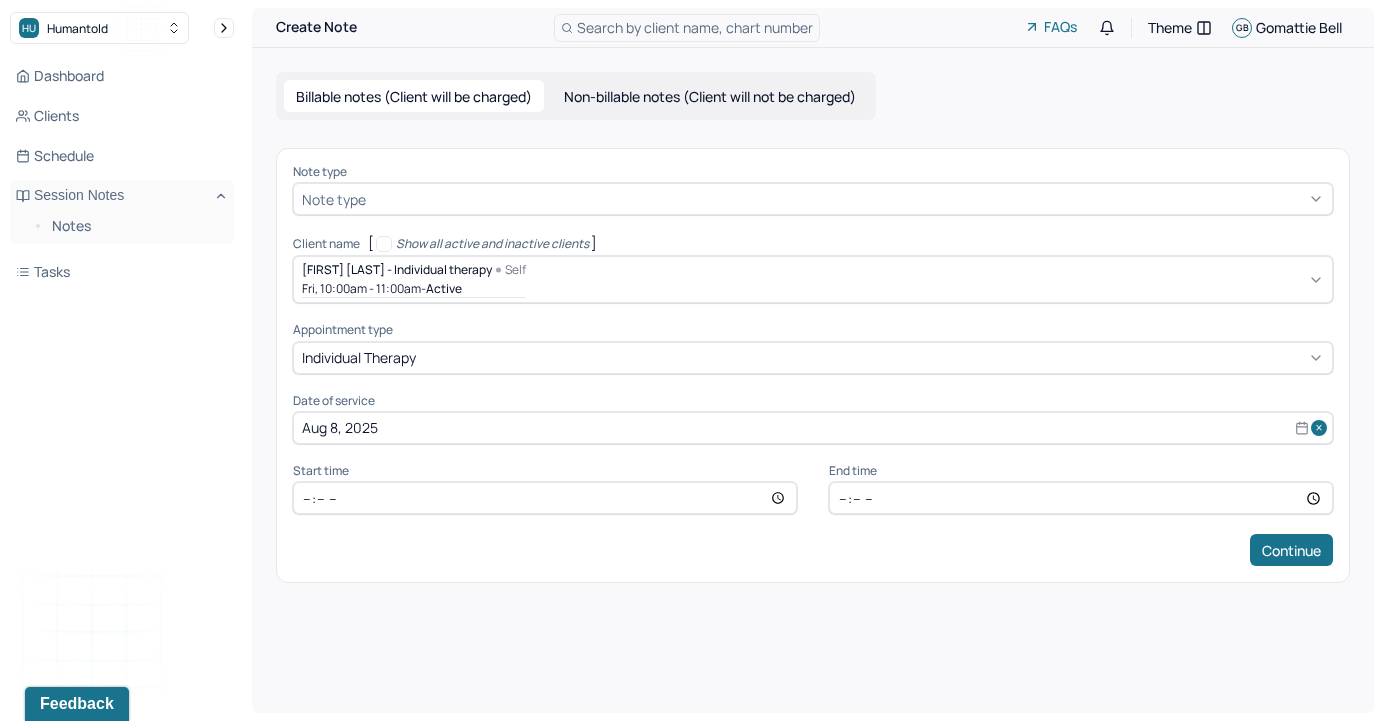 click at bounding box center (847, 199) 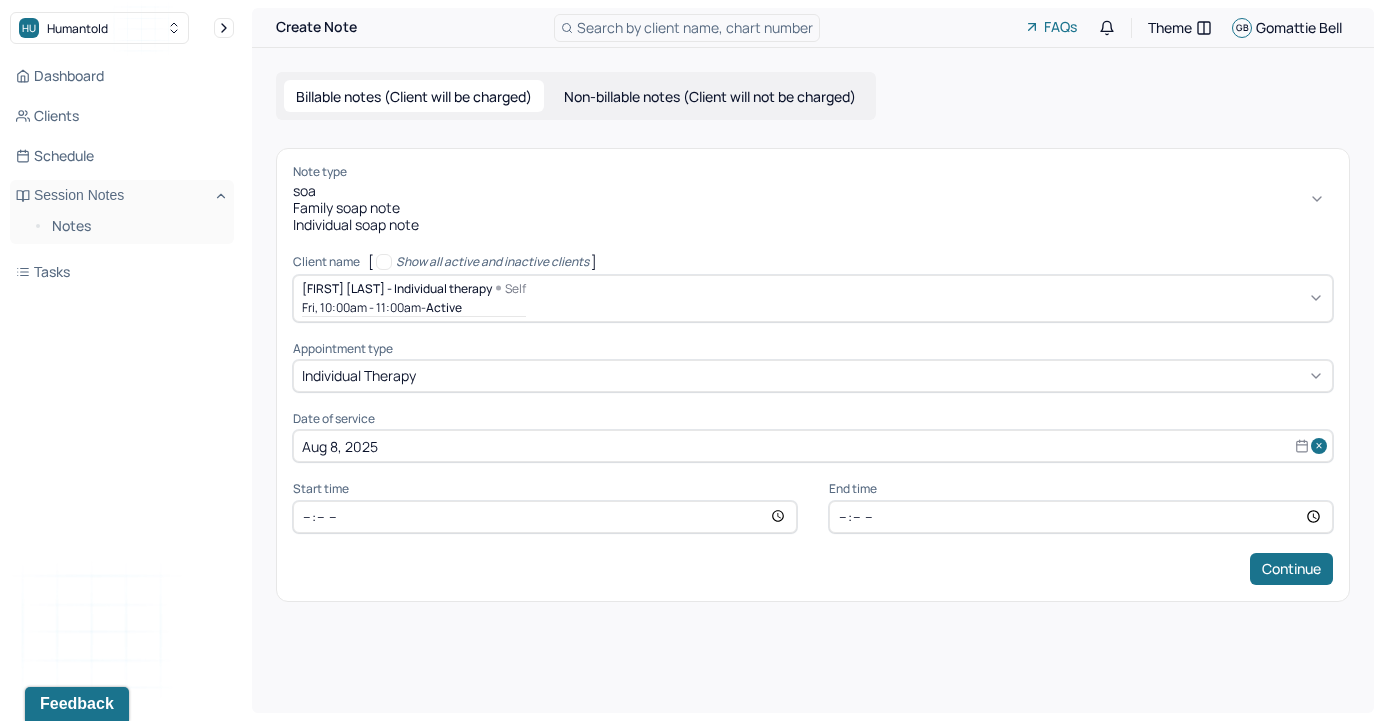 type on "soap" 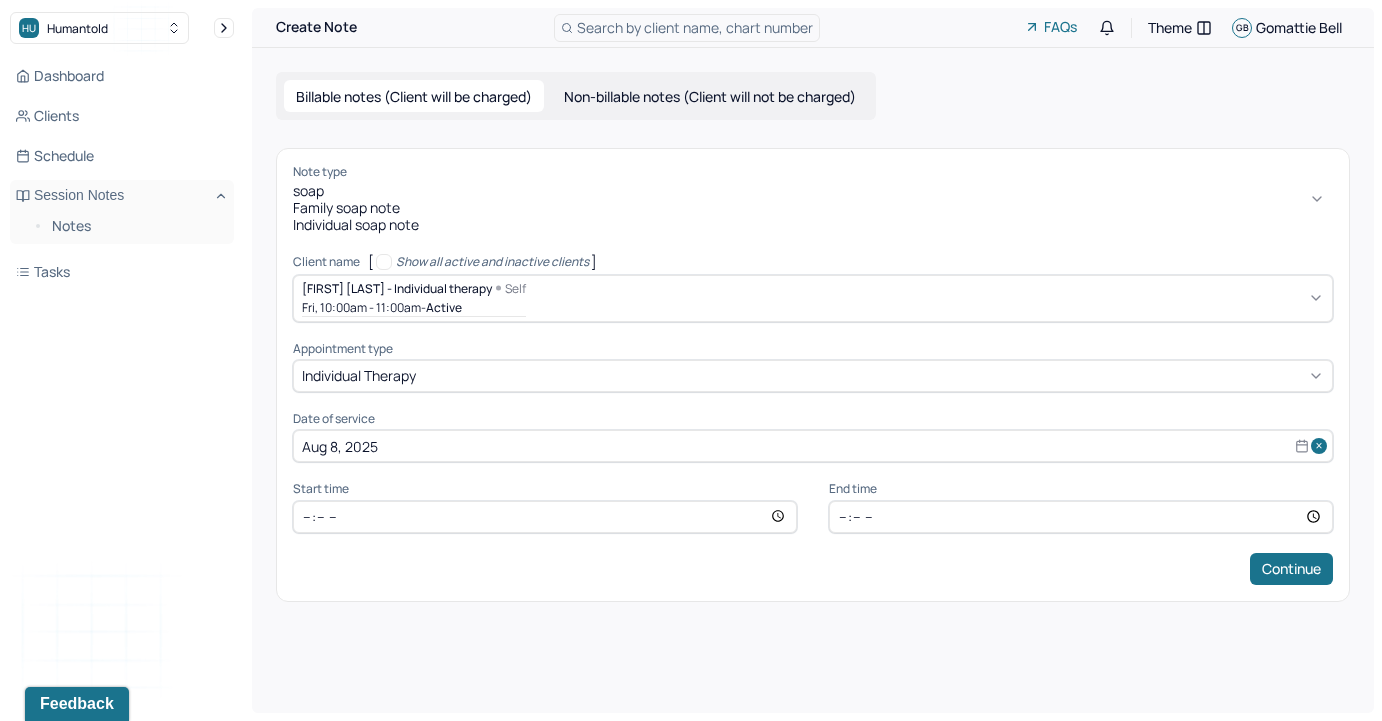 click on "Individual soap note" at bounding box center (813, 225) 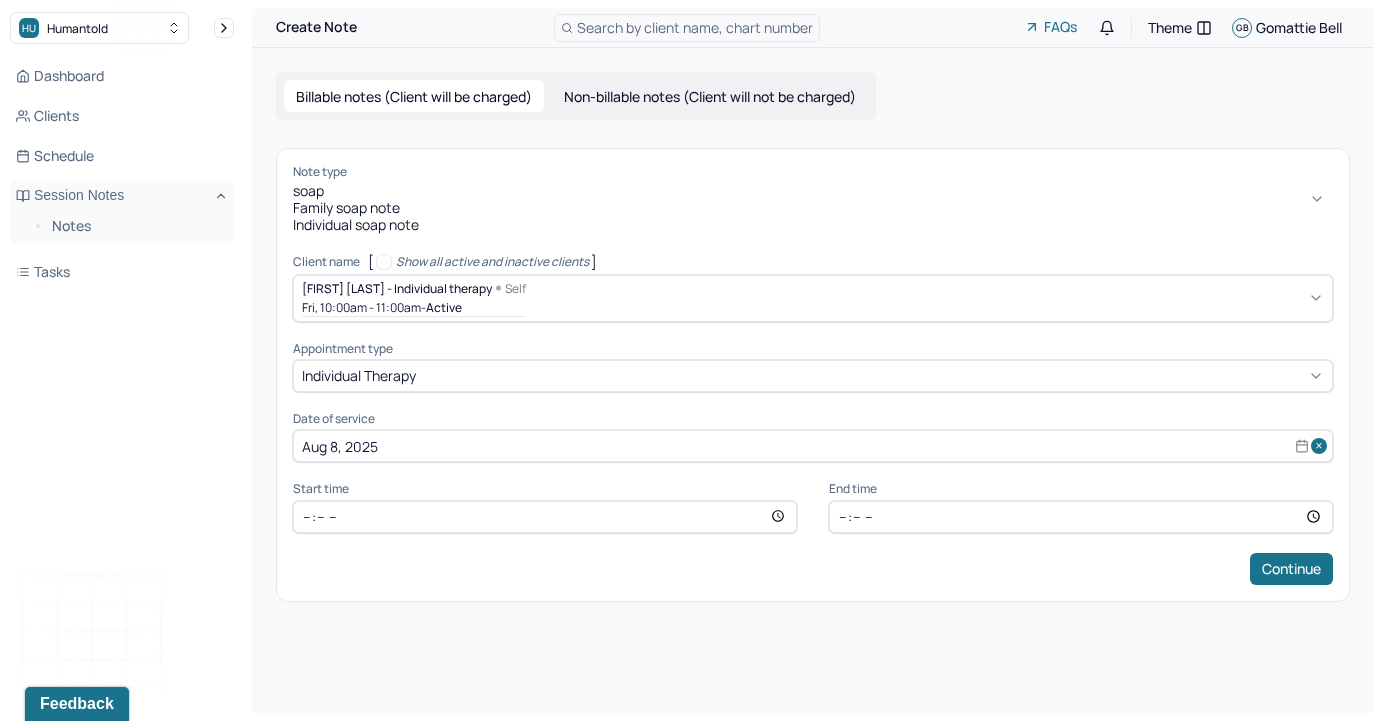 type 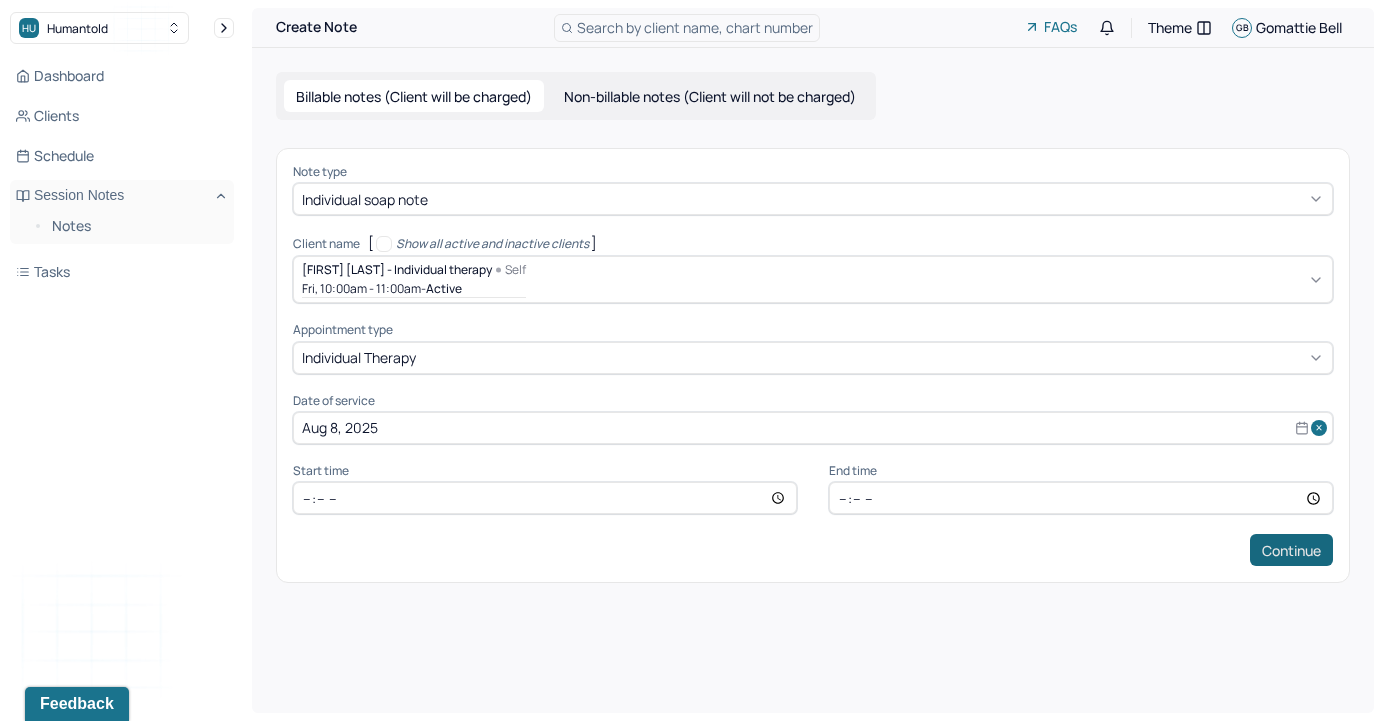 click on "Continue" at bounding box center (1291, 550) 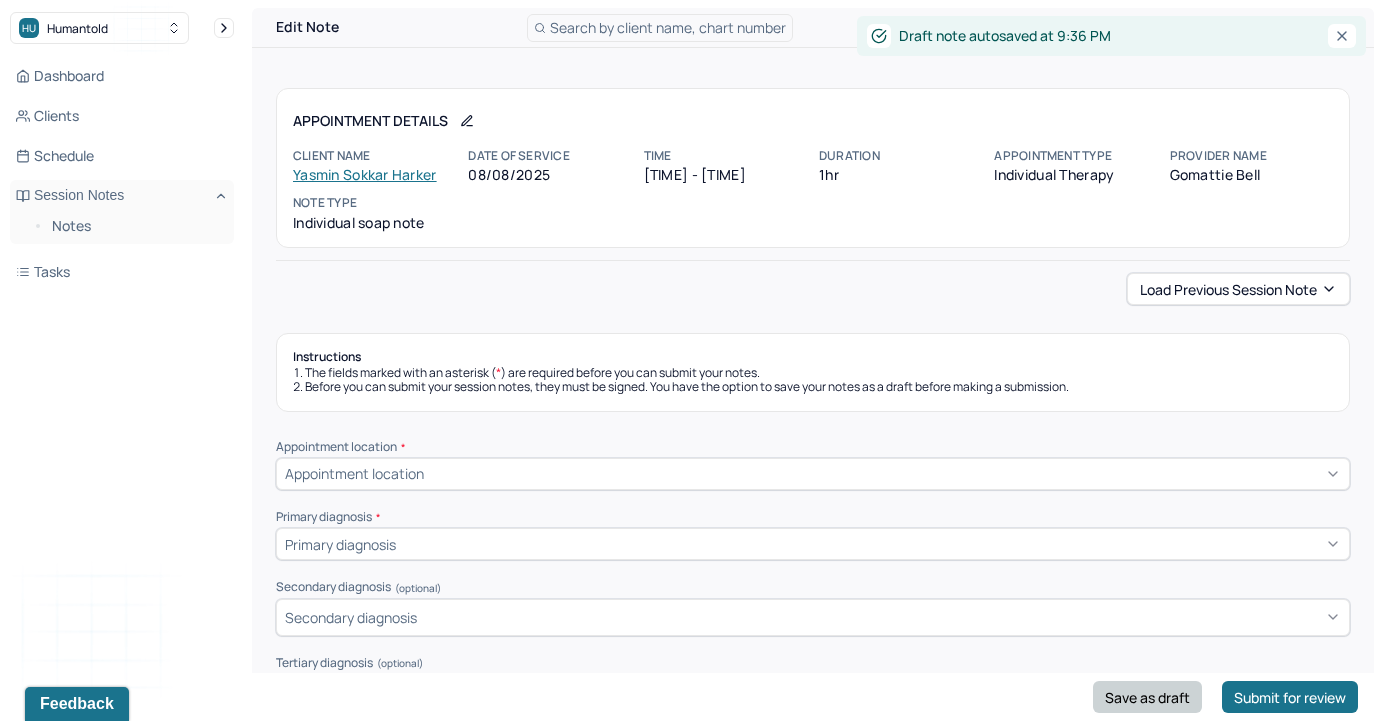 click on "Save as draft" at bounding box center (1147, 697) 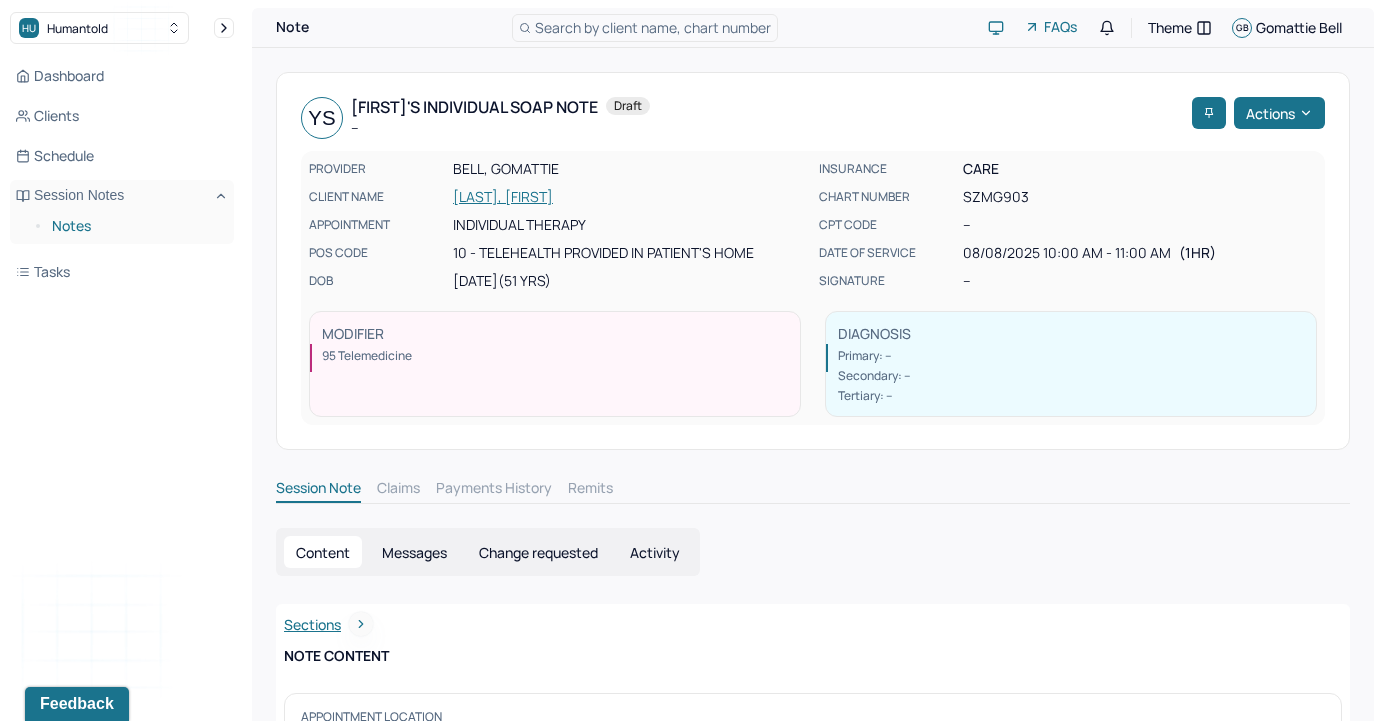 click on "Notes" at bounding box center (135, 226) 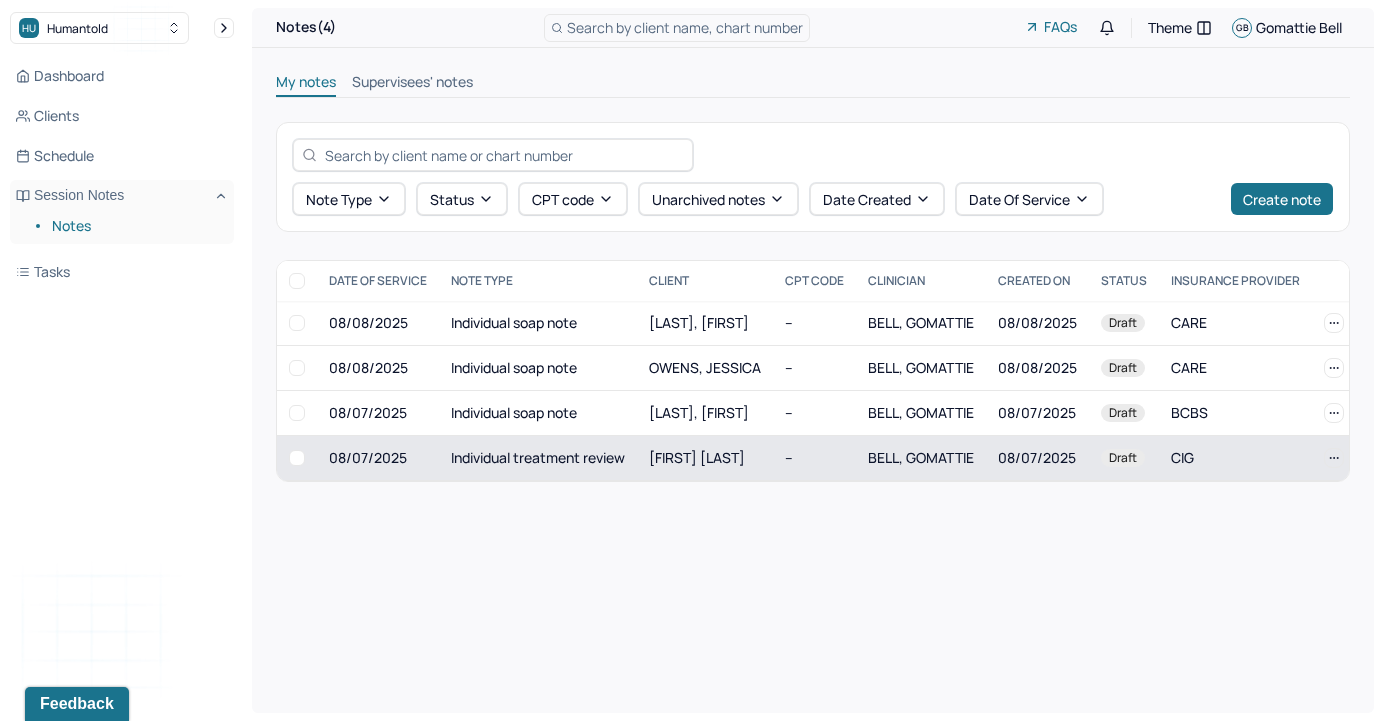 click on "[FIRST] [LAST]" at bounding box center [697, 457] 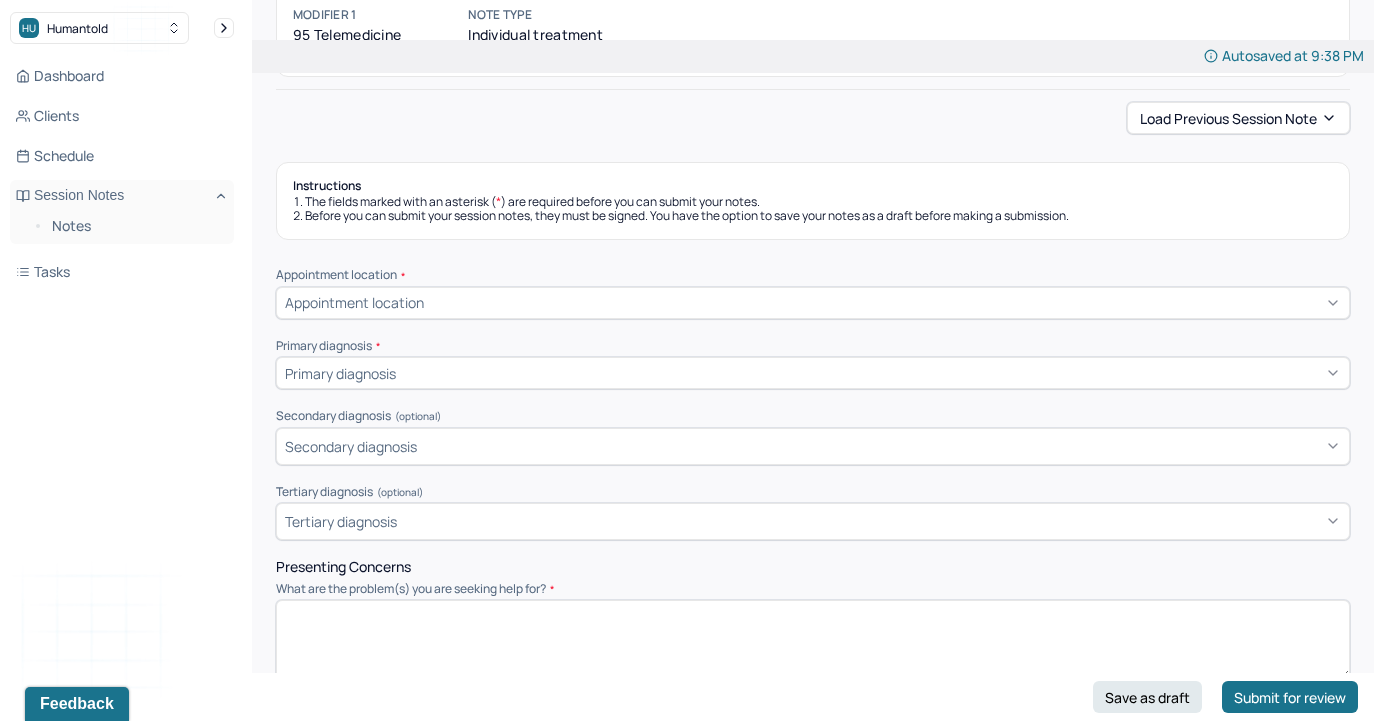 scroll, scrollTop: 195, scrollLeft: 0, axis: vertical 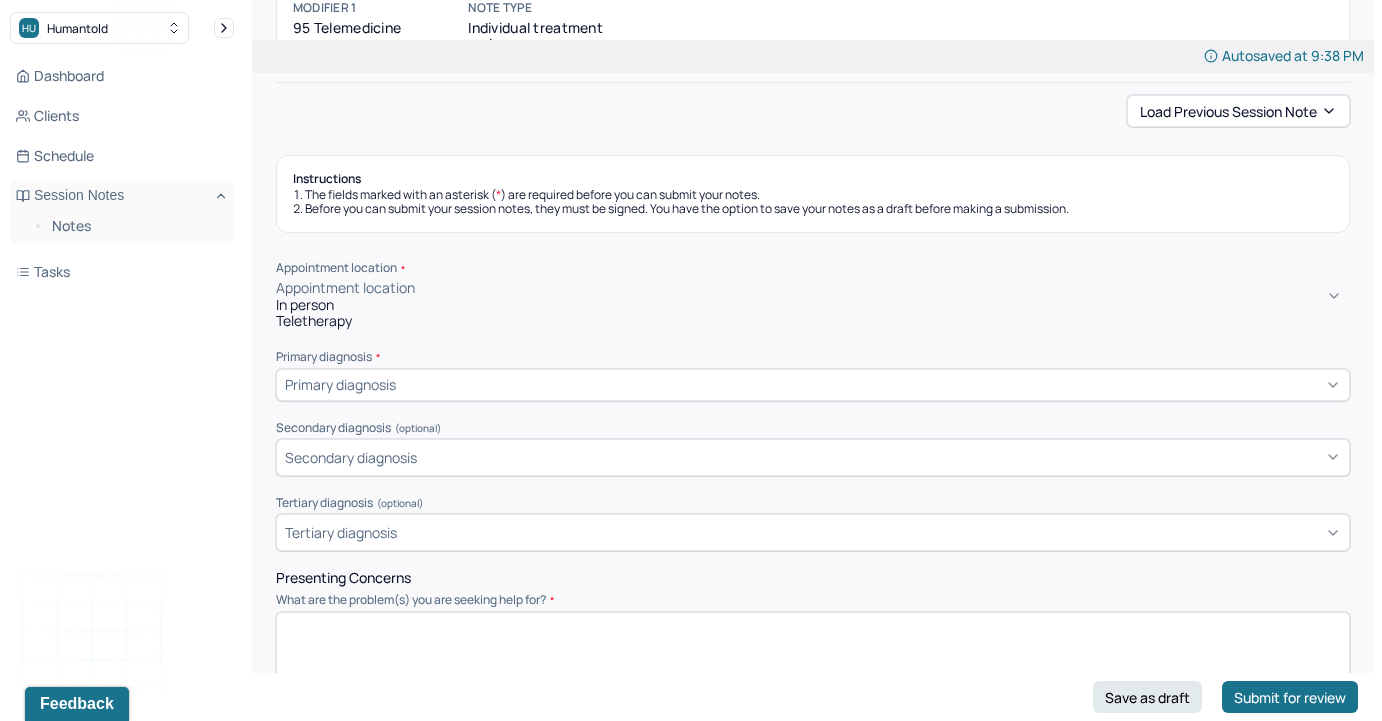 click on "Appointment location" at bounding box center [813, 288] 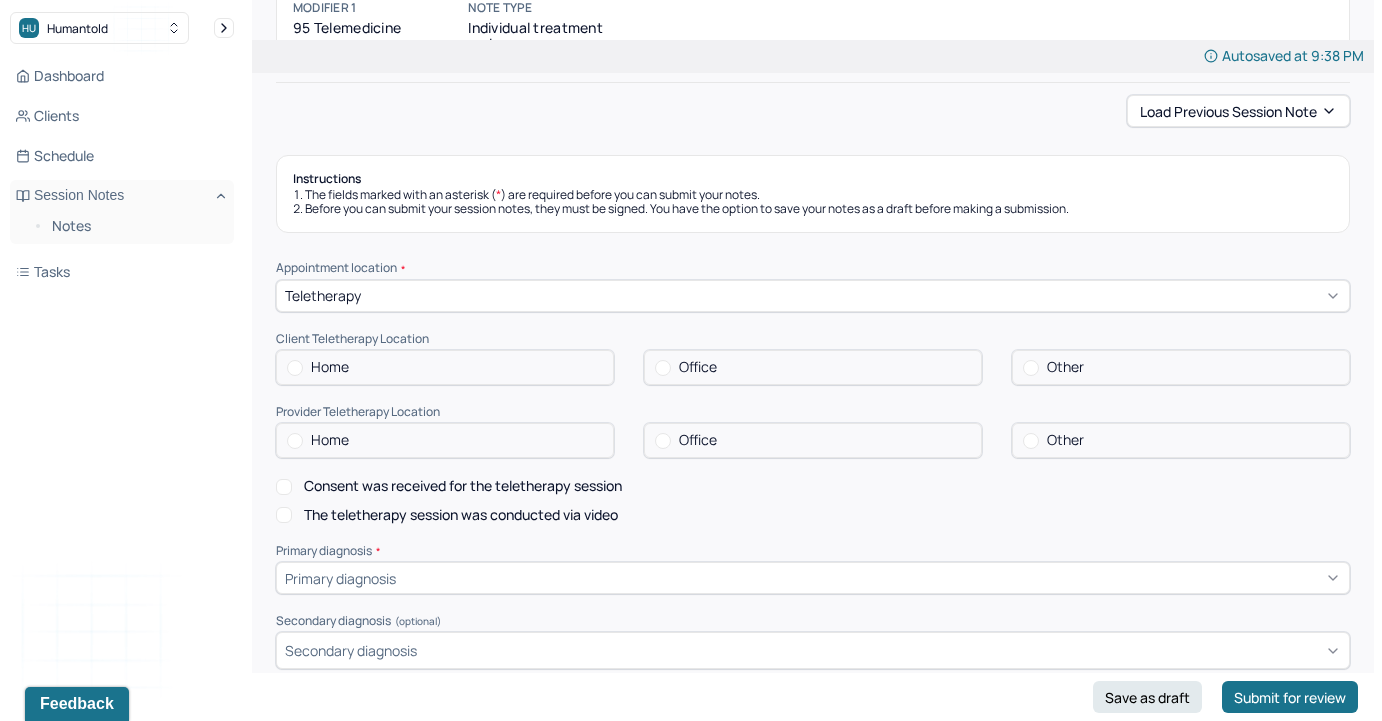 click on "Home" at bounding box center [445, 367] 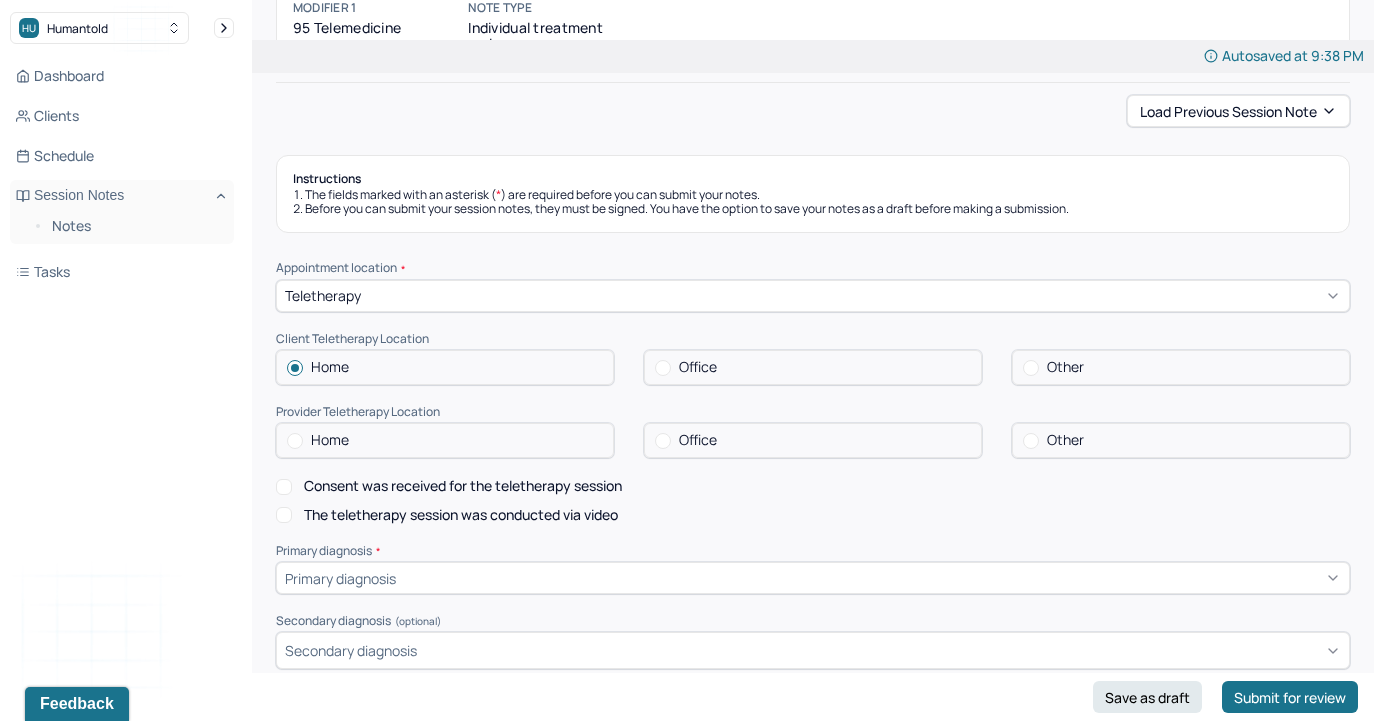 click at bounding box center [295, 441] 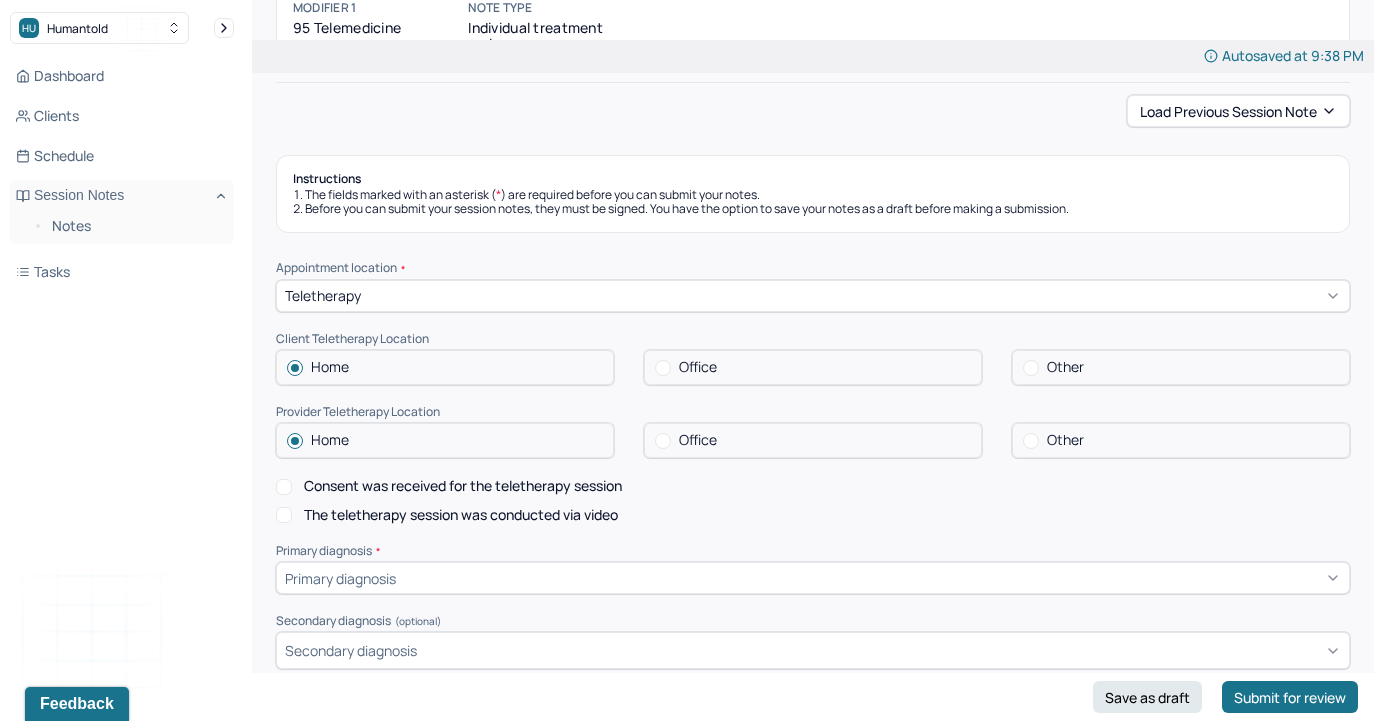 click on "Consent was received for the teletherapy session" at bounding box center [284, 487] 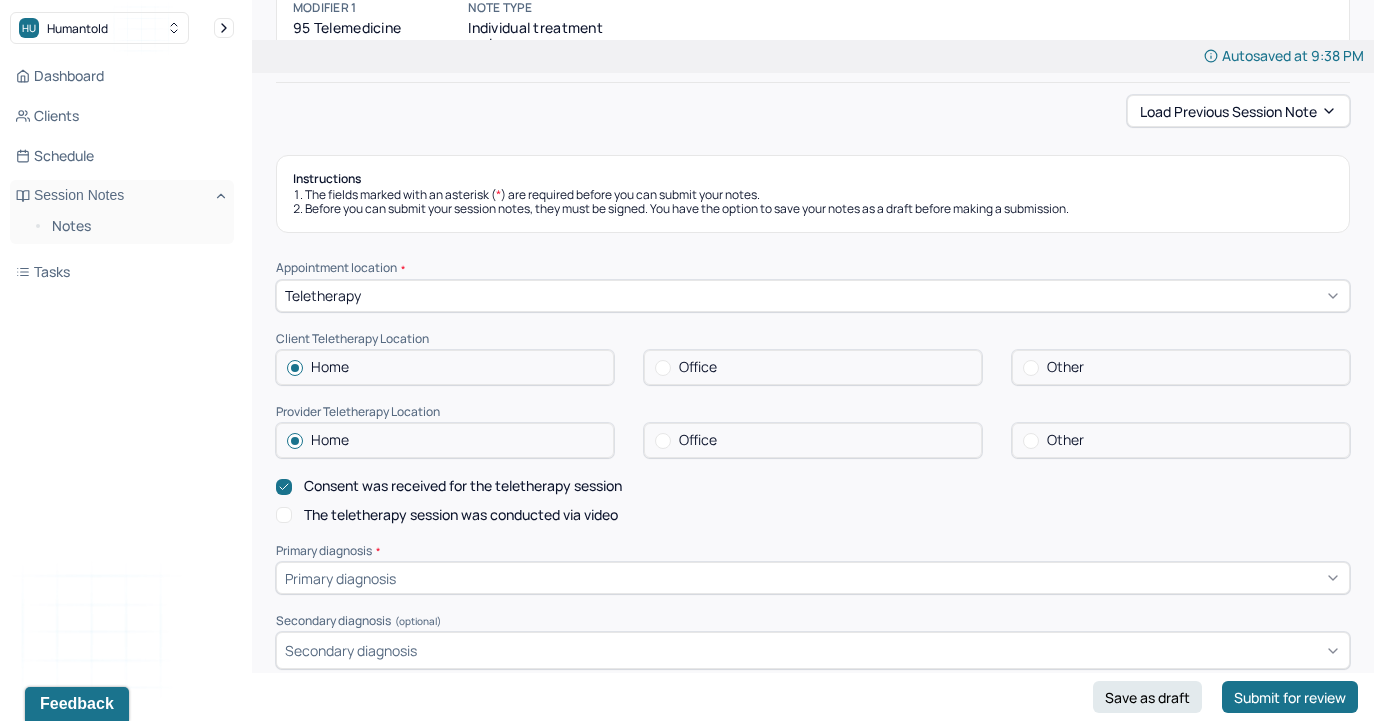 click on "The teletherapy session was conducted via video" at bounding box center [284, 515] 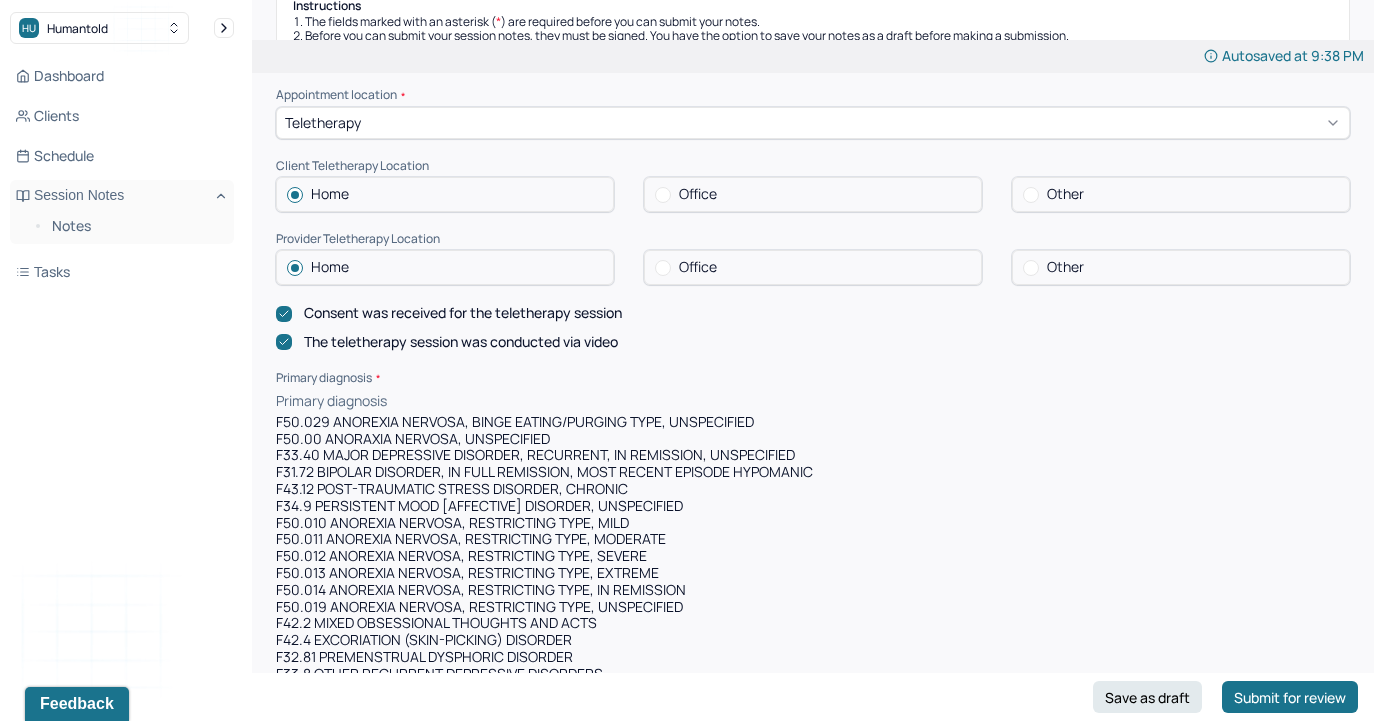 click on "F50.029 ANOREXIA NERVOSA, BINGE EATING/PURGING TYPE, UNSPECIFIED, 1 of 473. 473 results available. Use Up and Down to choose options, press Enter to select the currently focused option, press Escape to exit the menu, press Tab to select the option and exit the menu. Primary diagnosis F50.029 ANOREXIA NERVOSA, BINGE EATING/PURGING TYPE, UNSPECIFIED F50.00 ANORAXIA NERVOSA, UNSPECIFIED F33.40 MAJOR DEPRESSIVE DISORDER, RECURRENT, IN REMISSION, UNSPECIFIED F31.72 BIPOLAR DISORDER, IN FULL REMISSION, MOST RECENT EPISODE HYPOMANIC F43.12 POST-TRAUMATIC STRESS DISORDER, CHRONIC F34.9 PERSISTENT MOOD [AFFECTIVE] DISORDER, UNSPECIFIED F50.010 ANOREXIA NERVOSA, RESTRICTING TYPE, MILD F50.011 ANOREXIA NERVOSA, RESTRICTING TYPE, MODERATE F50.012 ANOREXIA NERVOSA, RESTRICTING TYPE, SEVERE F50.013 ANOREXIA NERVOSA, RESTRICTING TYPE, EXTREME F50.014 ANOREXIA NERVOSA, RESTRICTING TYPE, IN REMISSION F50.019 ANOREXIA NERVOSA, RESTRICTING TYPE, UNSPECIFIED F42.2 MIXED OBSESSIONAL THOUGHTS AND ACTS F50.21 BULIMIA NERVOSA, MILD" at bounding box center (813, 4374) 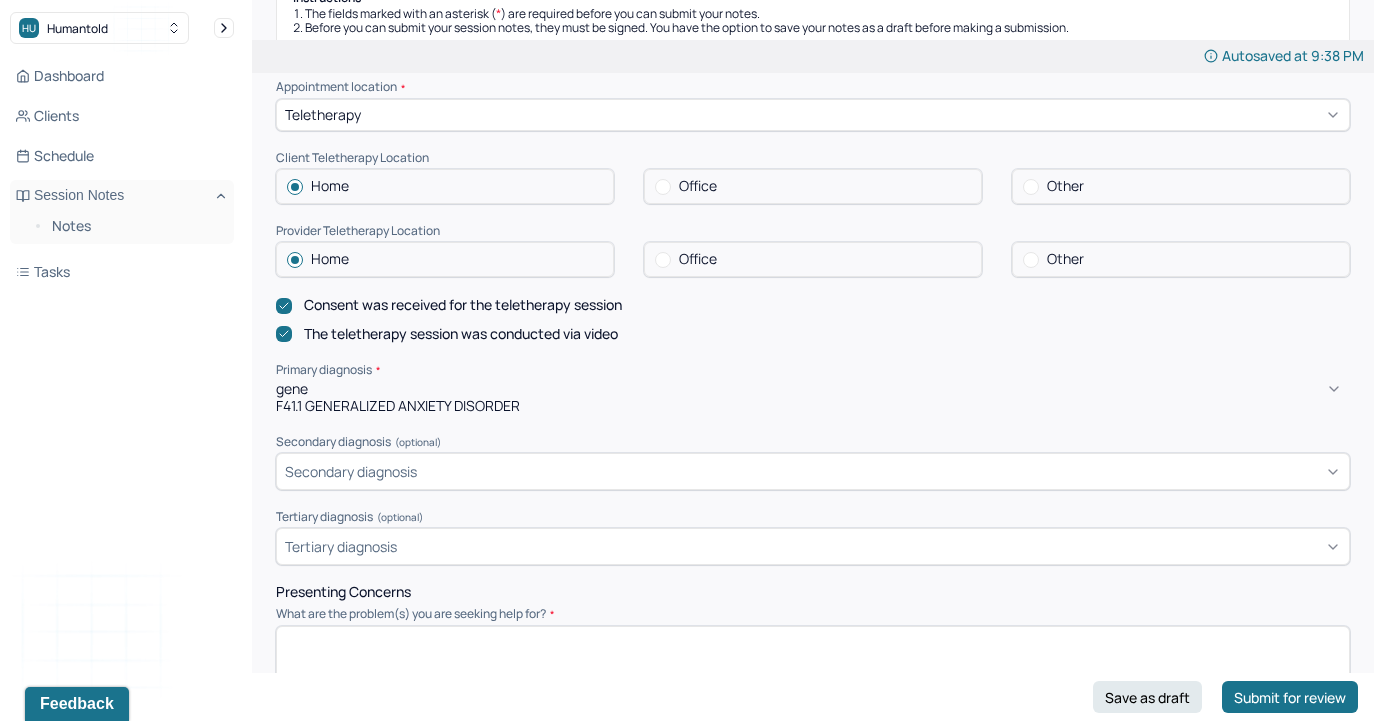 type on "gener" 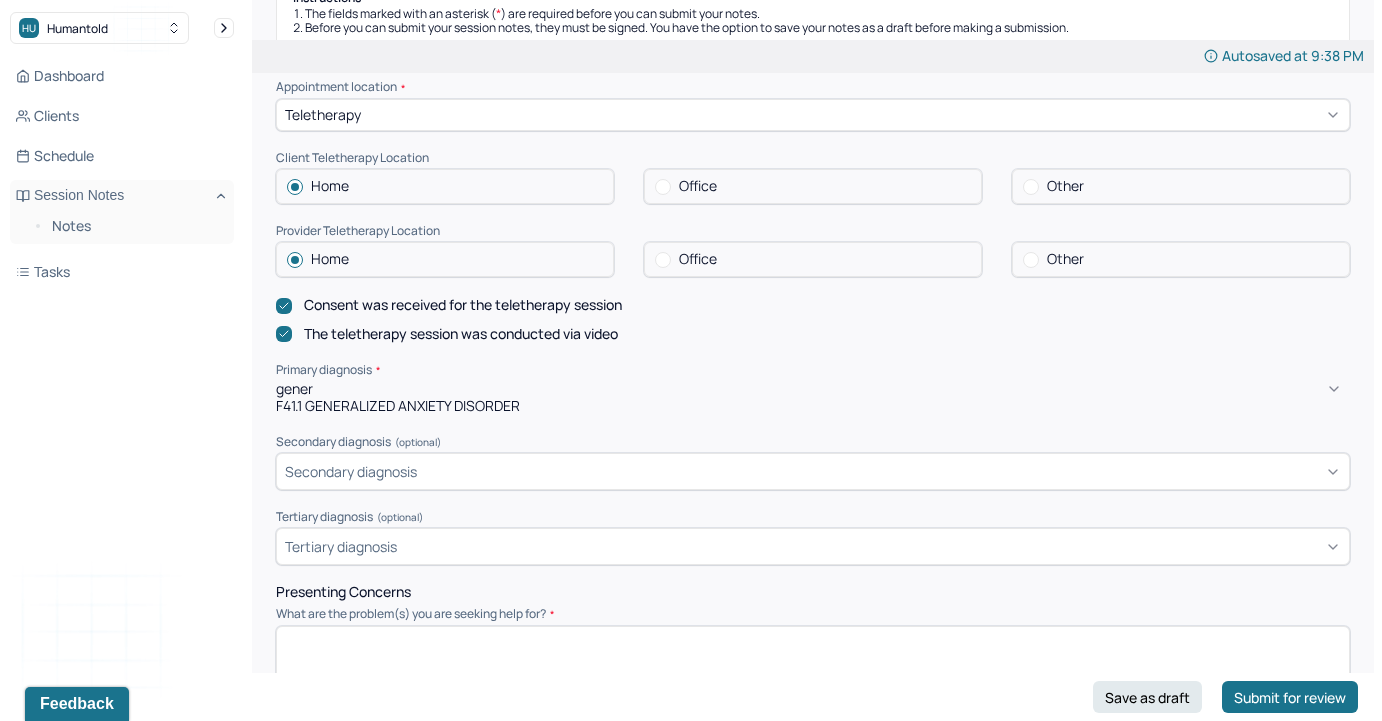 click on "F41.1 GENERALIZED ANXIETY DISORDER" at bounding box center [813, 406] 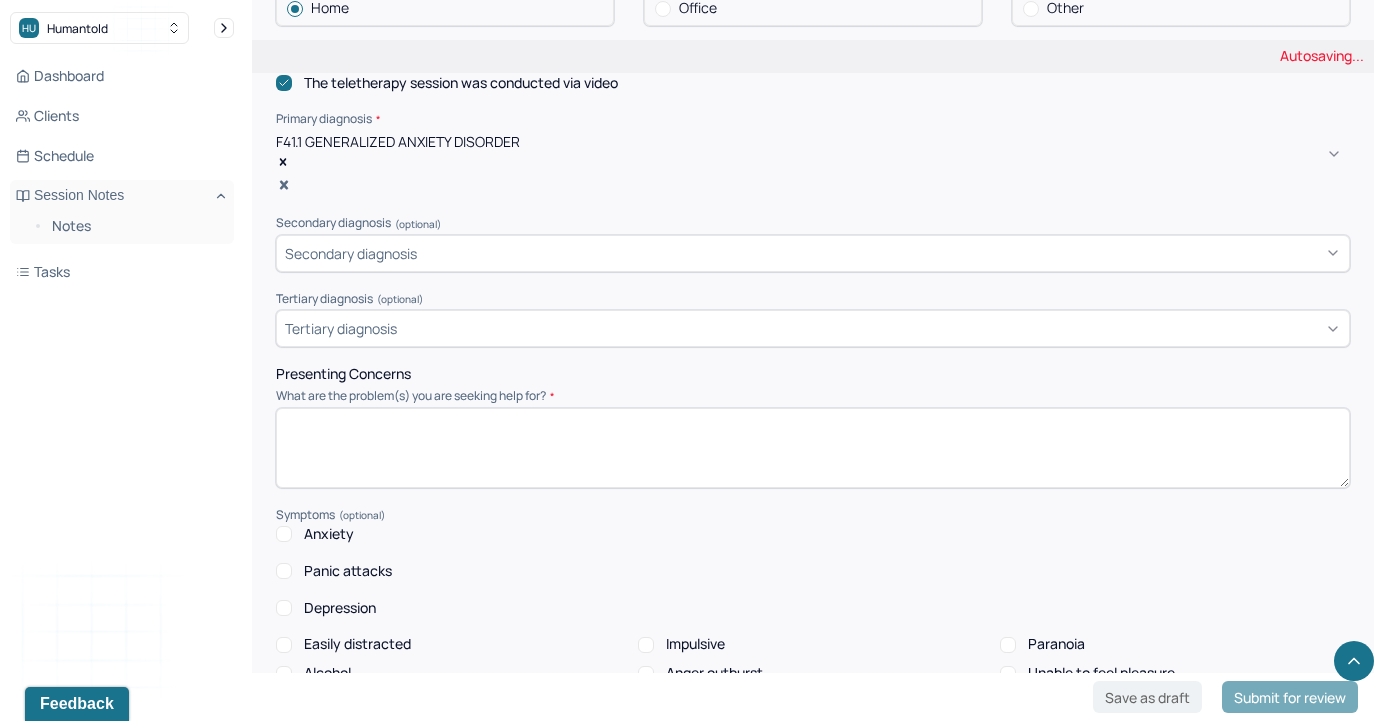 scroll, scrollTop: 640, scrollLeft: 0, axis: vertical 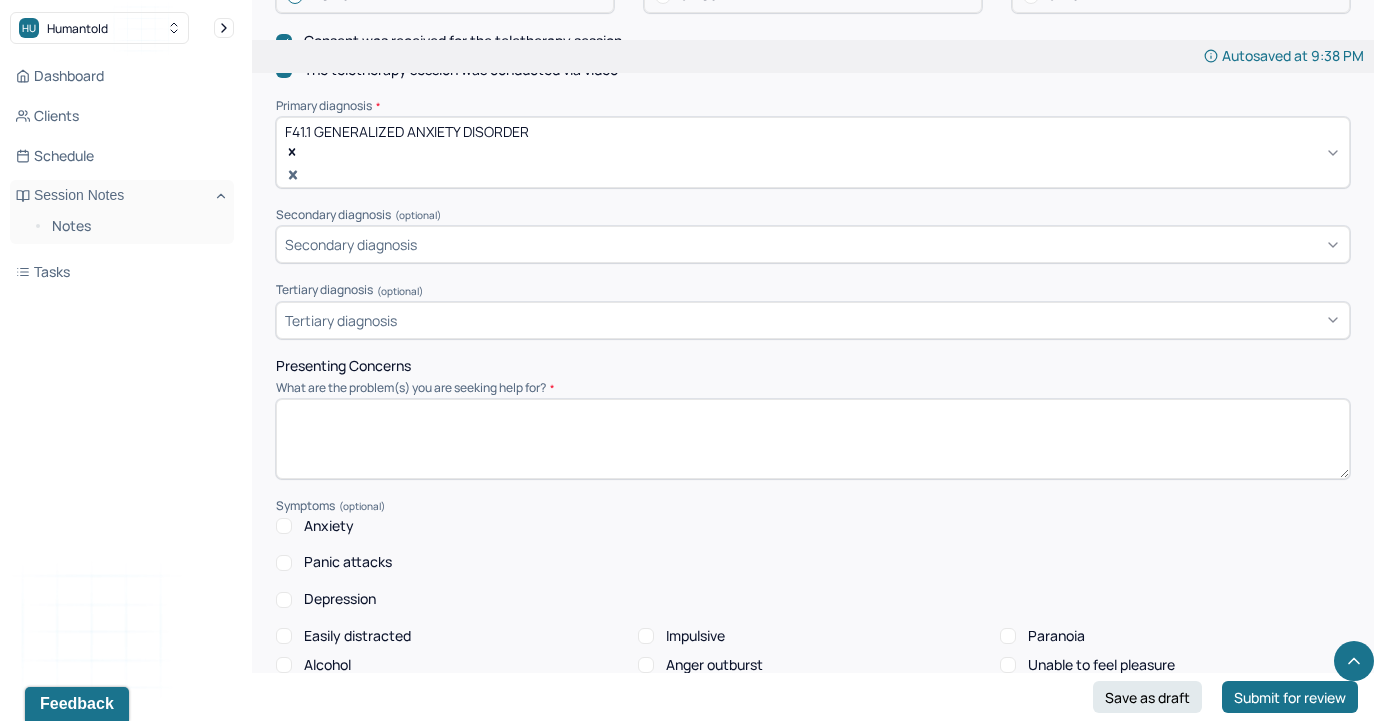click at bounding box center (813, 439) 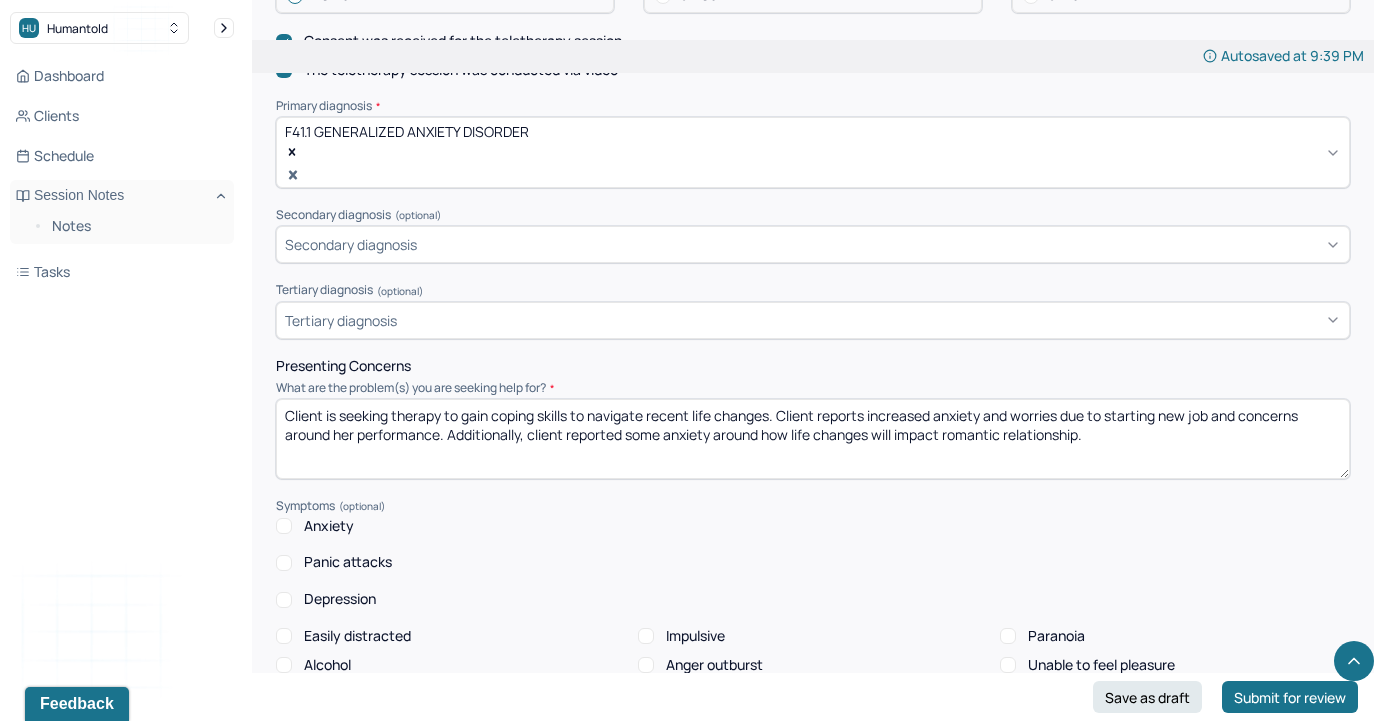 drag, startPoint x: 1118, startPoint y: 400, endPoint x: 344, endPoint y: 270, distance: 784.8414 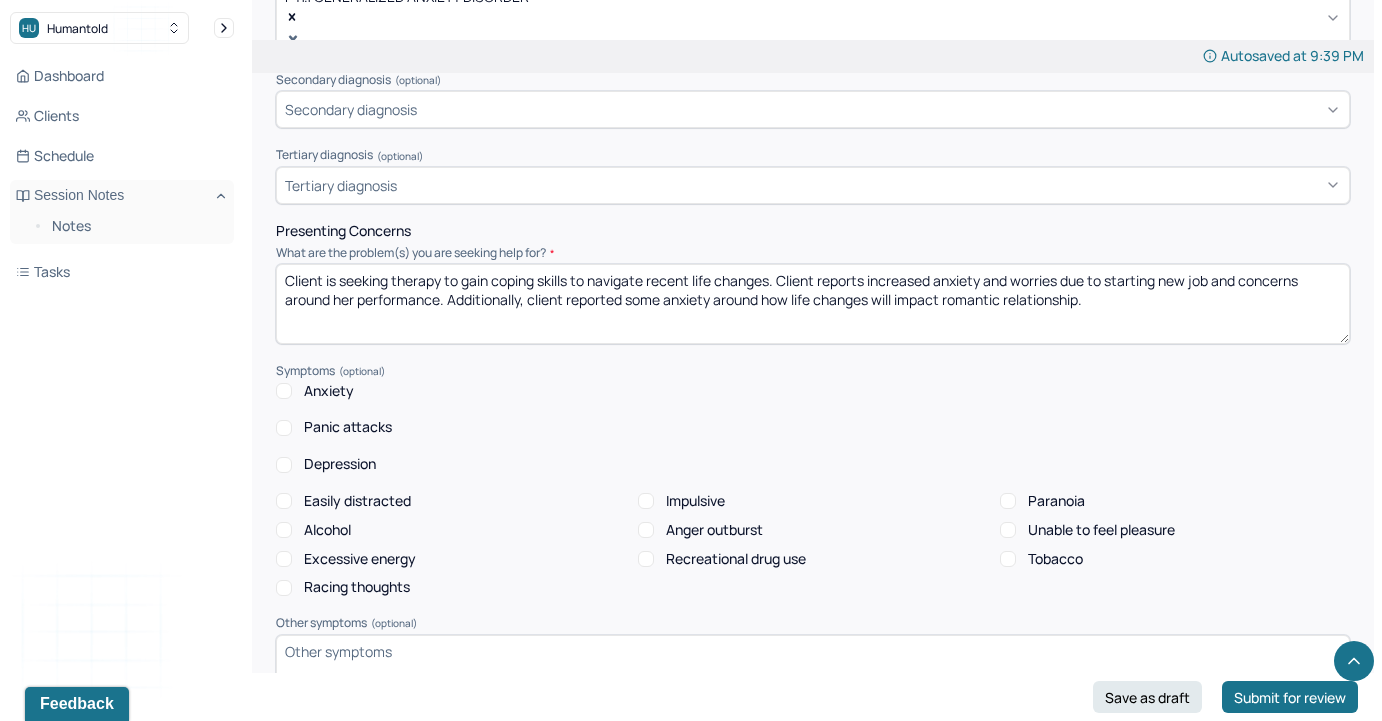 scroll, scrollTop: 783, scrollLeft: 0, axis: vertical 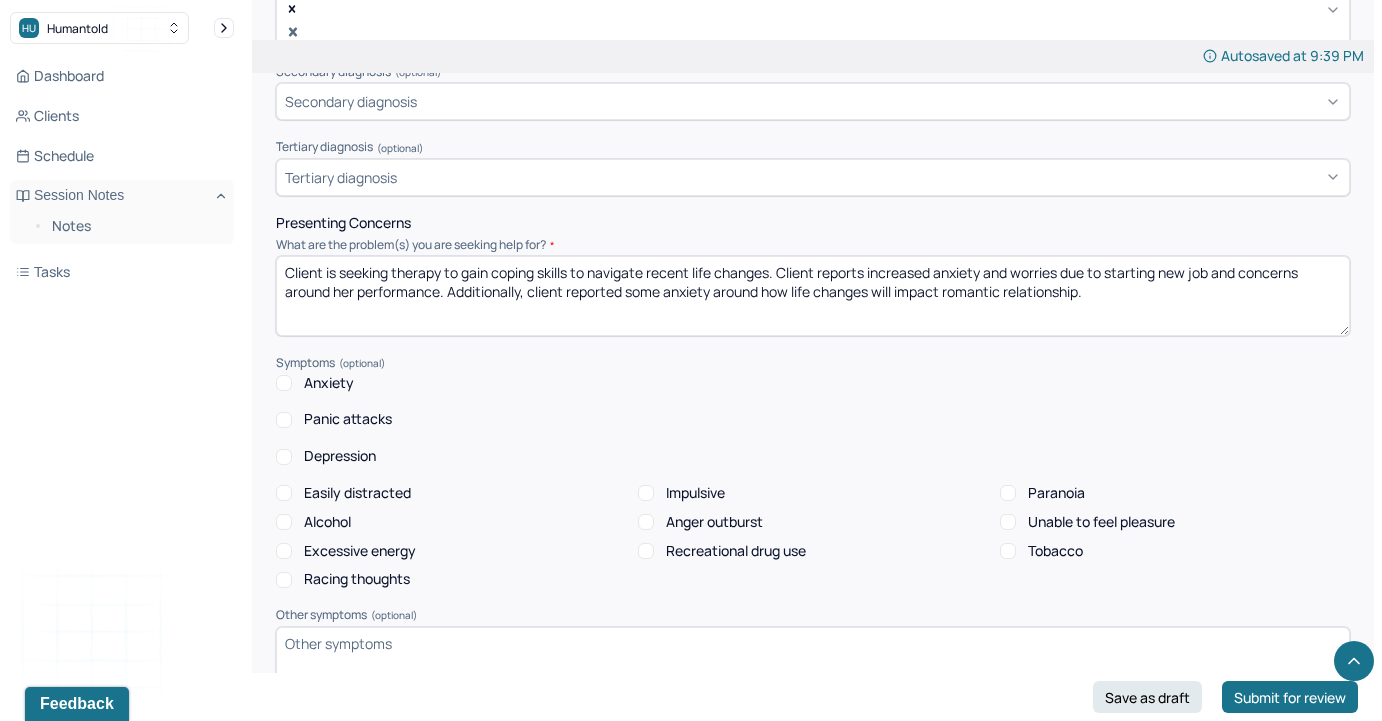 click on "Anxiety" at bounding box center [284, 383] 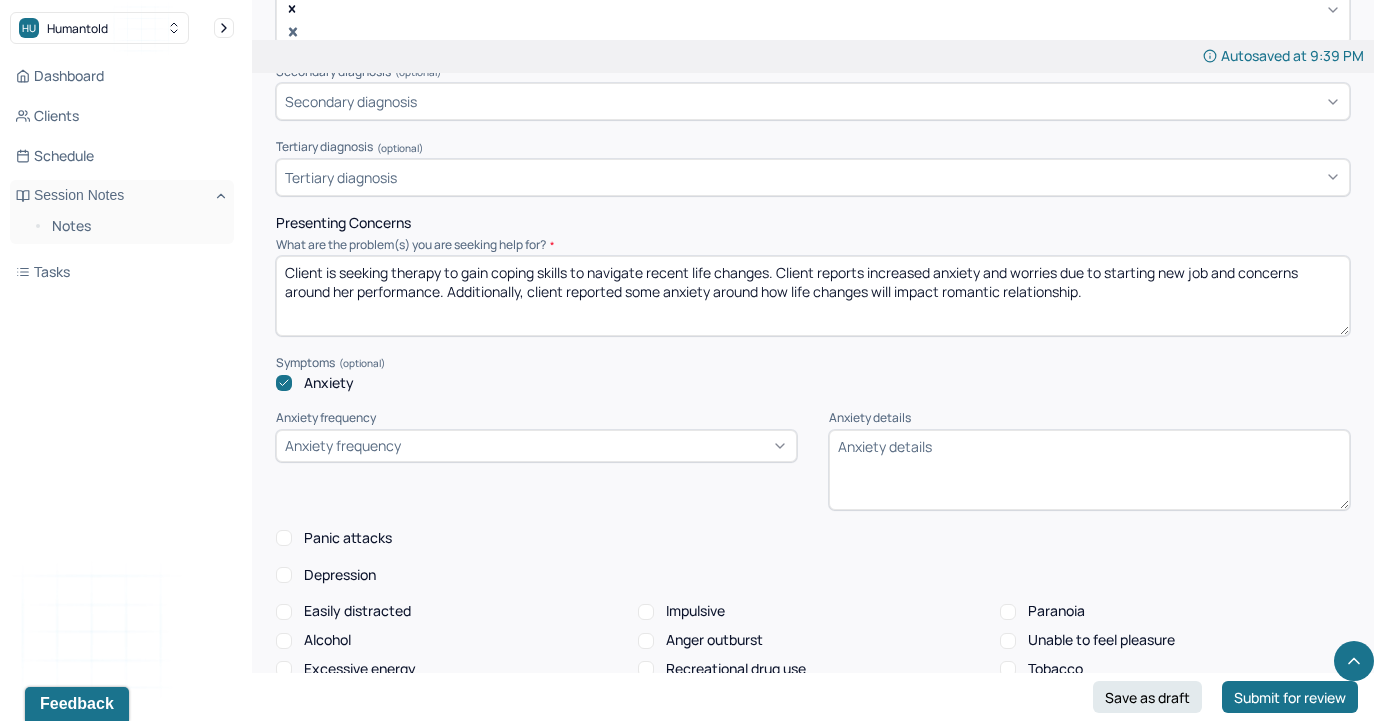 click on "Anxiety frequency" at bounding box center [343, 445] 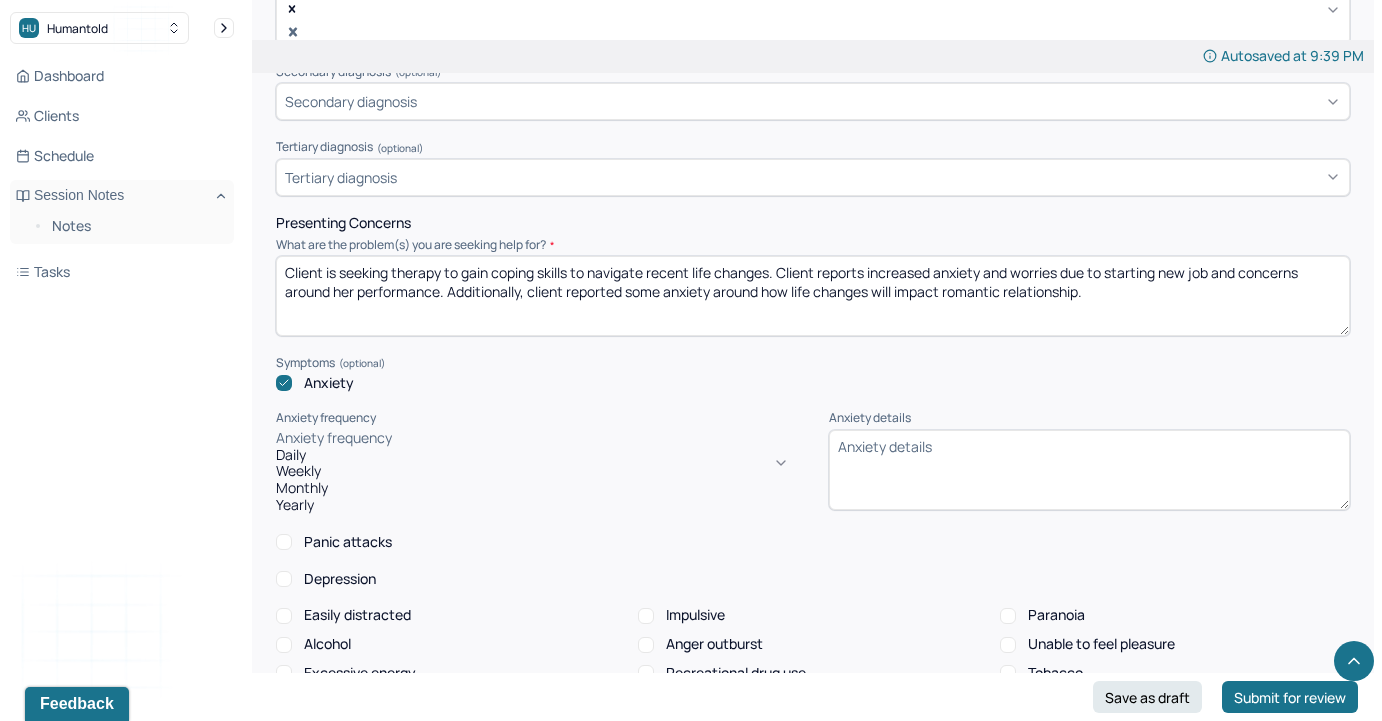 click on "Daily" at bounding box center [536, 455] 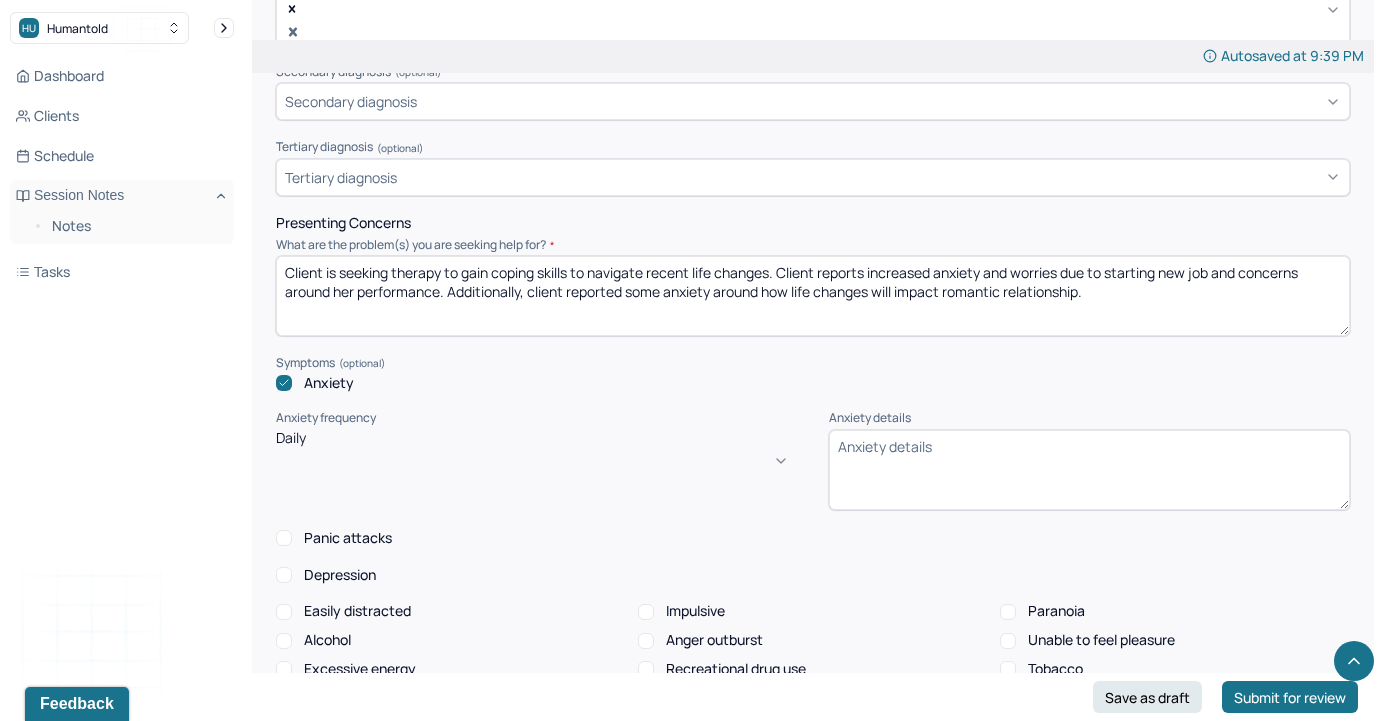 click on "Anxiety details" at bounding box center [1089, 470] 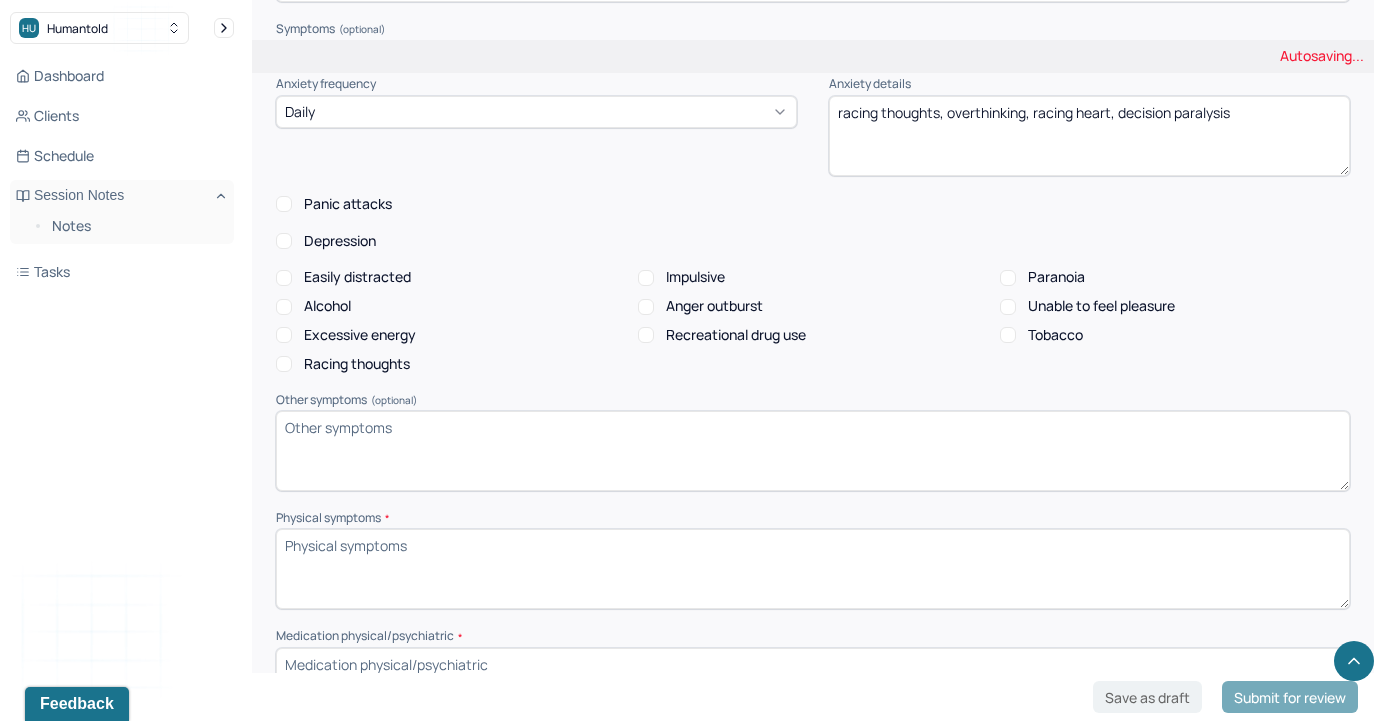 scroll, scrollTop: 1134, scrollLeft: 0, axis: vertical 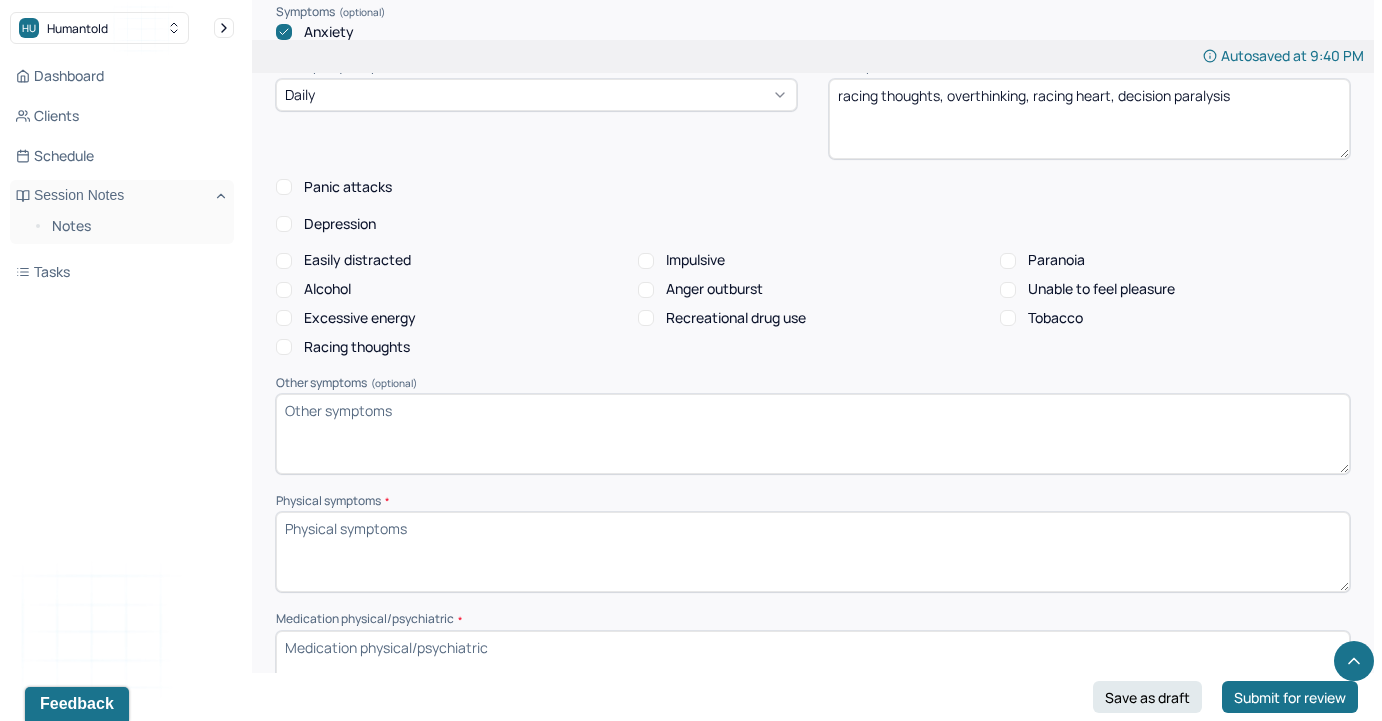 type on "racing thoughts, overthinking, racing heart, decision paralysis" 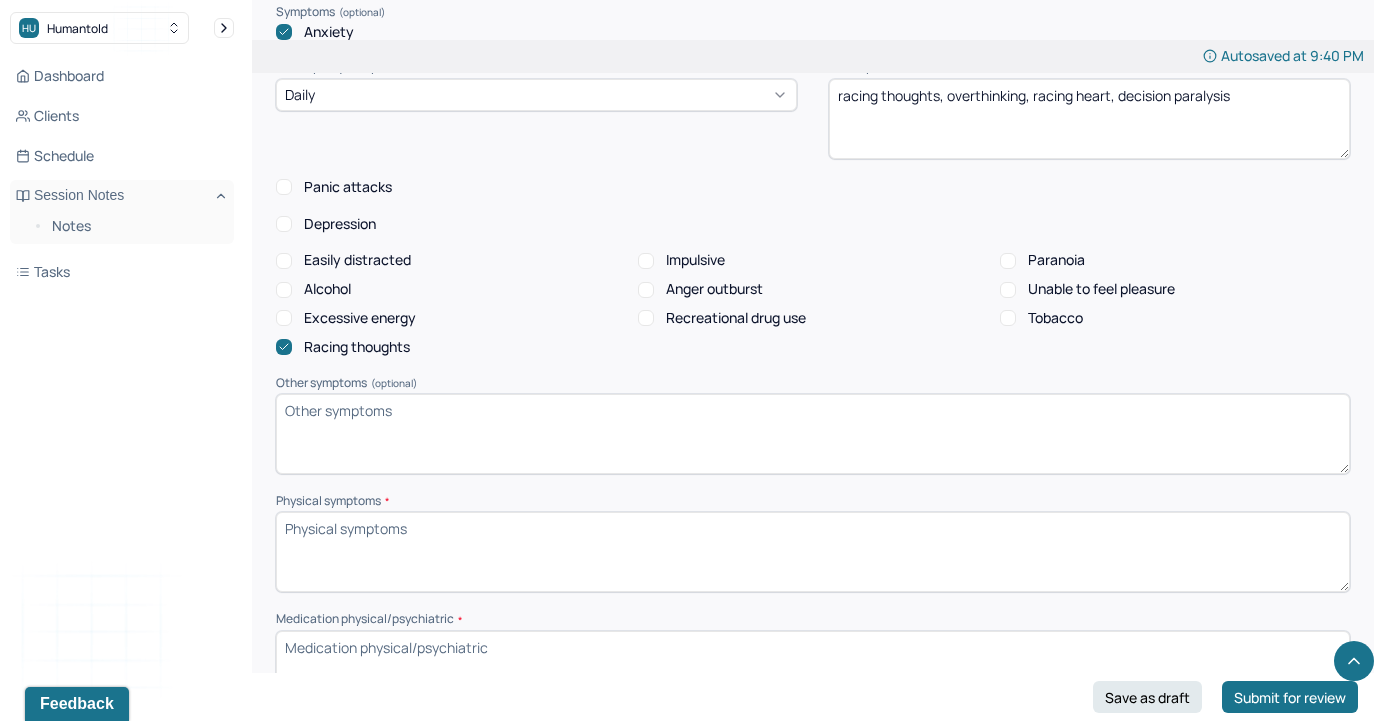 click on "Easily distracted" at bounding box center (284, 261) 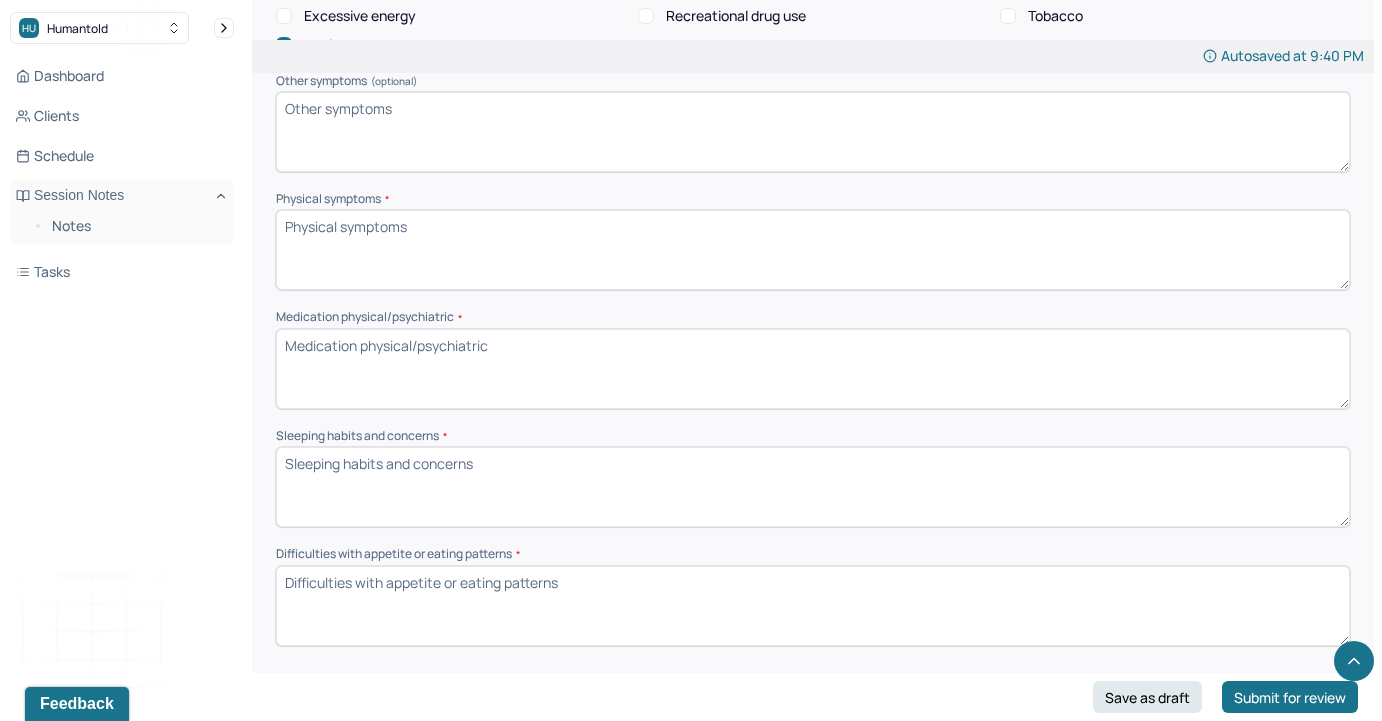 scroll, scrollTop: 1460, scrollLeft: 0, axis: vertical 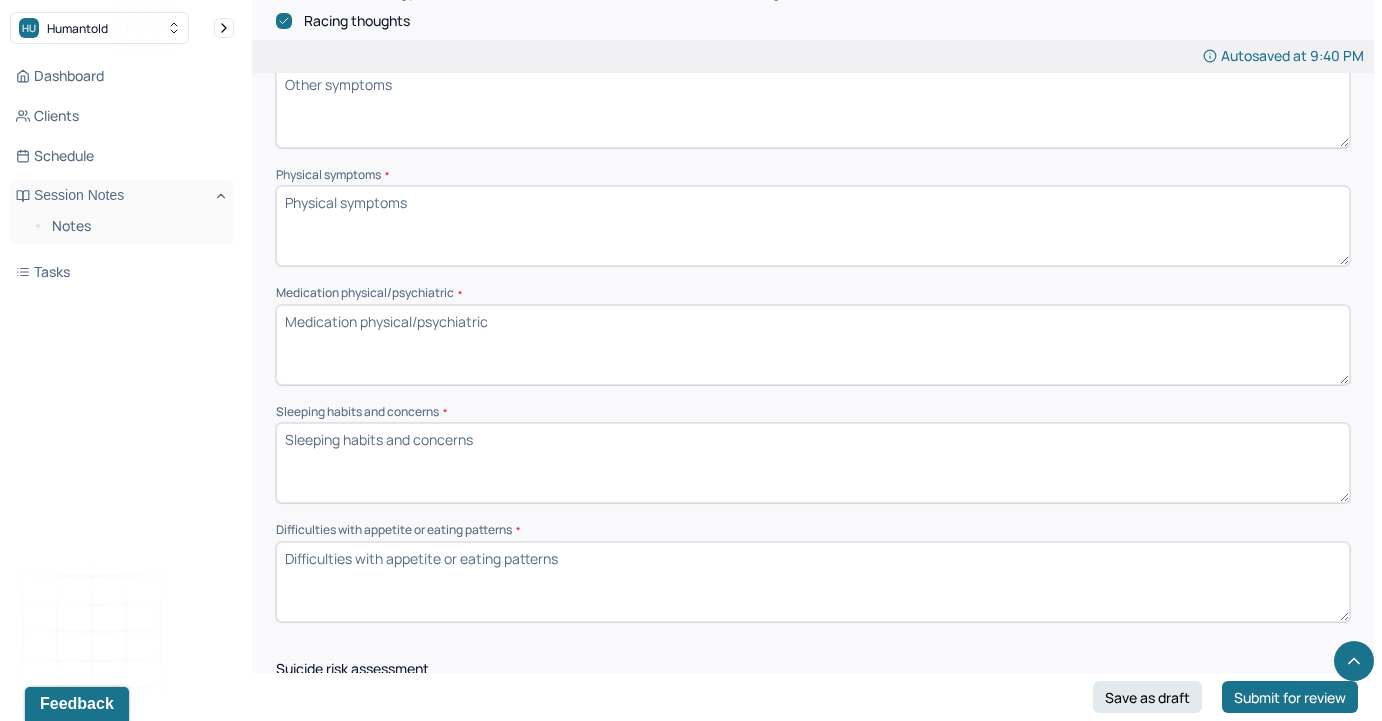 click on "Physical symptoms *" at bounding box center [813, 226] 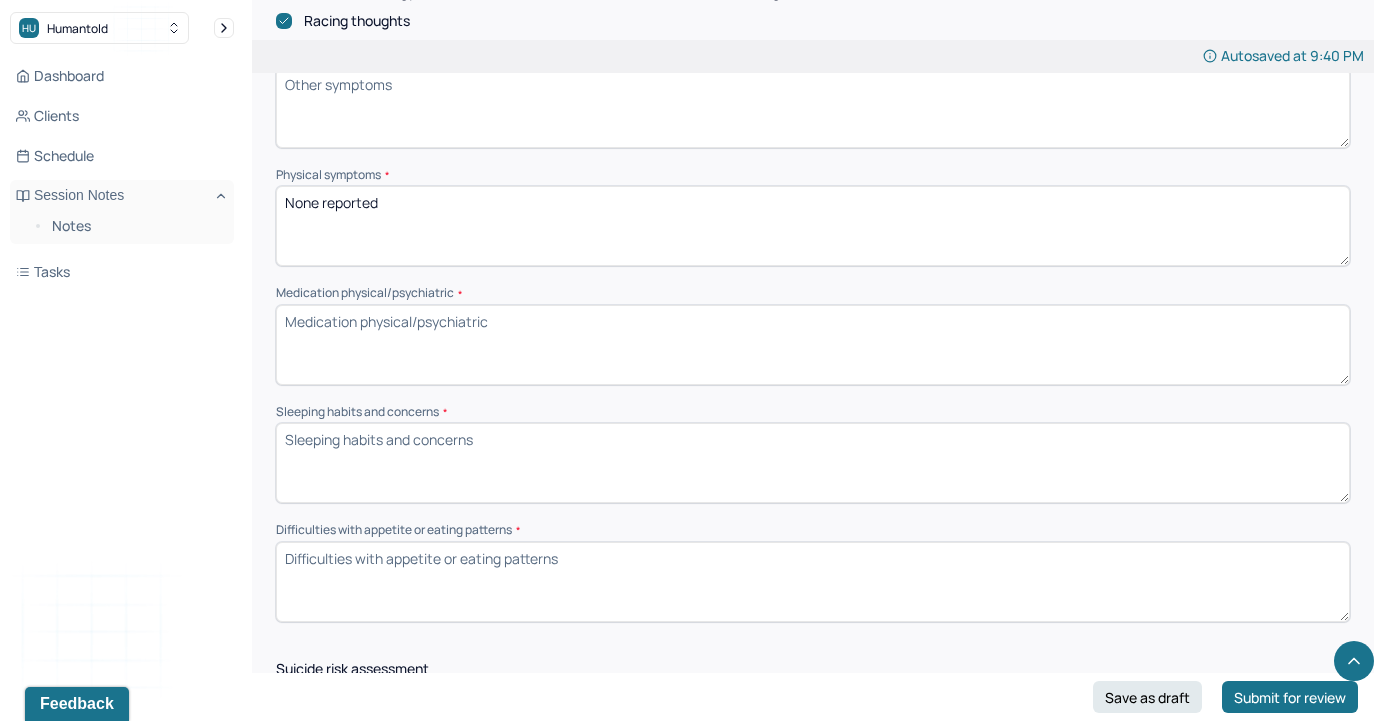 type on "None reported" 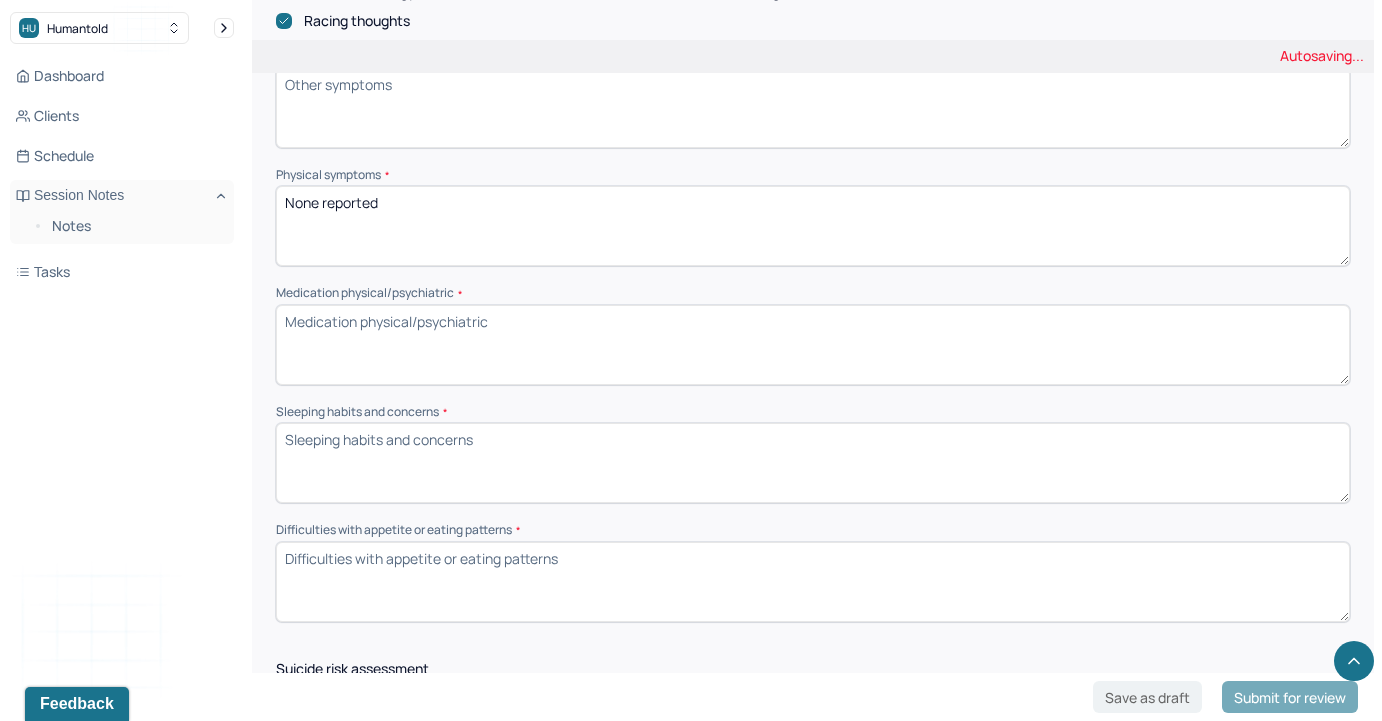 click on "Medication physical/psychiatric *" at bounding box center (813, 345) 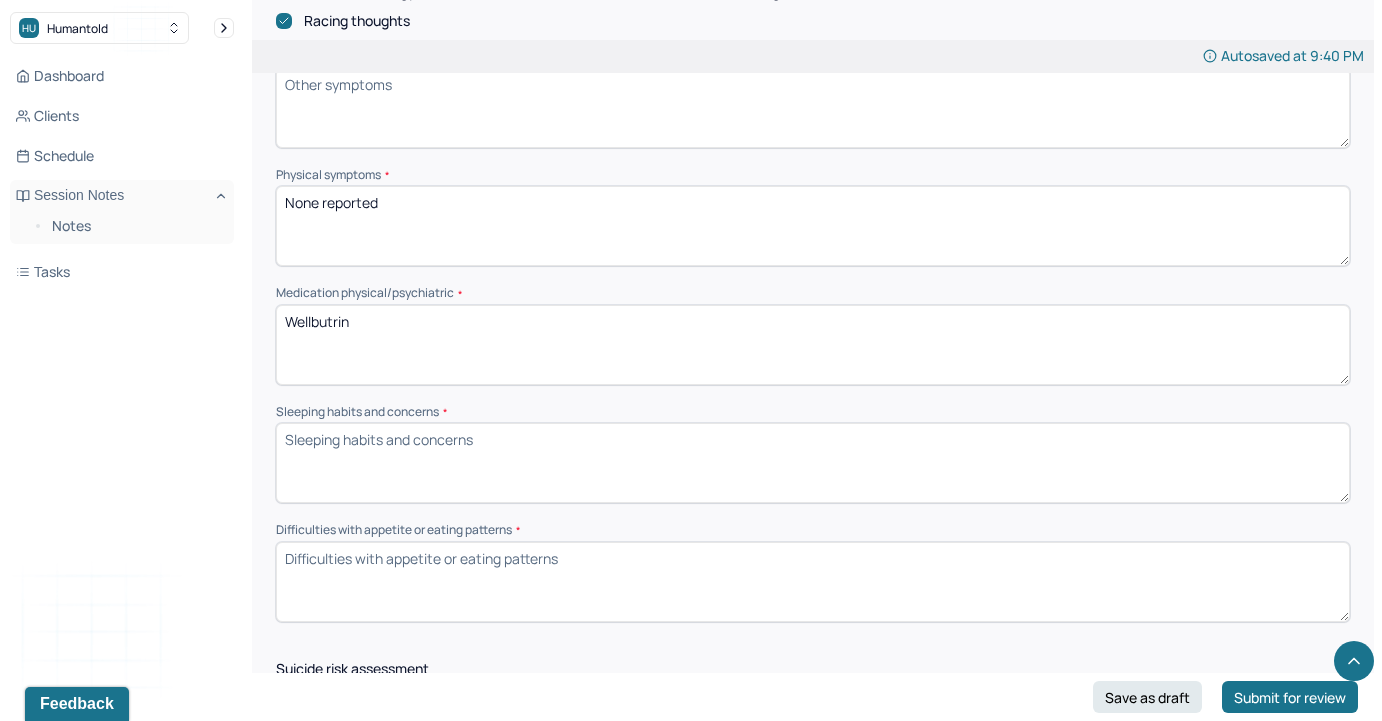type on "Wellbutrin" 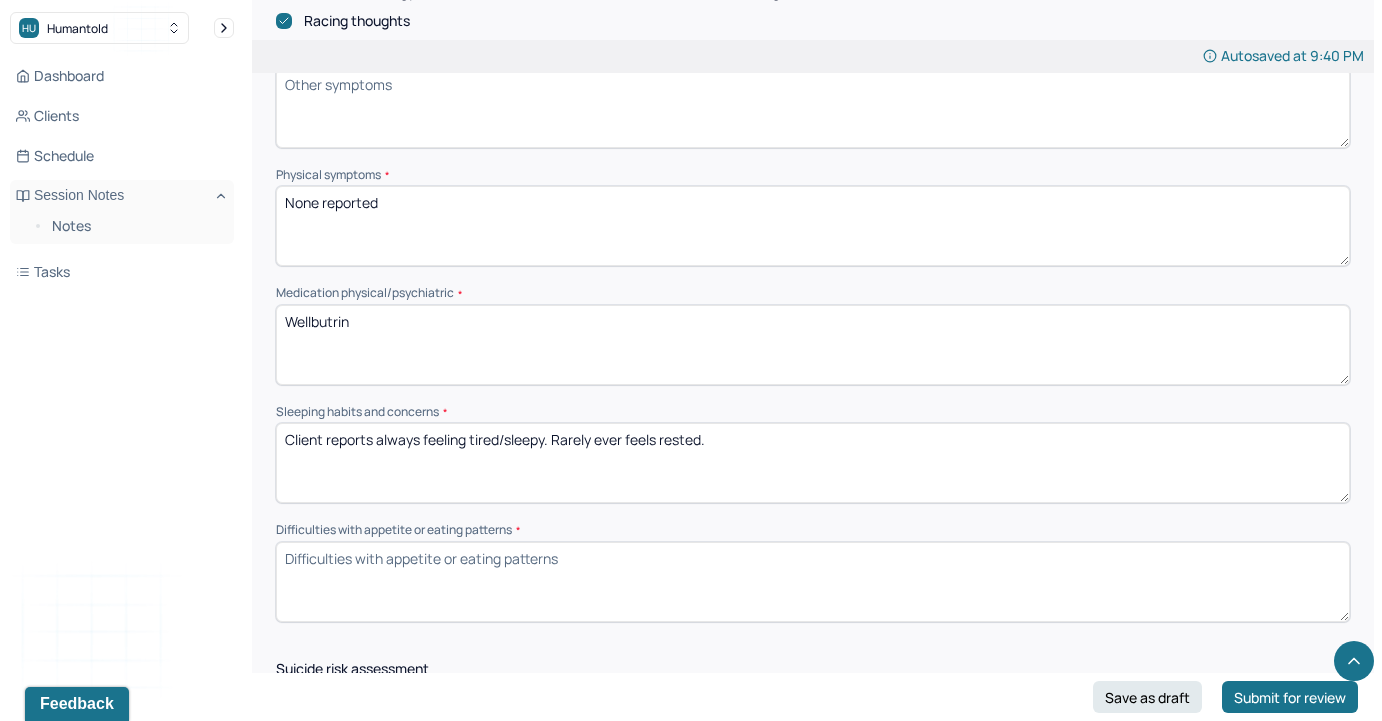 type on "Client reports always feeling tired/sleepy. Rarely ever feels rested." 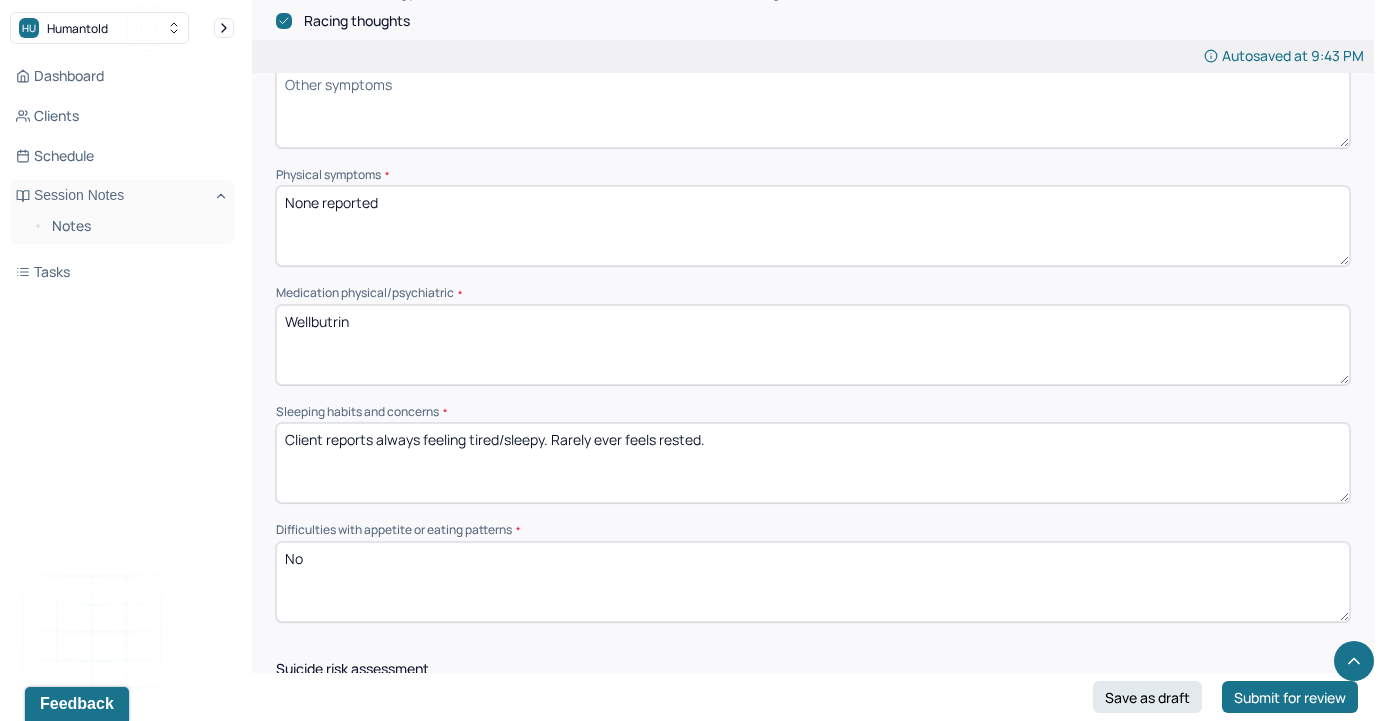 type on "N" 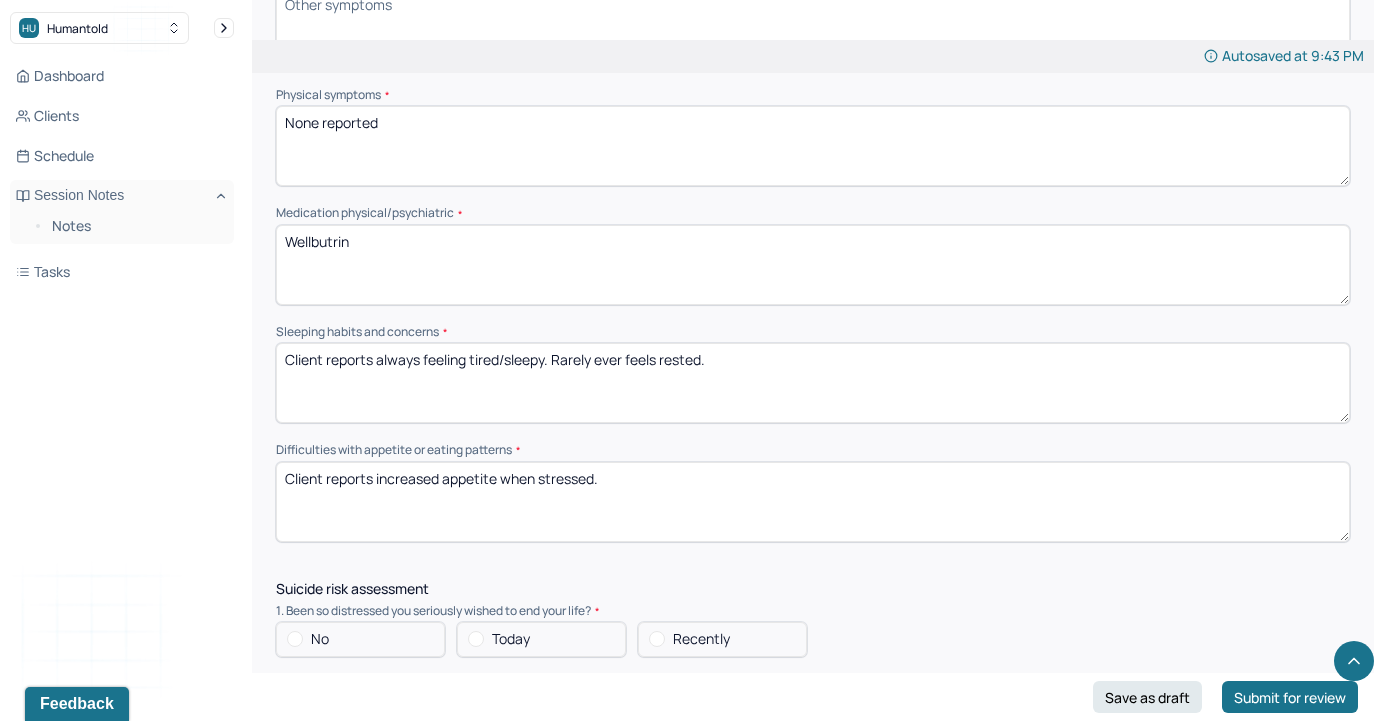 scroll, scrollTop: 1544, scrollLeft: 0, axis: vertical 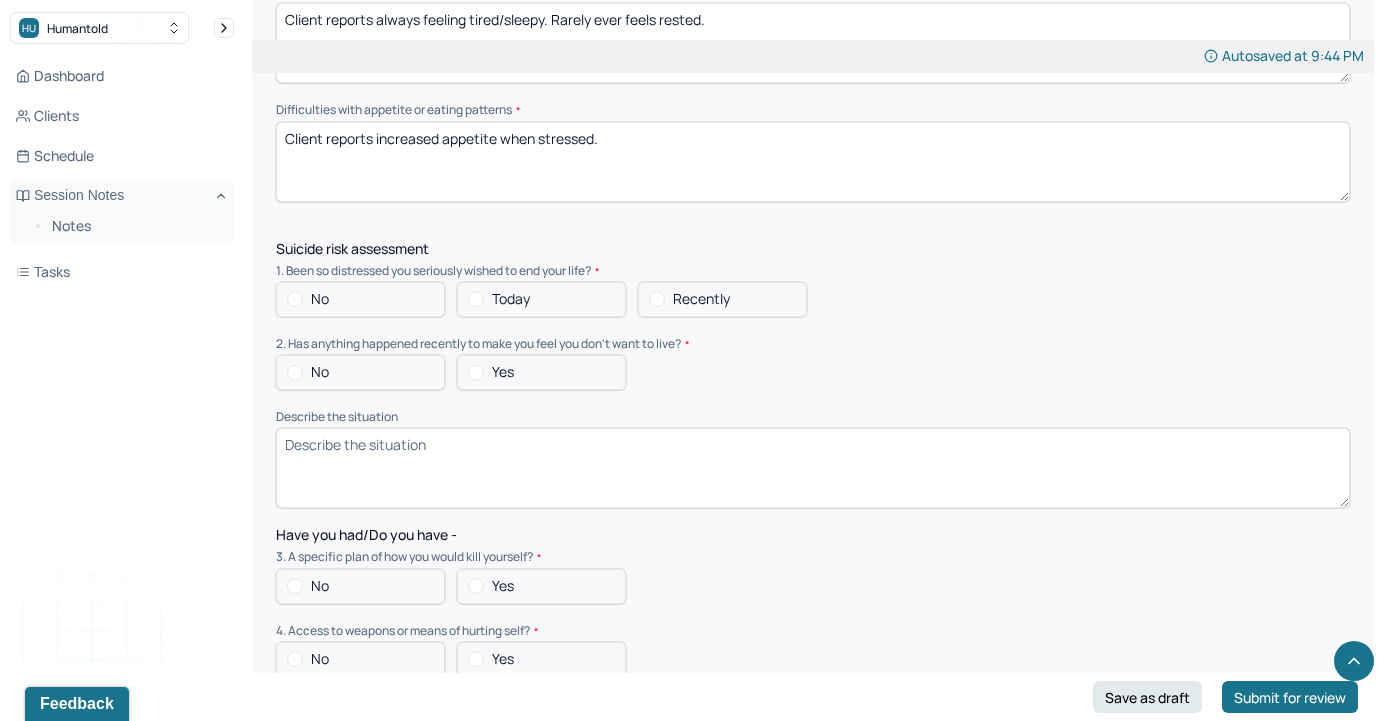 type on "Client reports increased appetite when stressed." 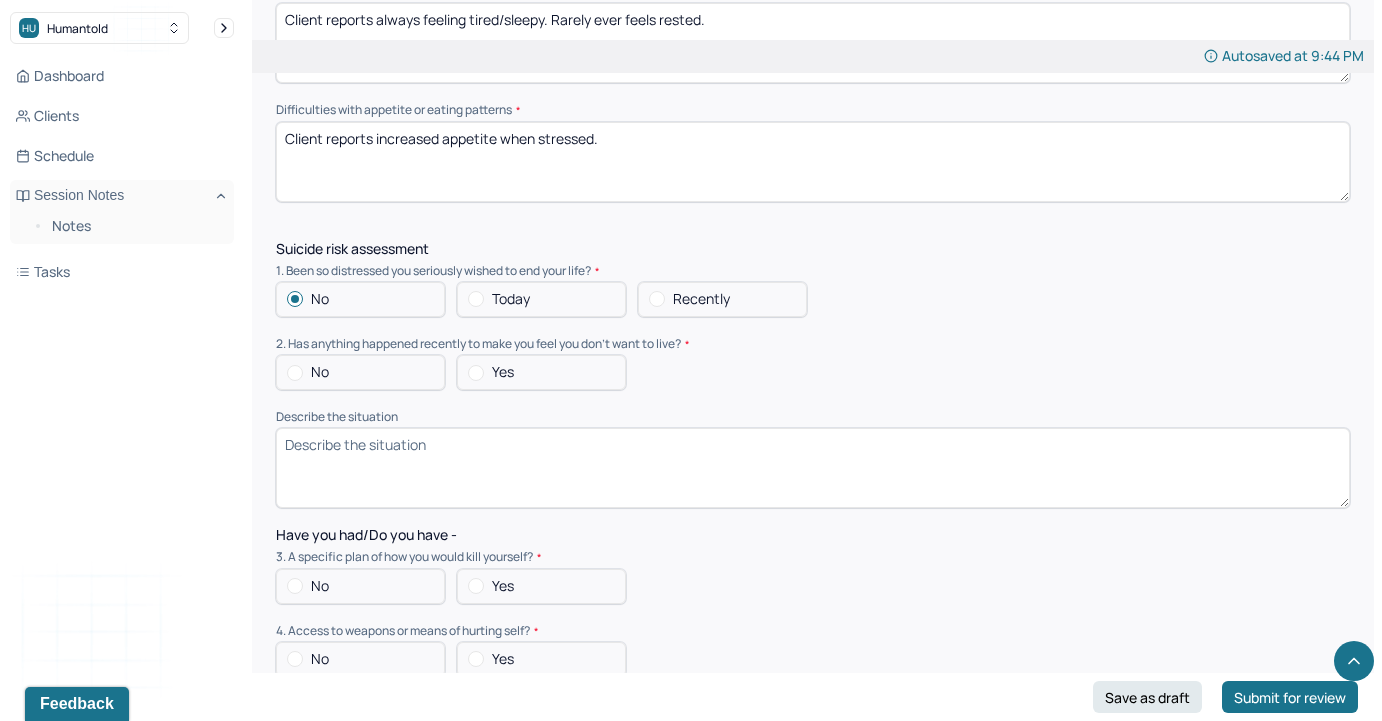 click at bounding box center [295, 373] 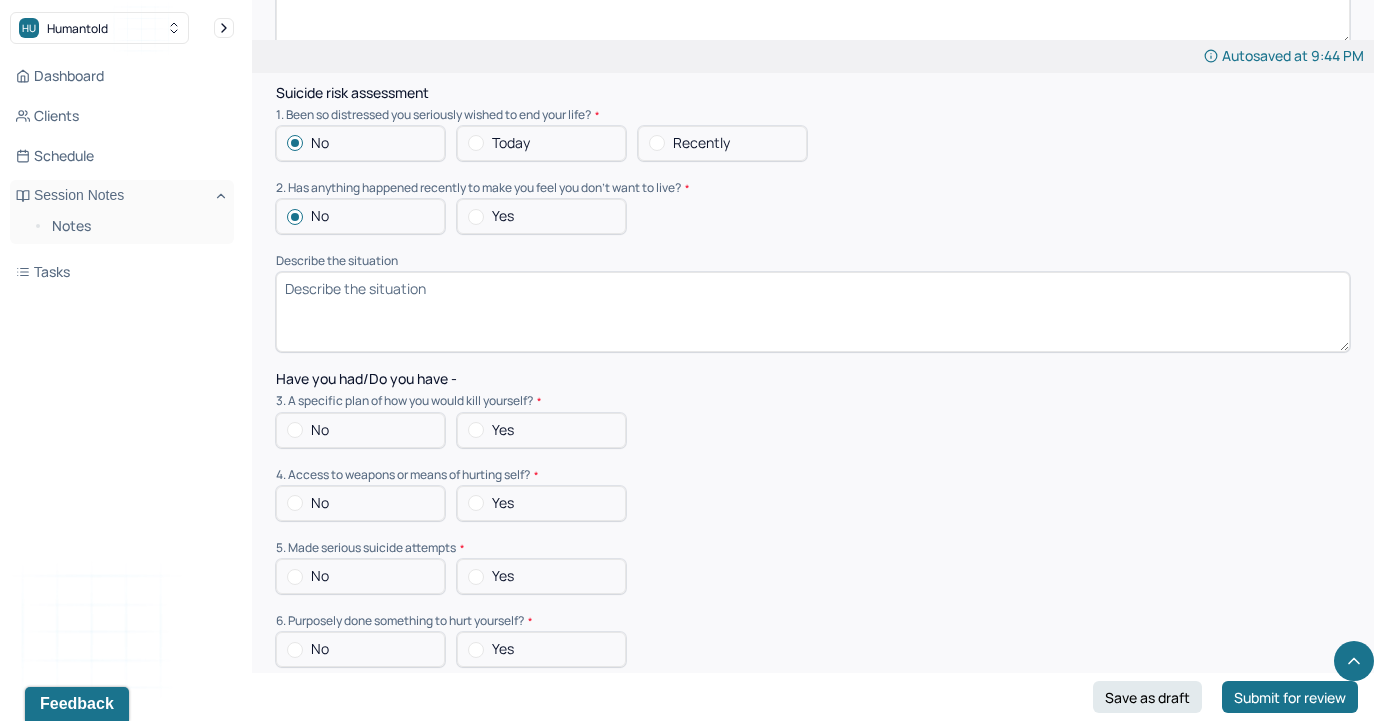 scroll, scrollTop: 2102, scrollLeft: 0, axis: vertical 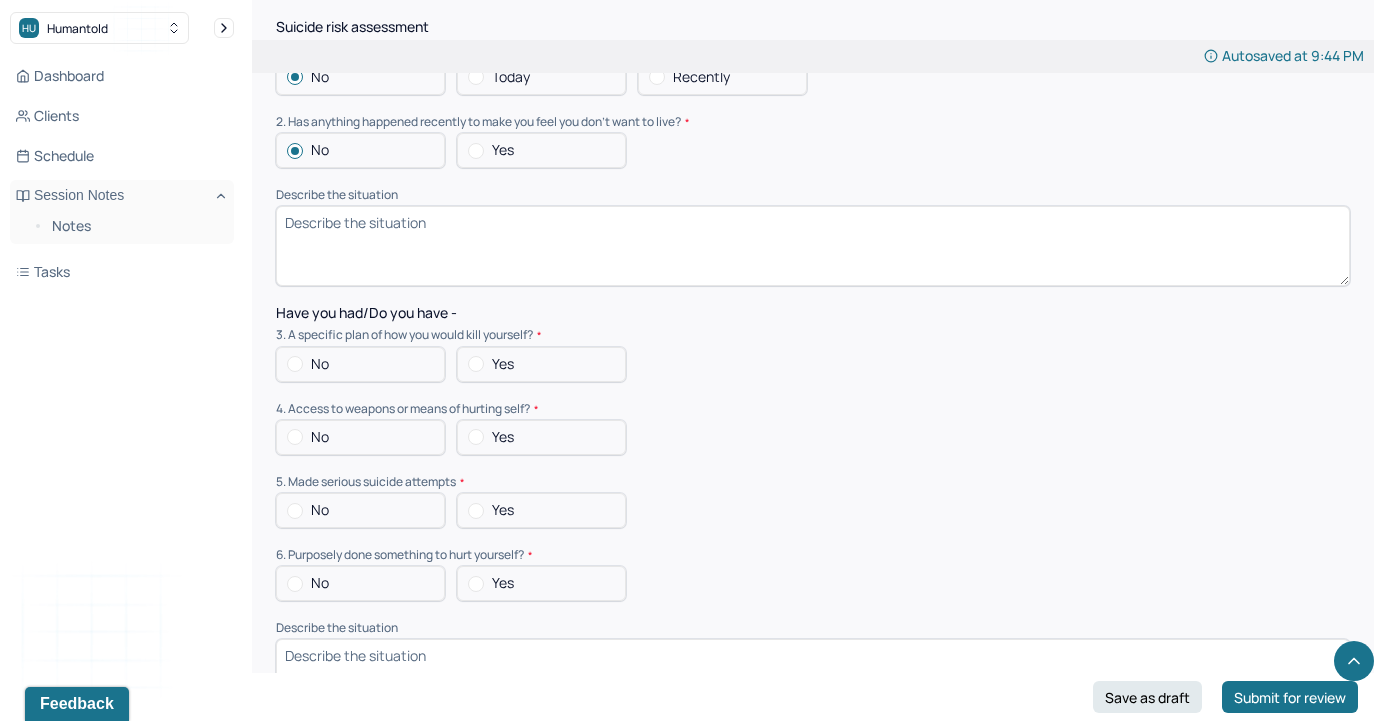 click at bounding box center (295, 364) 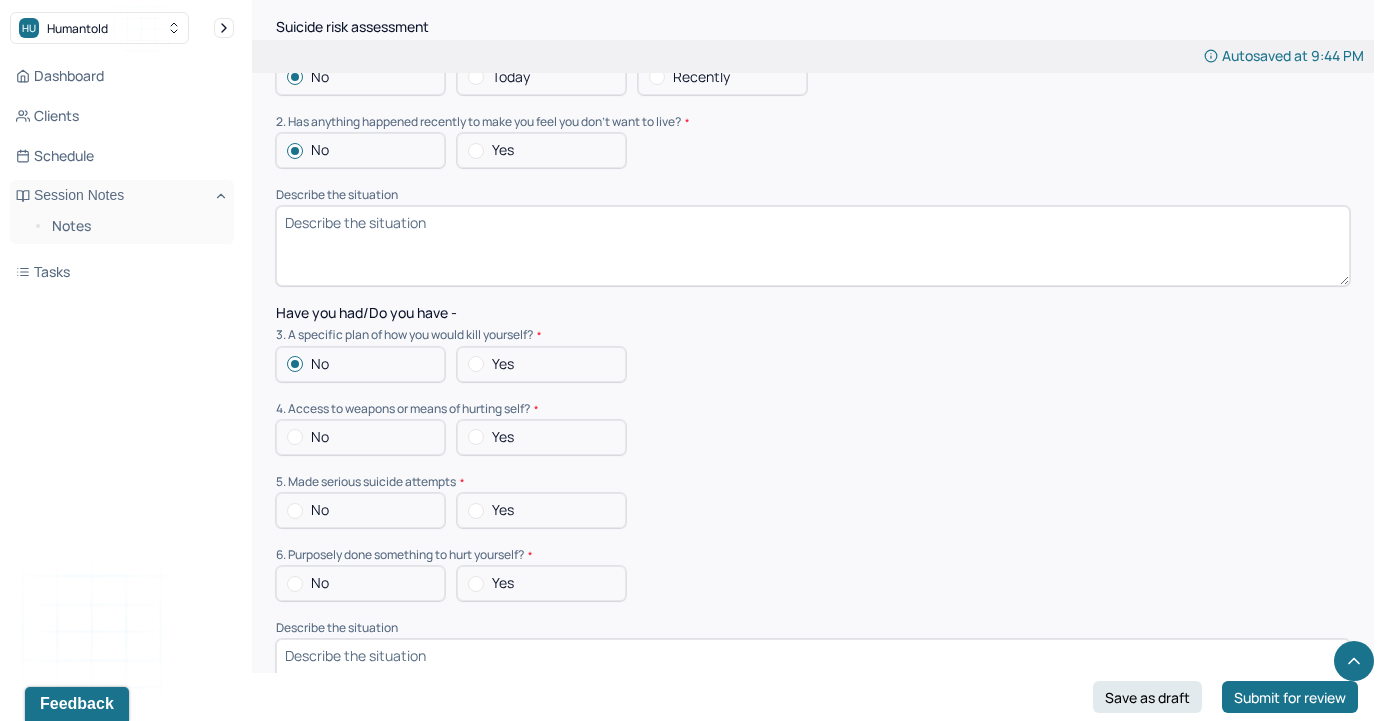 click on "No" at bounding box center (360, 437) 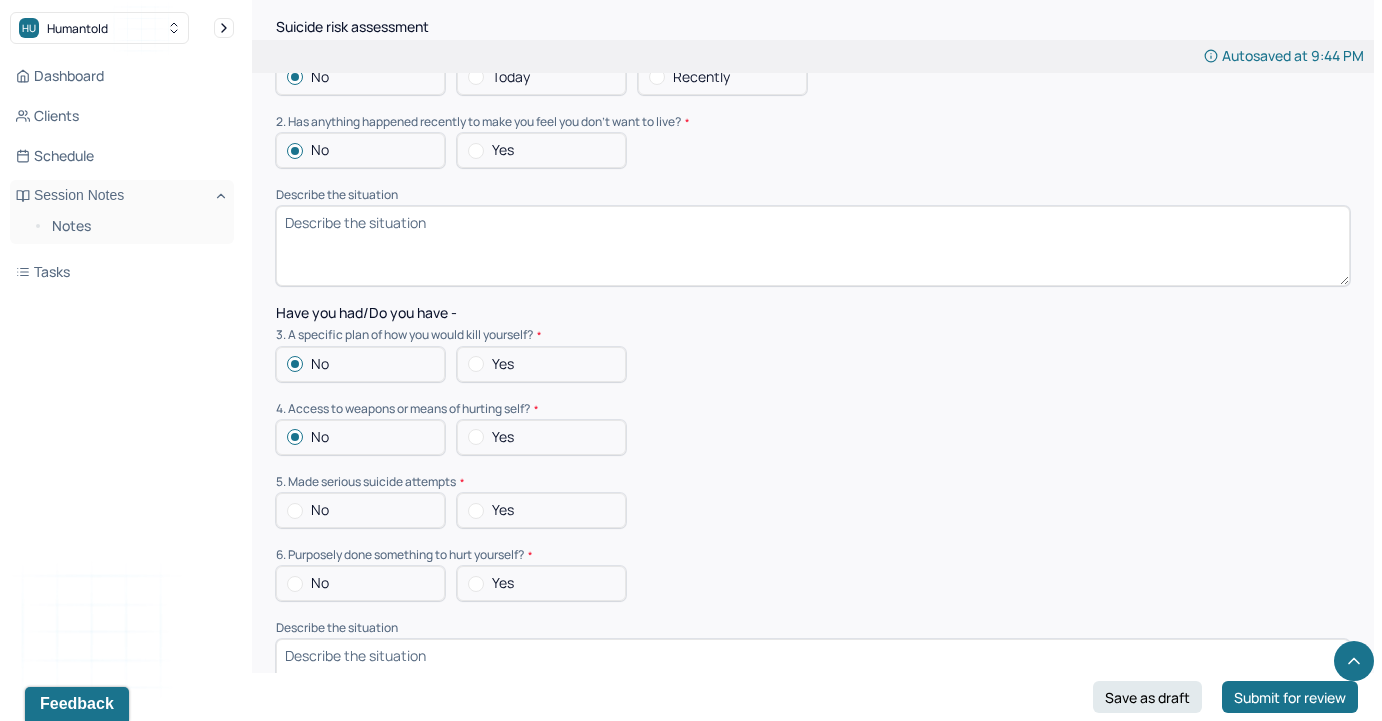 click at bounding box center (295, 511) 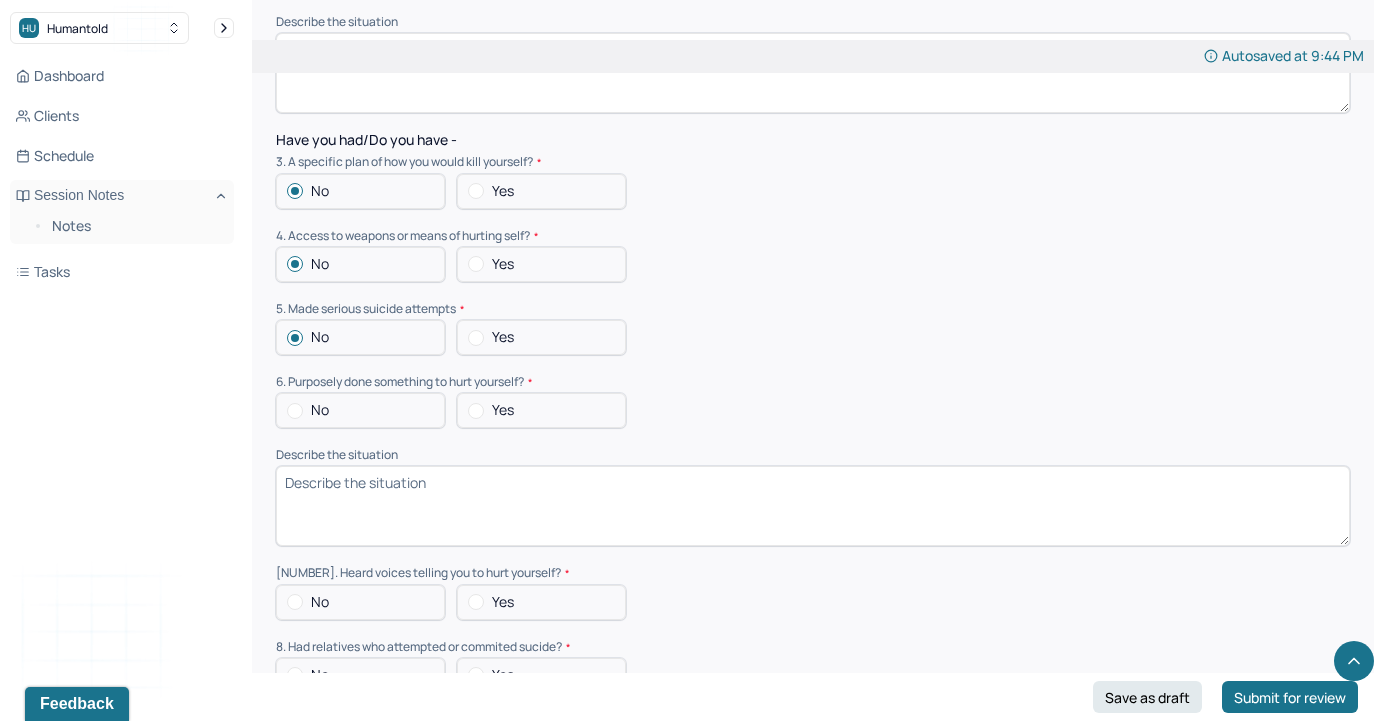 scroll, scrollTop: 2323, scrollLeft: 0, axis: vertical 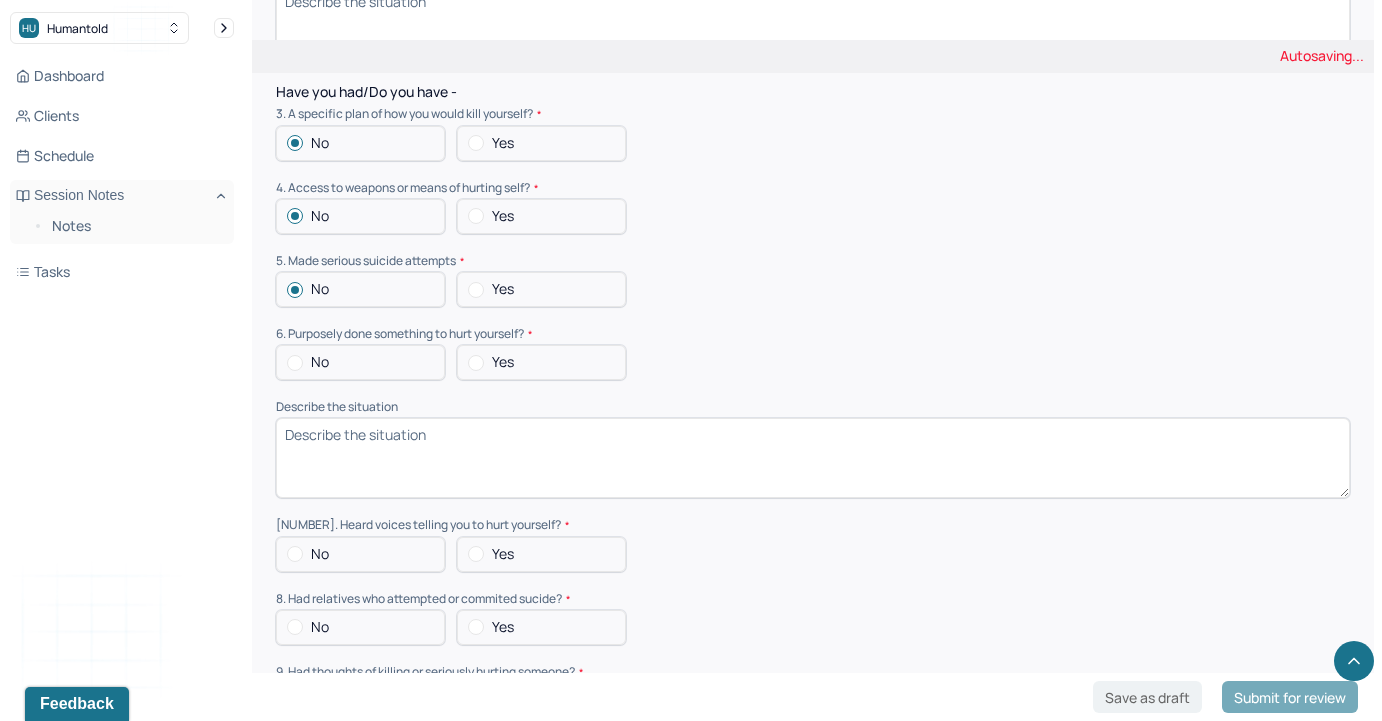 click at bounding box center [295, 363] 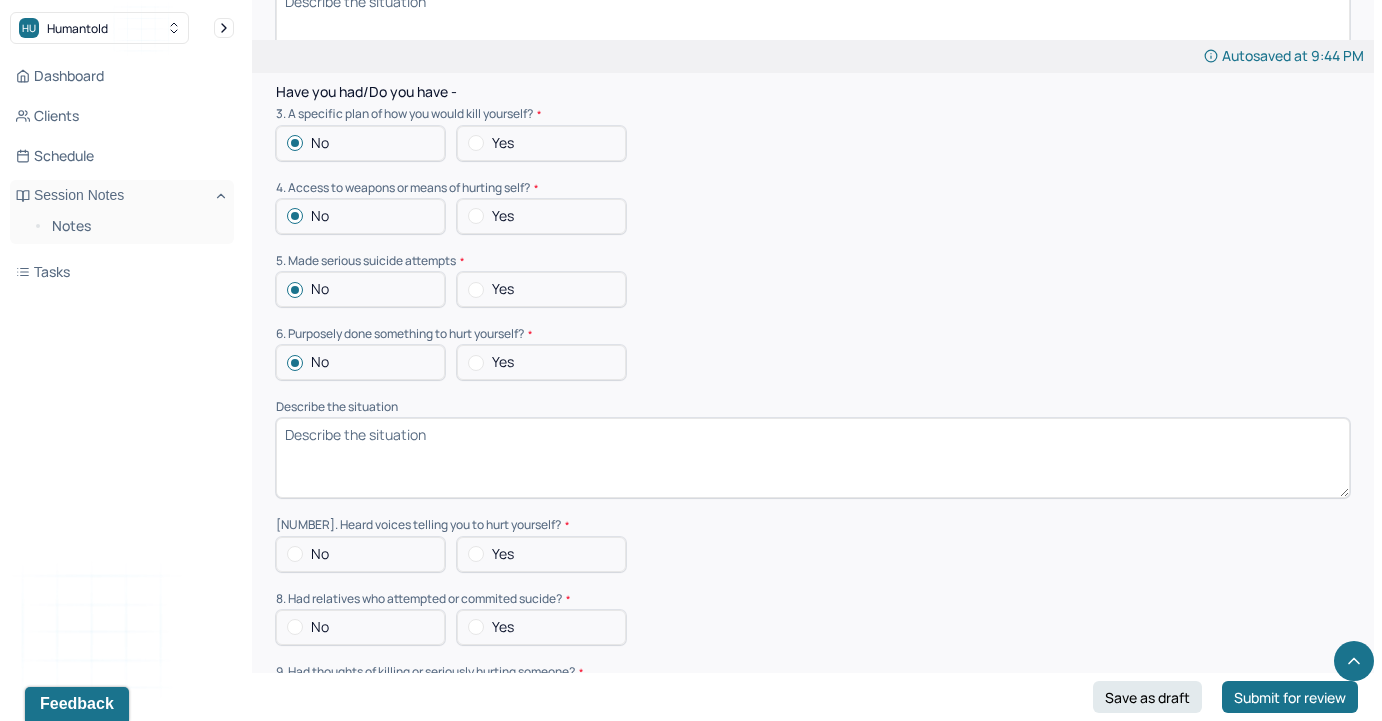 click at bounding box center [295, 554] 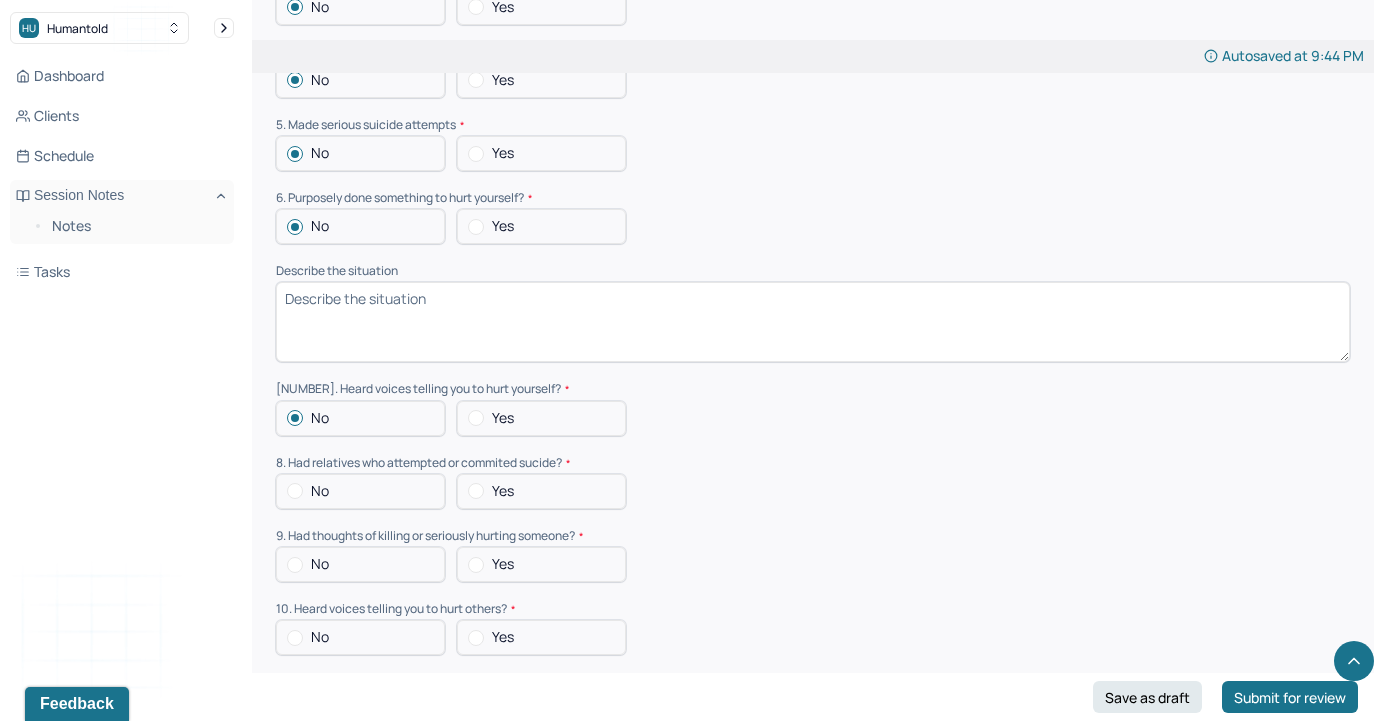 scroll, scrollTop: 2533, scrollLeft: 0, axis: vertical 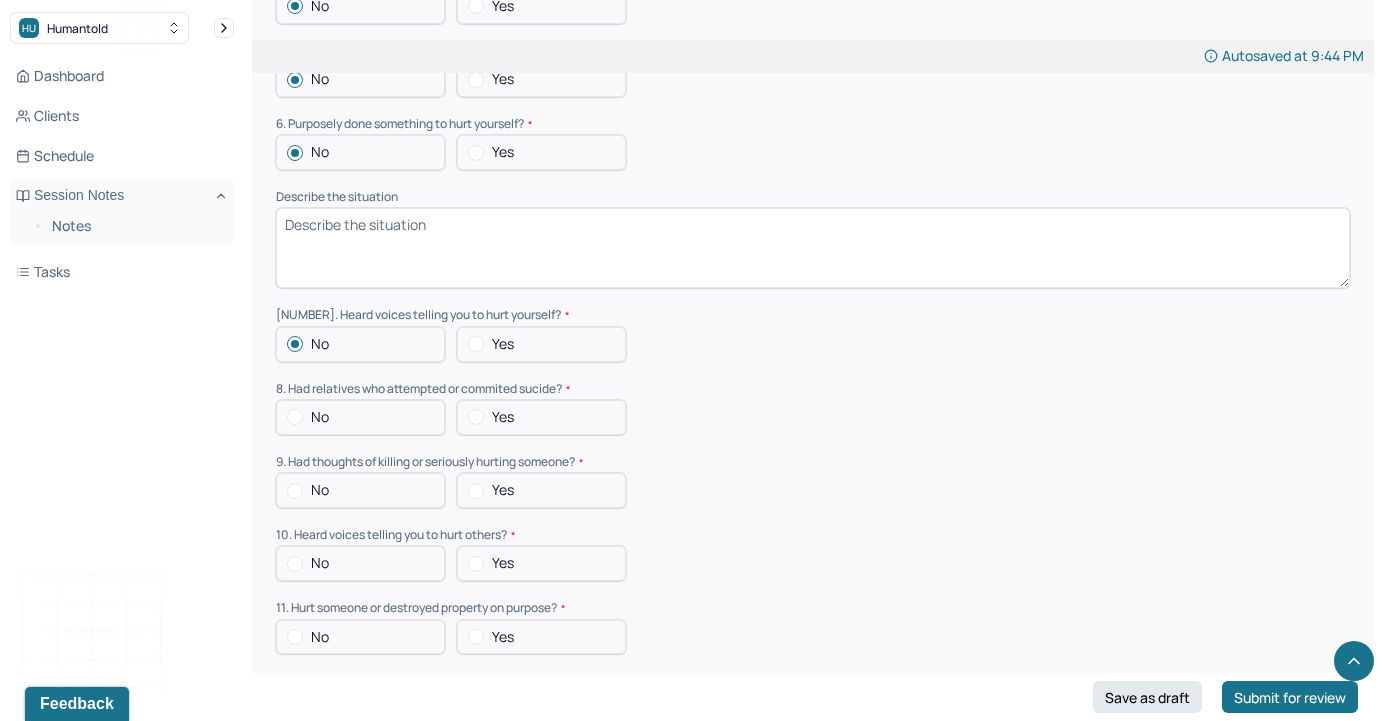 click at bounding box center (295, 417) 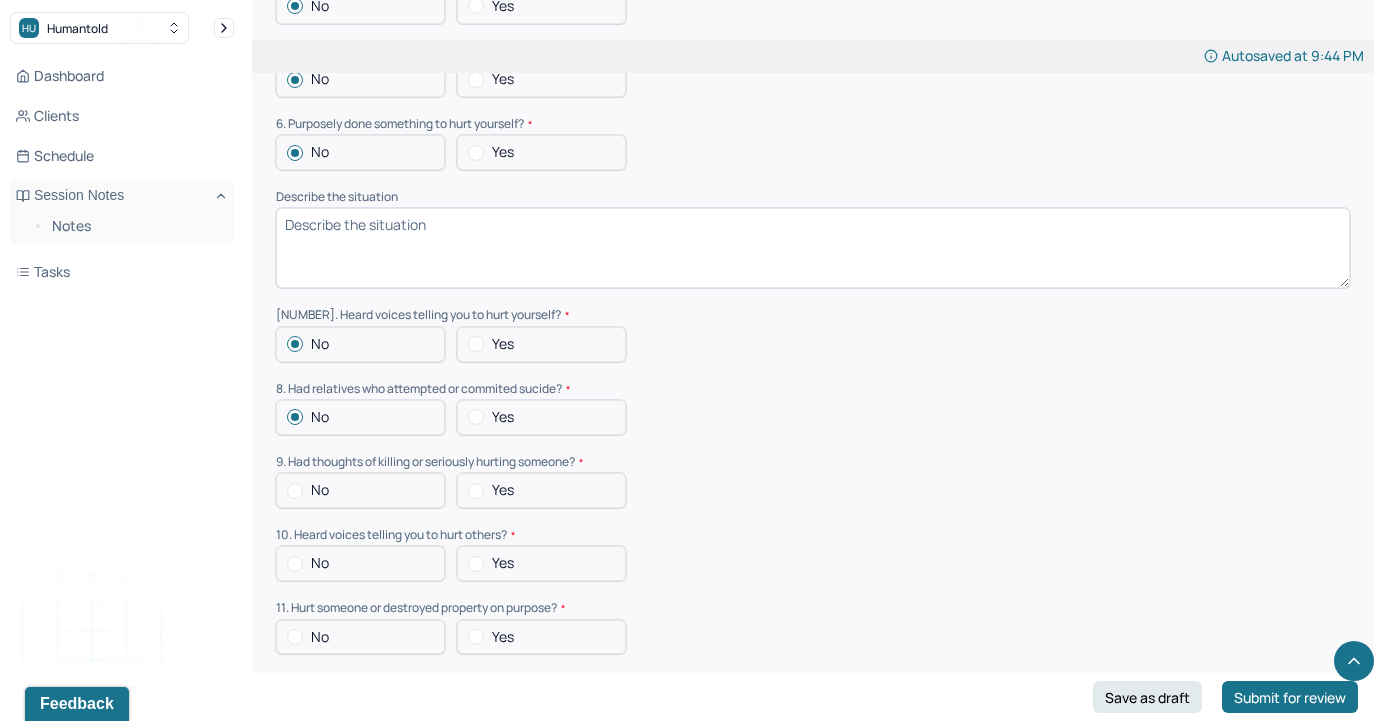 click at bounding box center [295, 491] 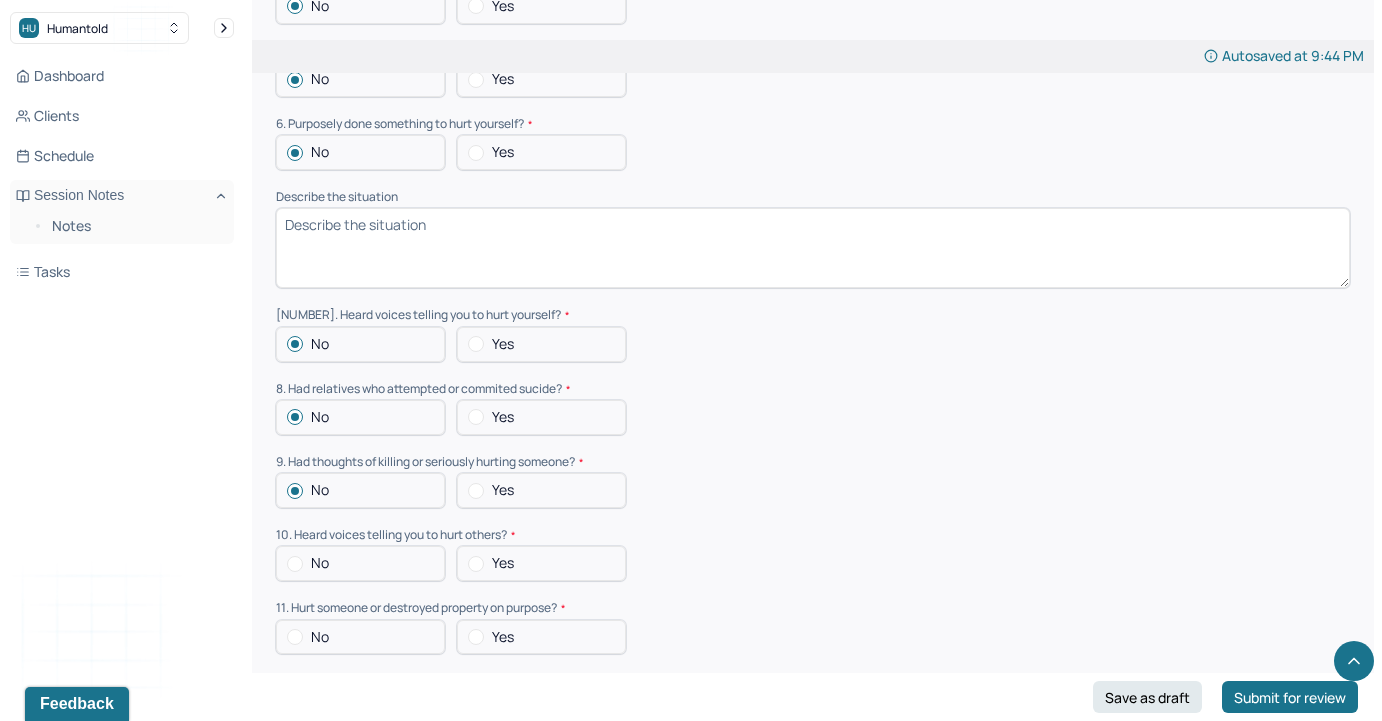 click on "Suicide risk assessment 1. Been so distressed you seriously wished to end your life? No Today Recently 2. Has anything happened recently to make you feel you don’t want to live? No Yes Describe the situation Have you had/Do you have - 3. A specific plan of how you would kill yourself? No Yes 4. Access to weapons or means of hurting self? No Yes 5. Made serious suicide attempts No Yes 6. Purposely done something to hurt yourself? No Yes Describe the situation 7. Heard voices telling you to hurt yourself? No Yes 8. Had relatives who attempted or commited sucide? No Yes 9. Had thoughts of killing or seriously hurting someone? No Yes 10. Heard voices telling you to hurt others? No Yes 11. Hurt someone or destroyed property on purpose? No Yes 12. Slapped, kicked, punched someone with intent to harm? No Yes 13. Been arrested or detained for violent behavior? No Yes 14. Been to jail for any reason? No Yes 15. Been on probation for any reason? No Yes 16. Do you have access to guns? No Yes" at bounding box center (813, 347) 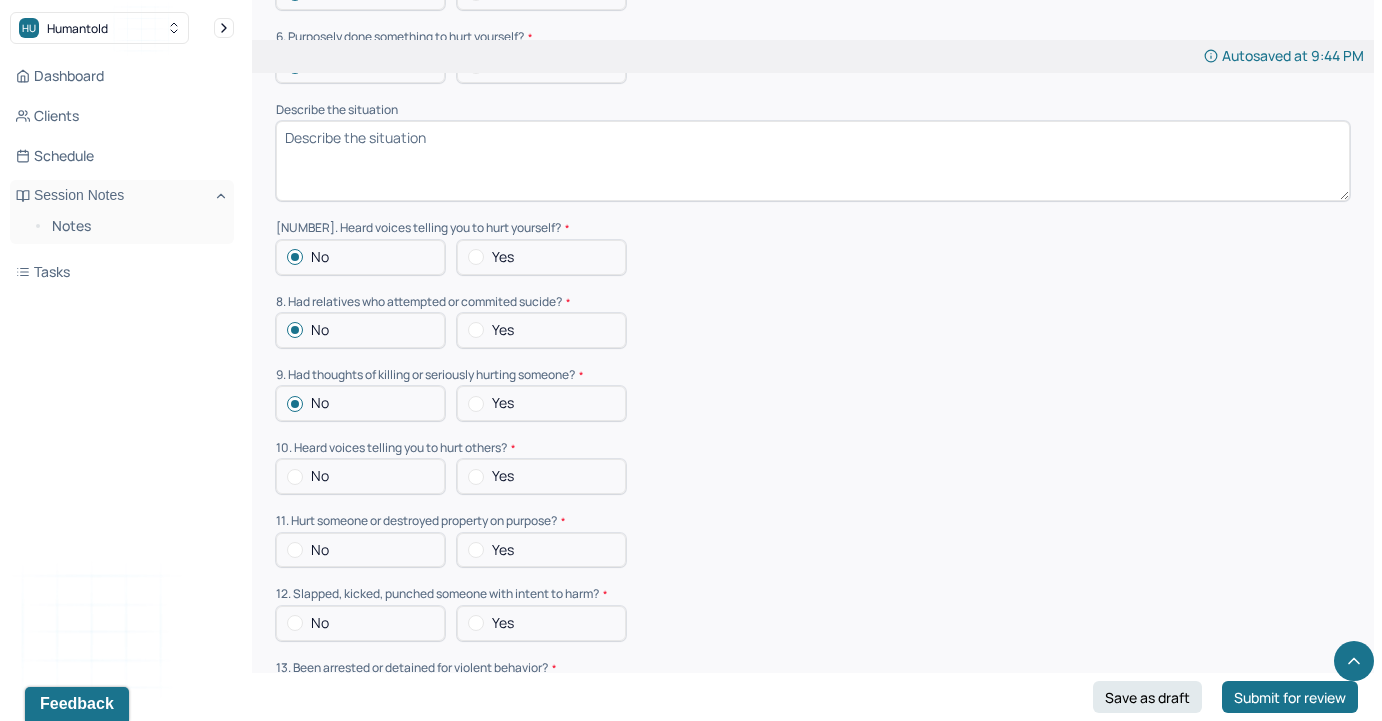 scroll, scrollTop: 2643, scrollLeft: 0, axis: vertical 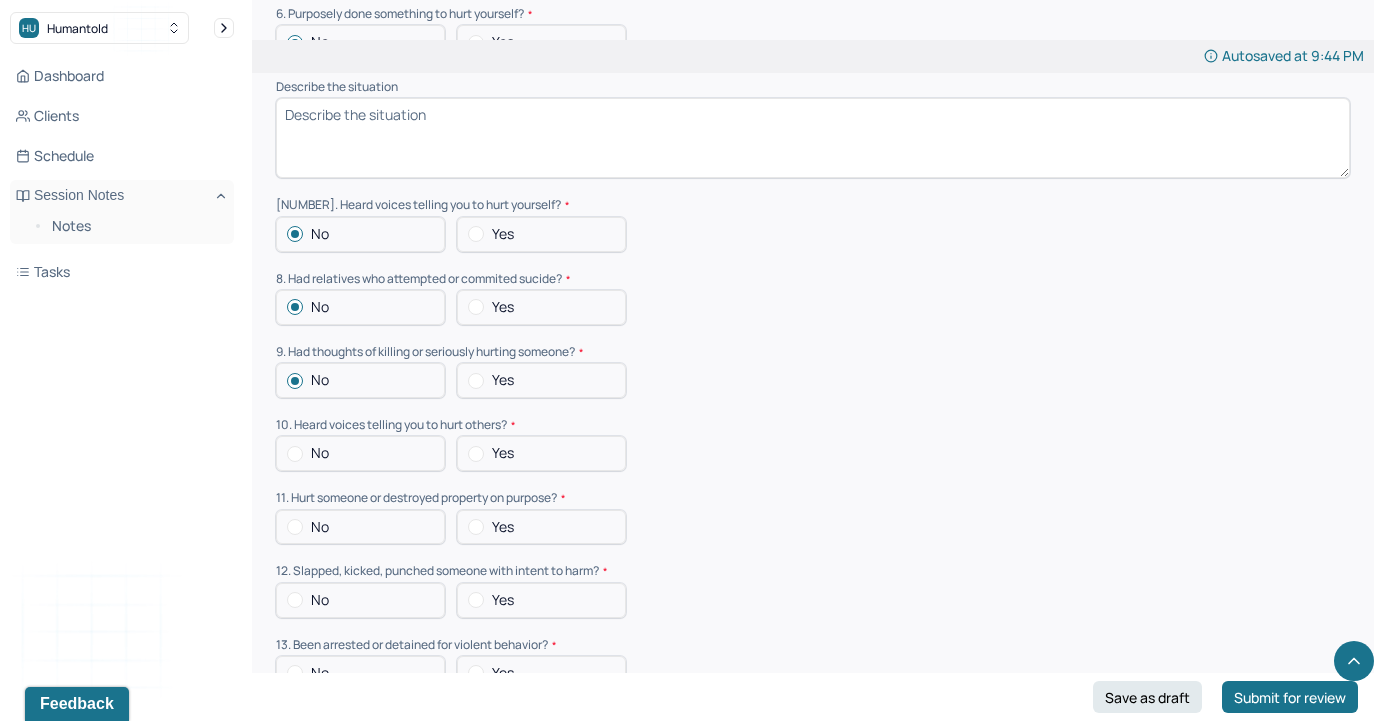 click at bounding box center (295, 454) 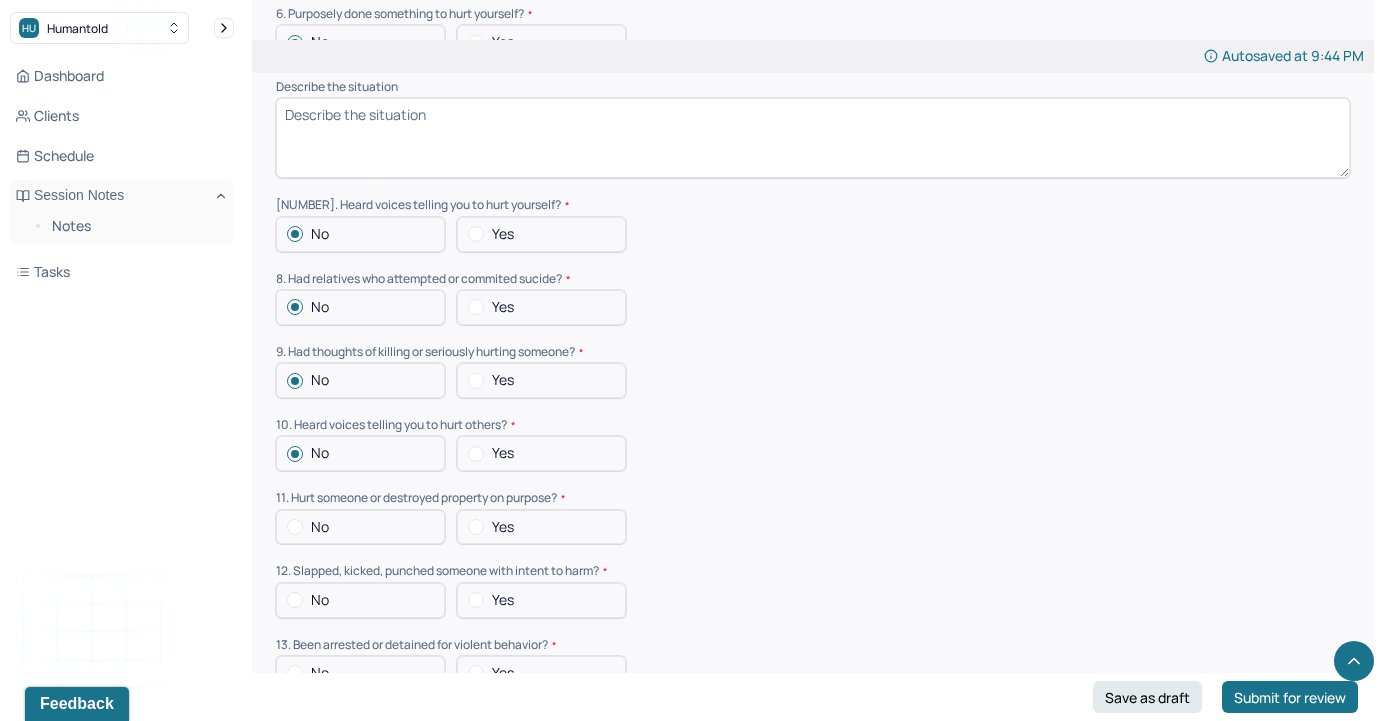 click at bounding box center [295, 527] 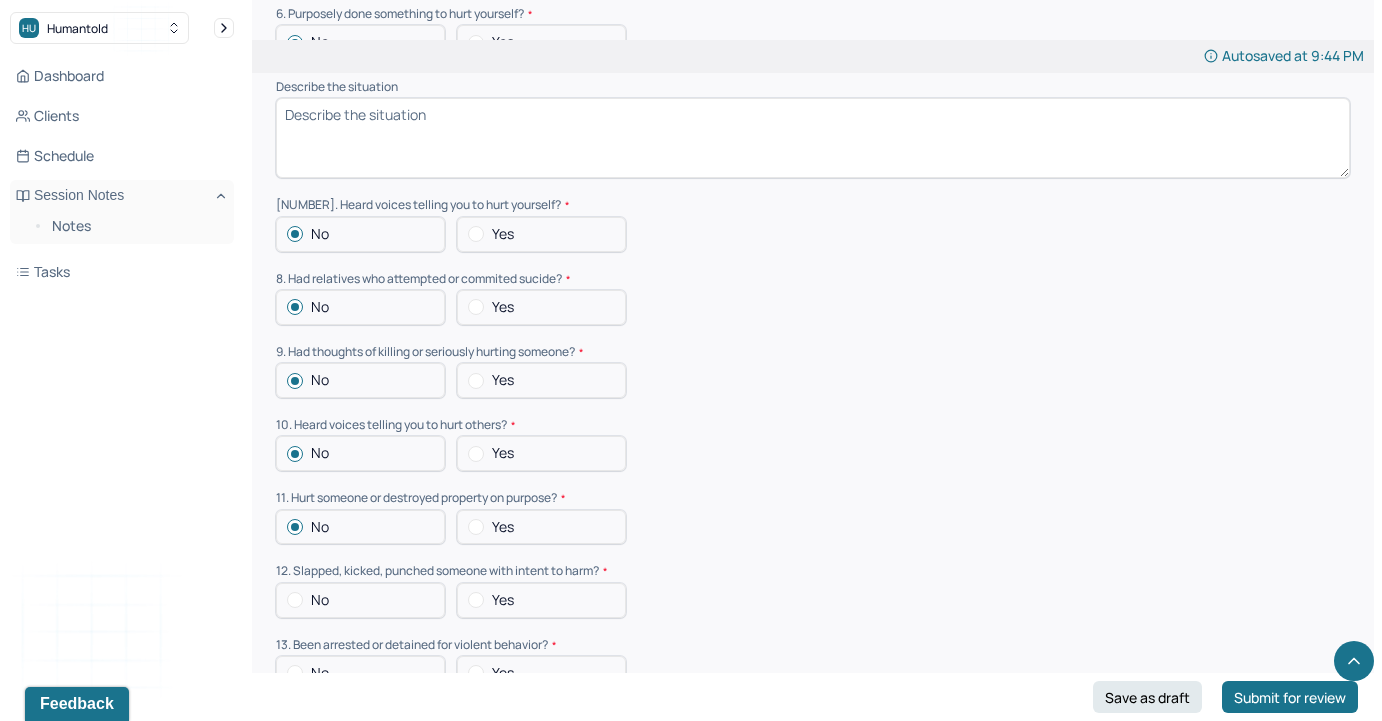 click at bounding box center [295, 600] 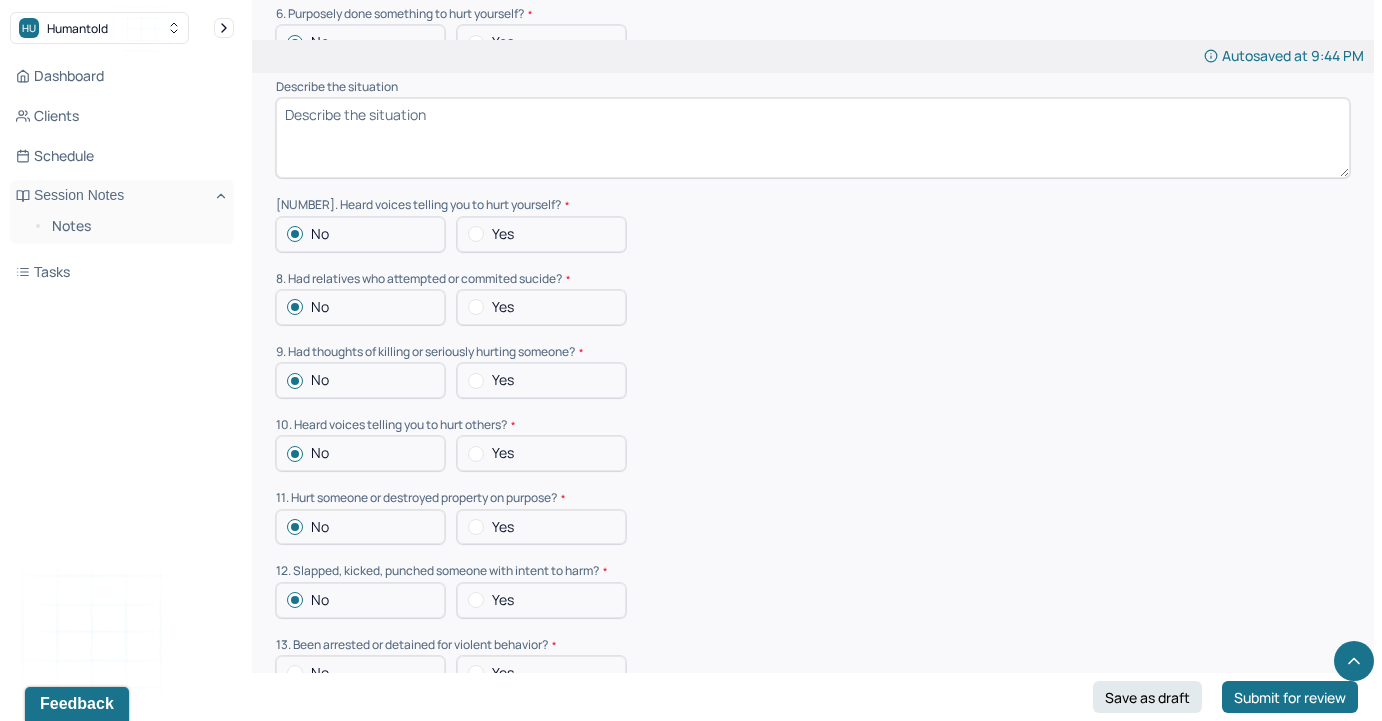 click at bounding box center (295, 673) 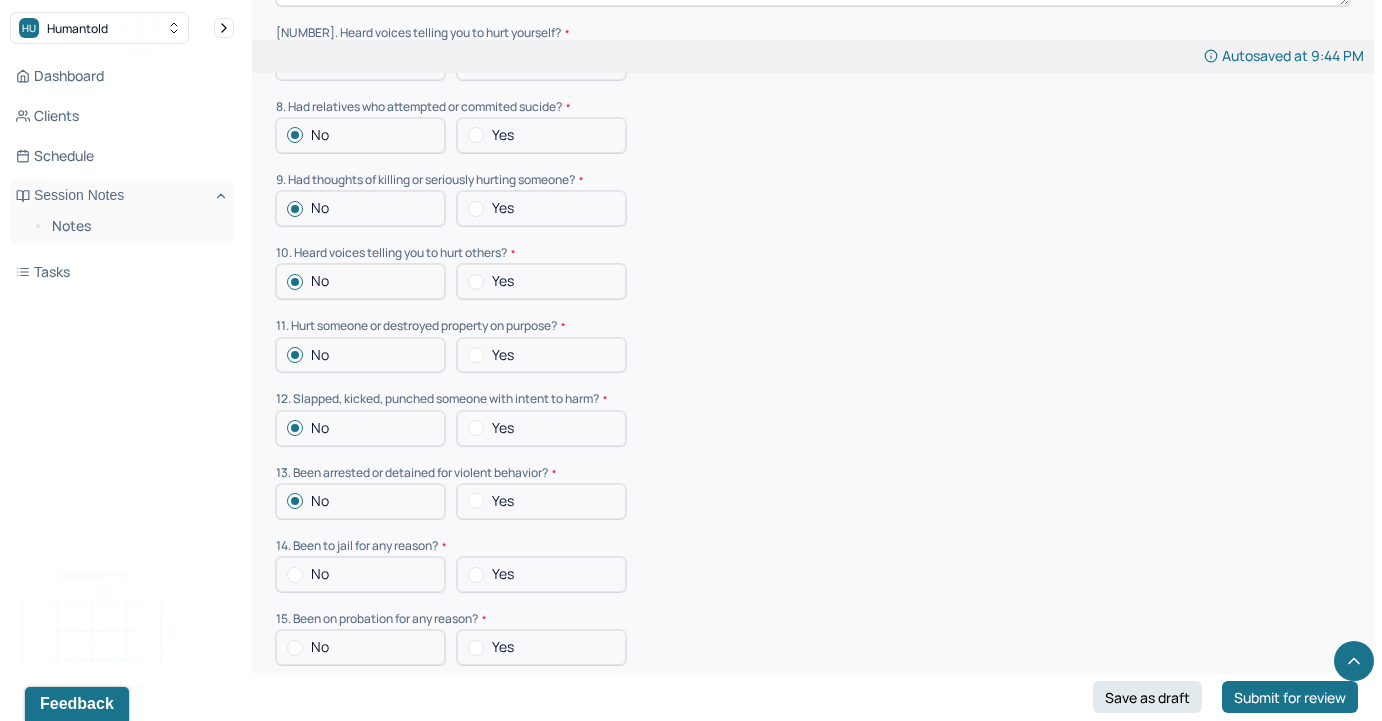 scroll, scrollTop: 2884, scrollLeft: 0, axis: vertical 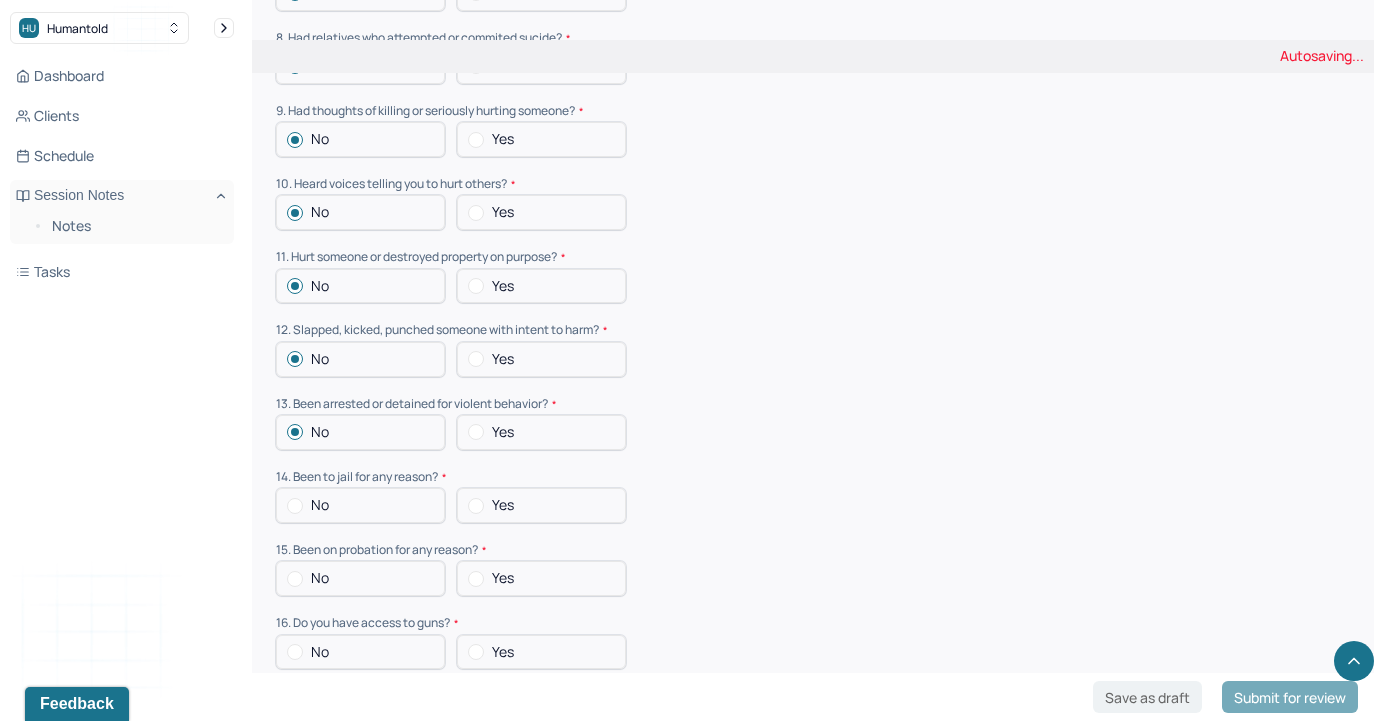 click at bounding box center (295, 506) 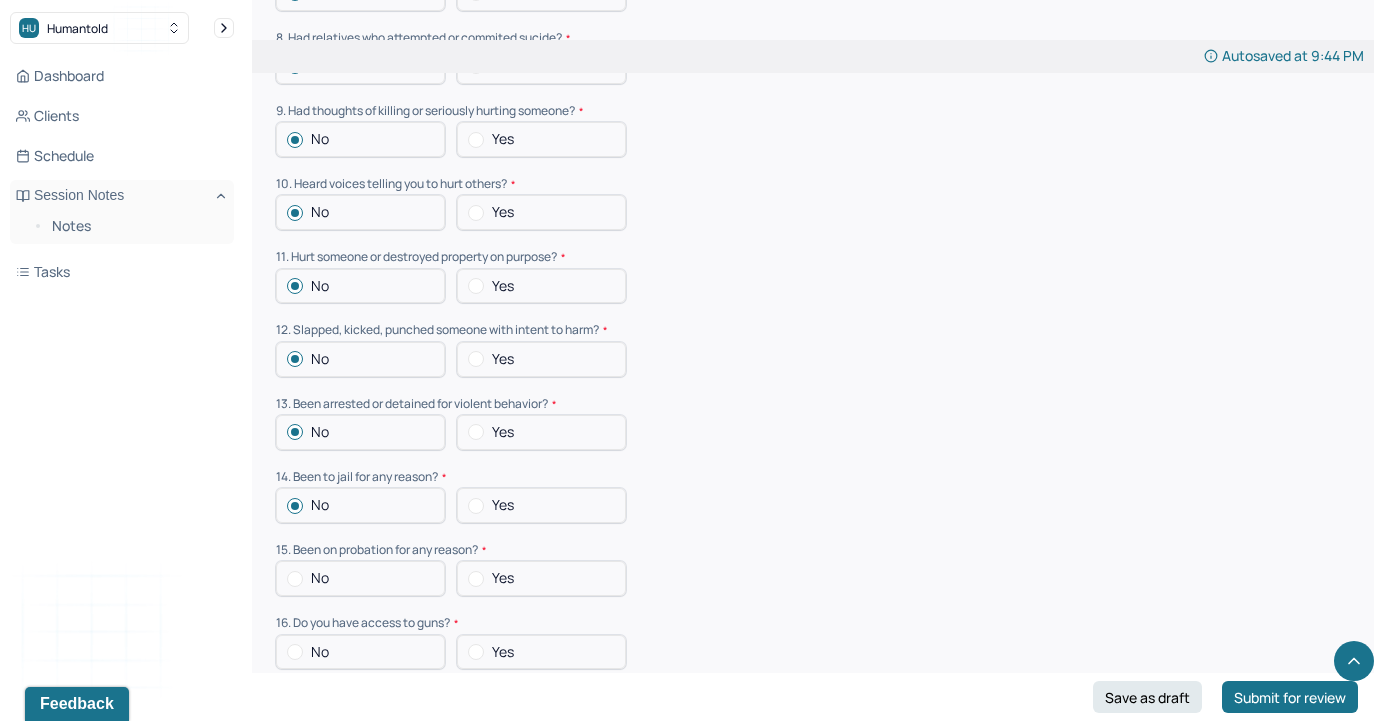 click at bounding box center (295, 579) 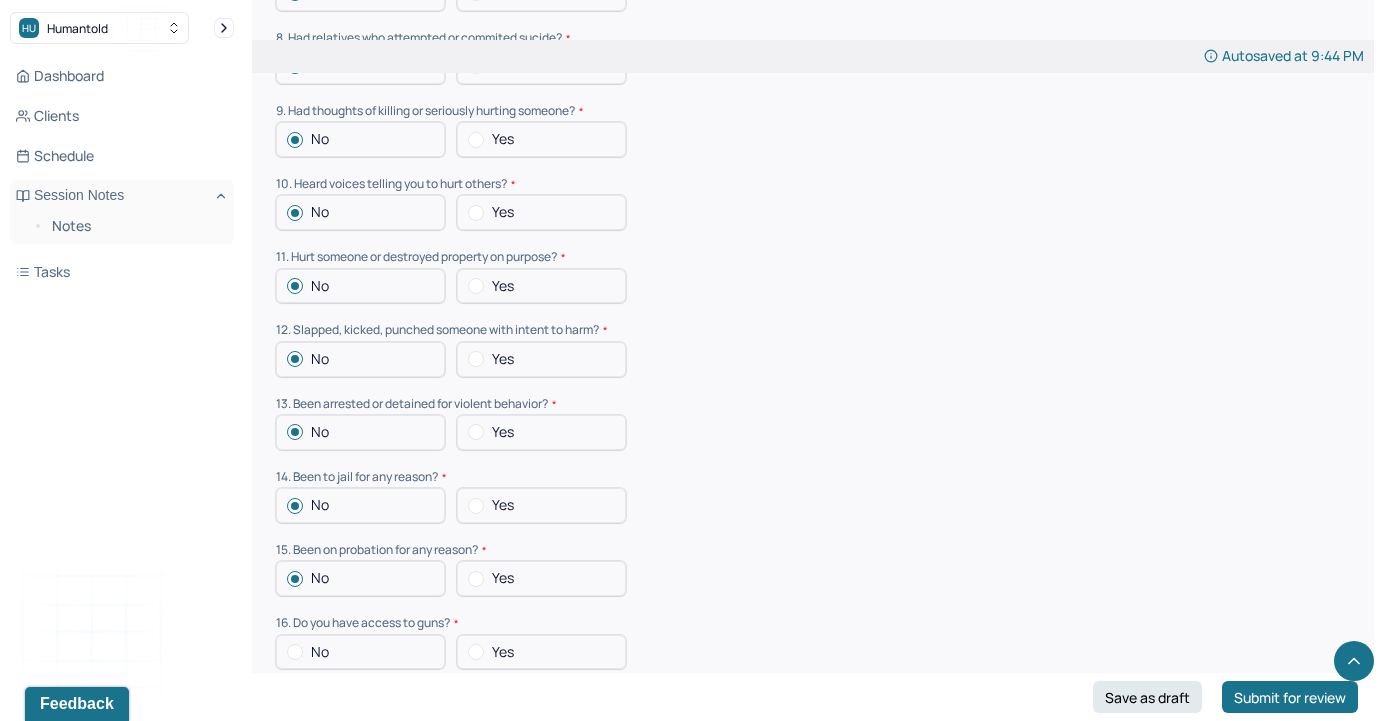 click at bounding box center (295, 652) 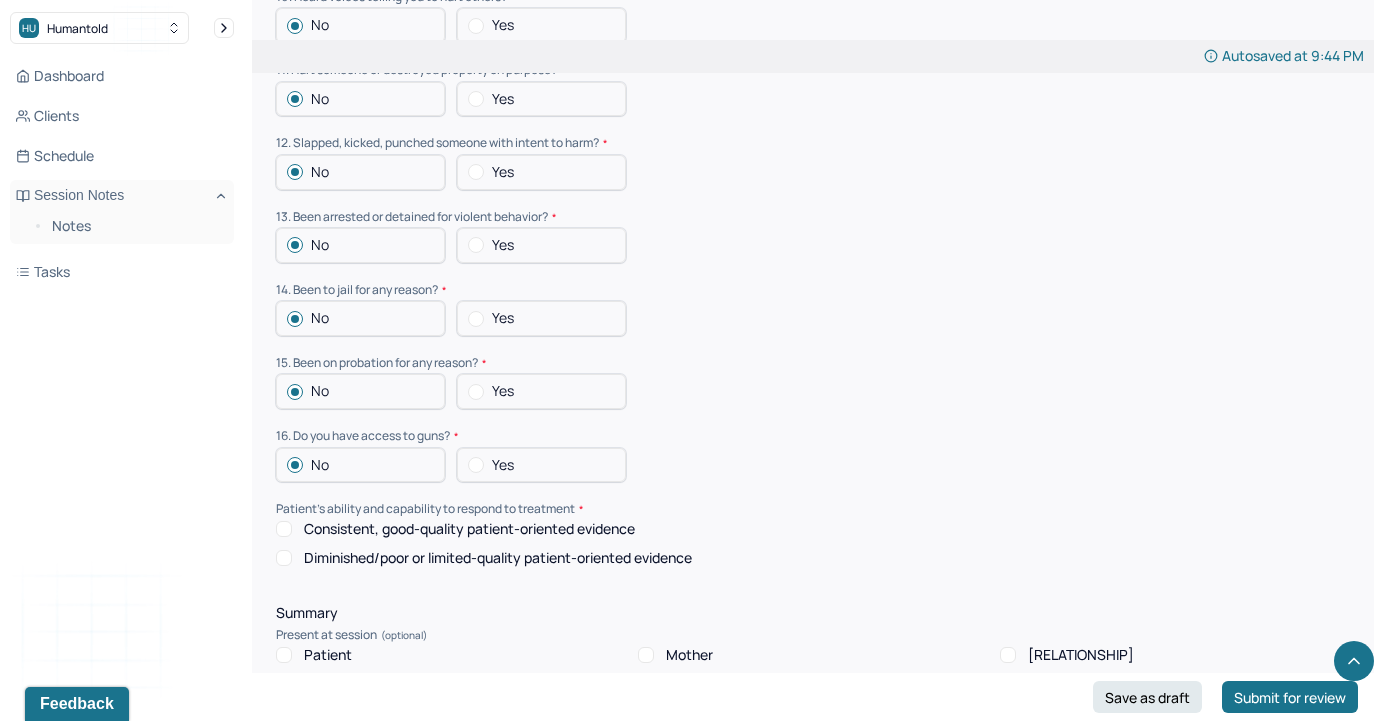 scroll, scrollTop: 3153, scrollLeft: 0, axis: vertical 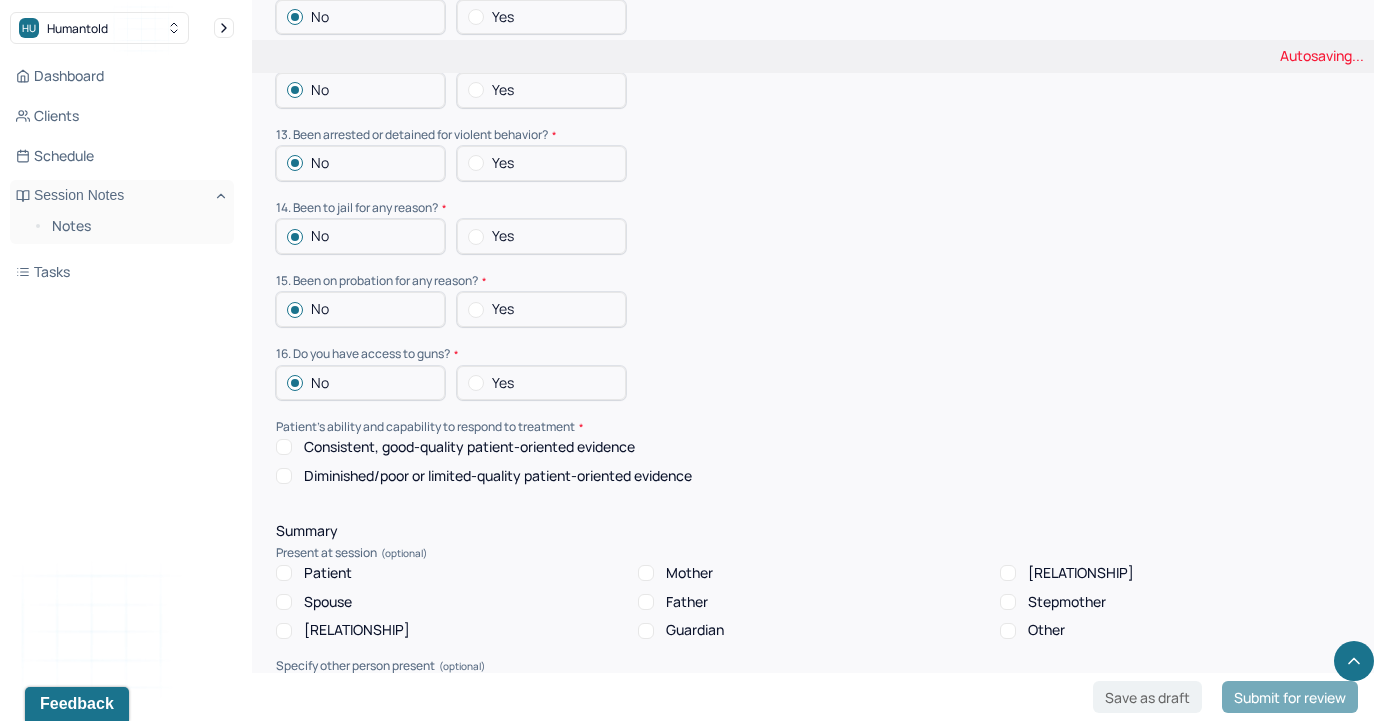 click on "Consistent, good-quality patient-oriented evidence" at bounding box center (284, 447) 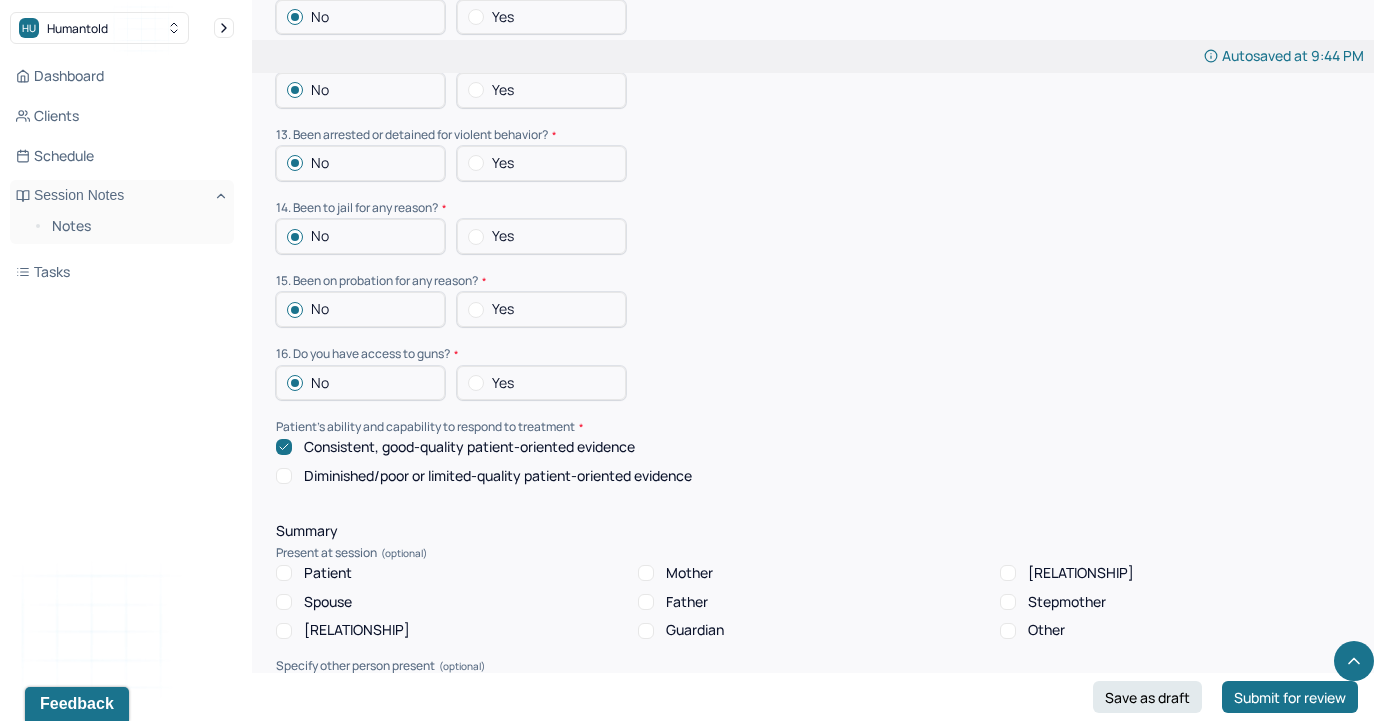 click on "Patient" at bounding box center [284, 573] 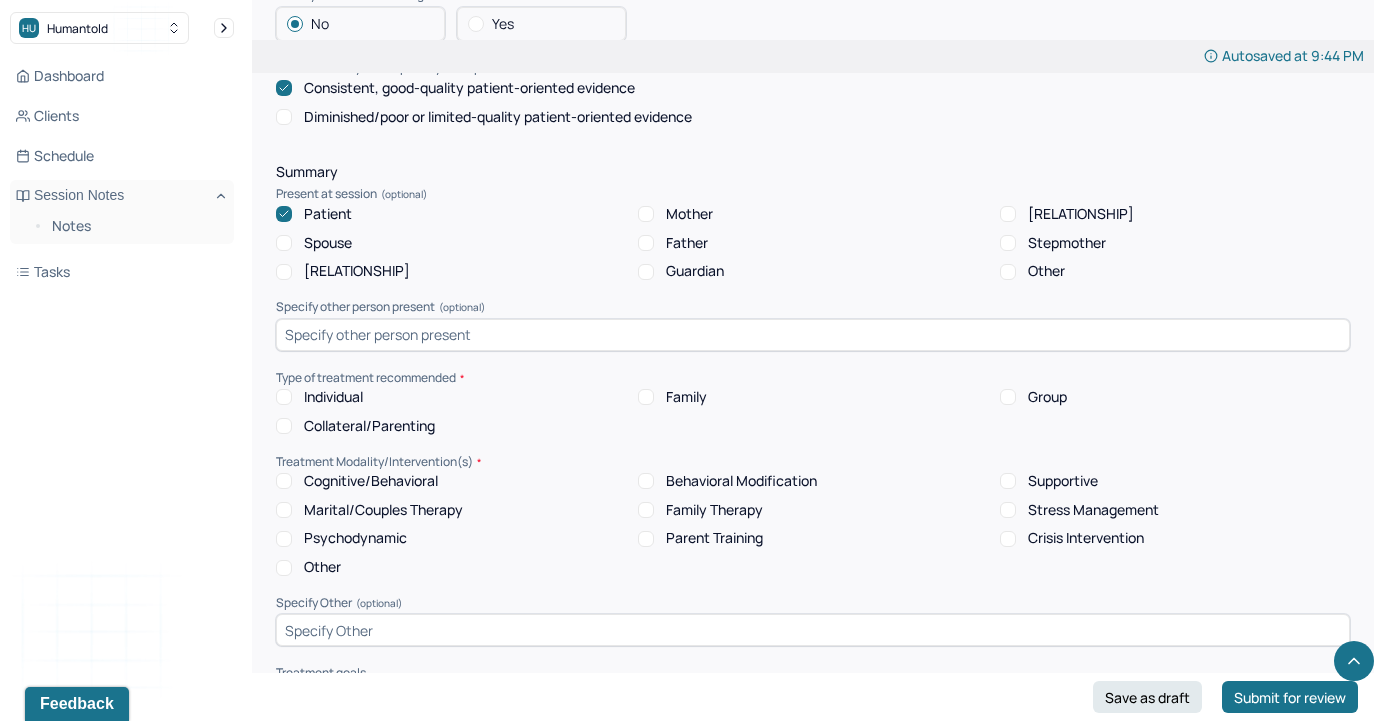 scroll, scrollTop: 3514, scrollLeft: 0, axis: vertical 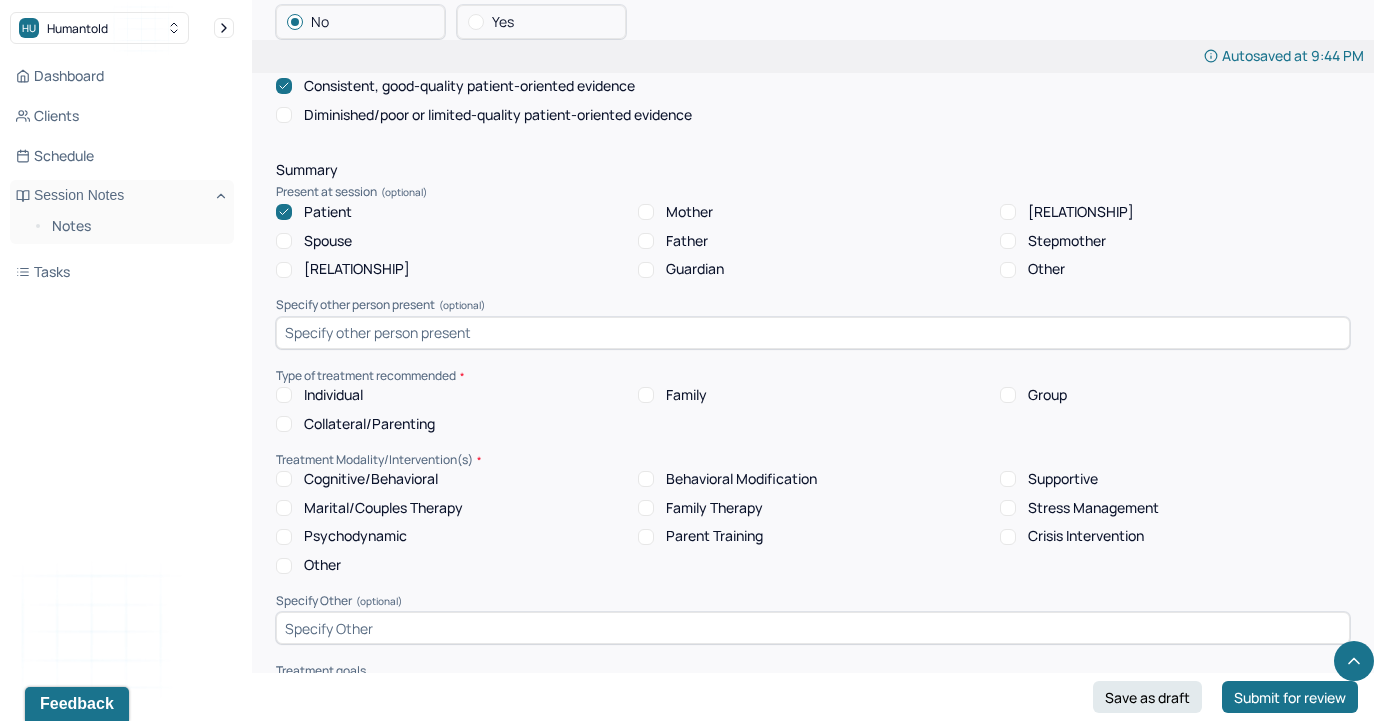click on "Individual" at bounding box center (284, 395) 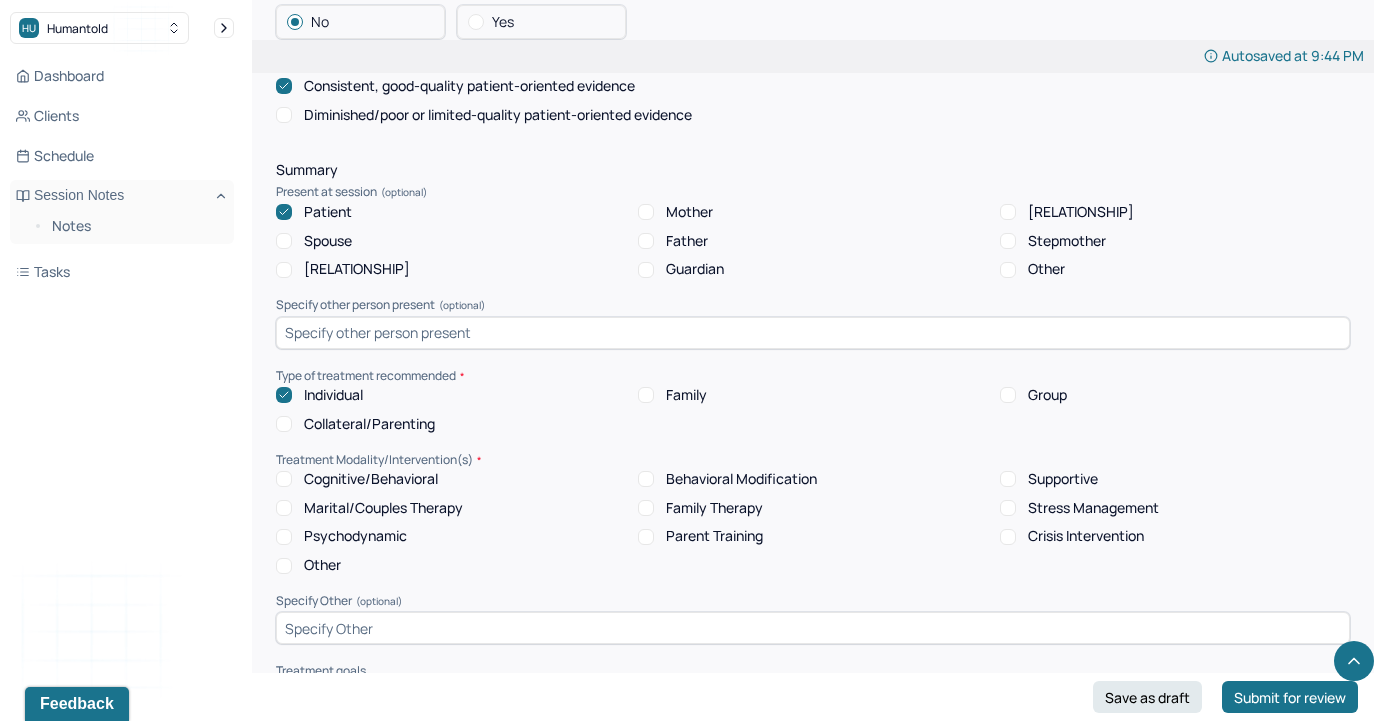 click on "Cognitive/Behavioral" at bounding box center [284, 479] 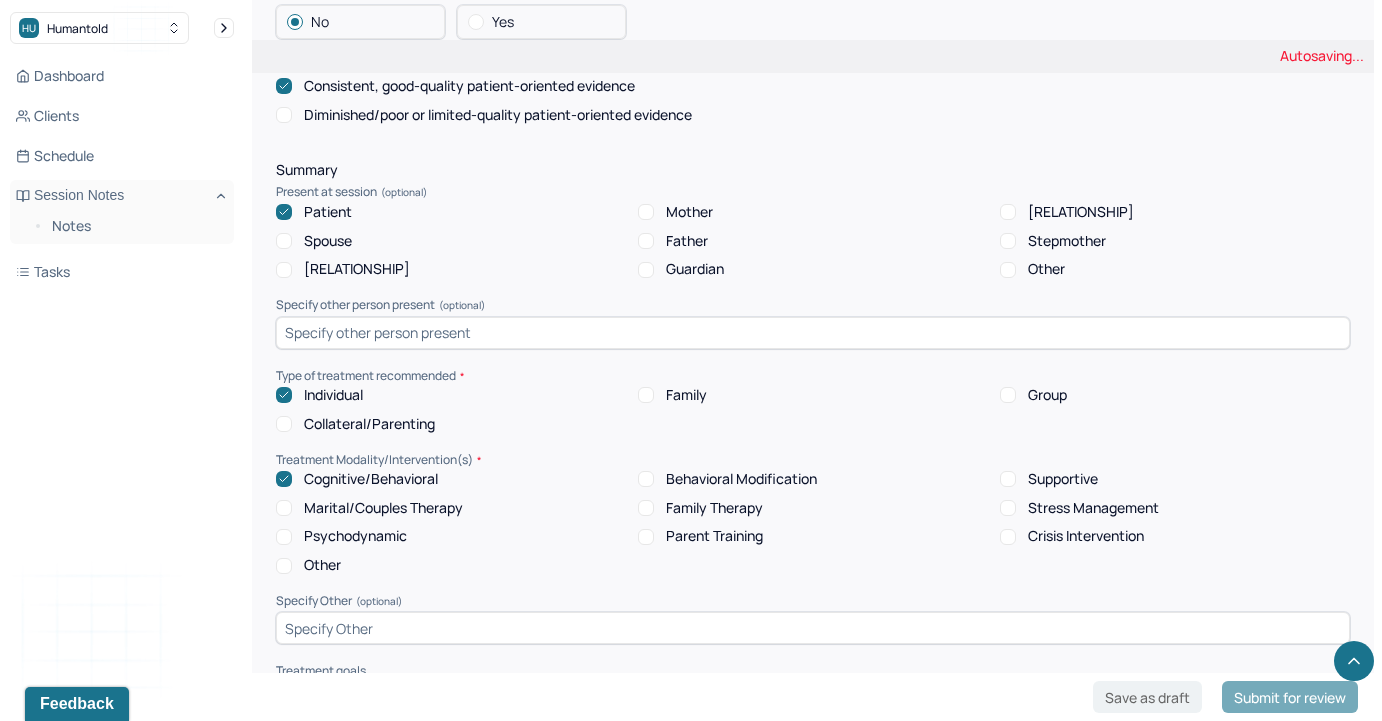 click on "Behavioral Modification" at bounding box center [646, 479] 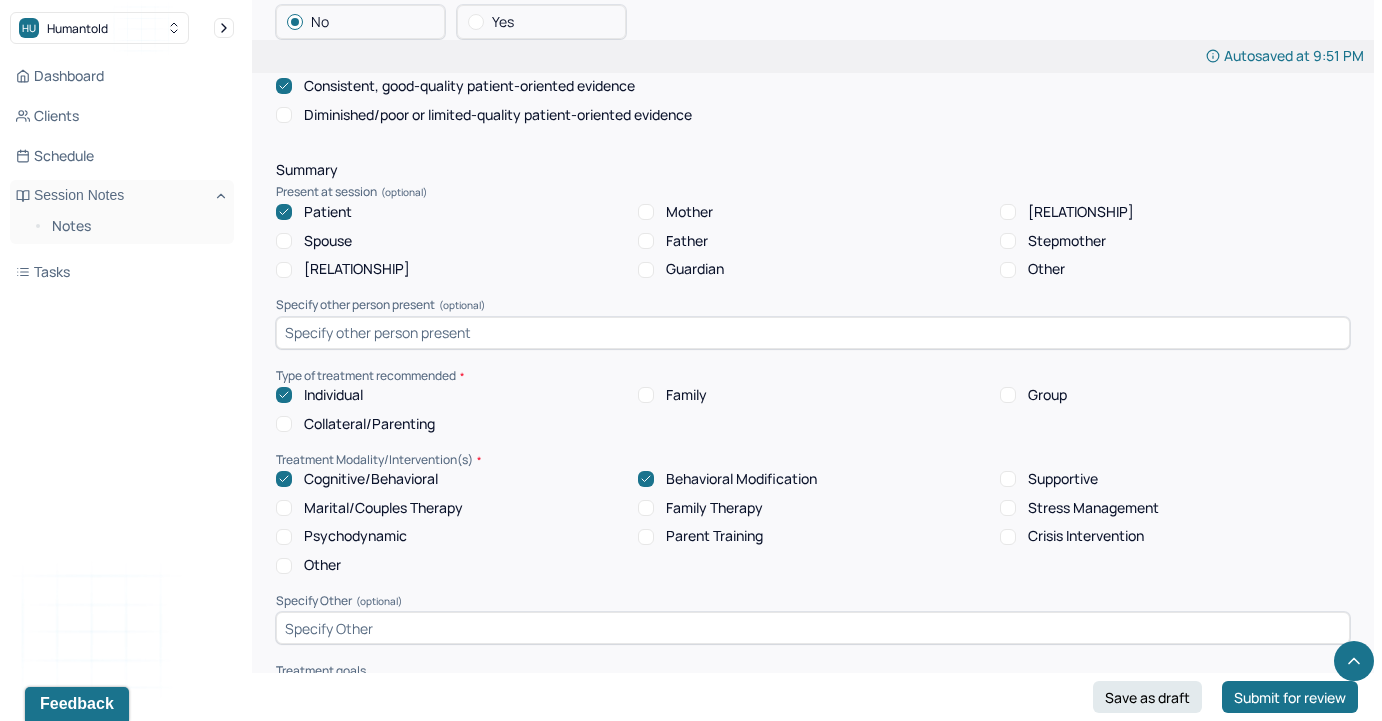 click on "Supportive" at bounding box center [1008, 479] 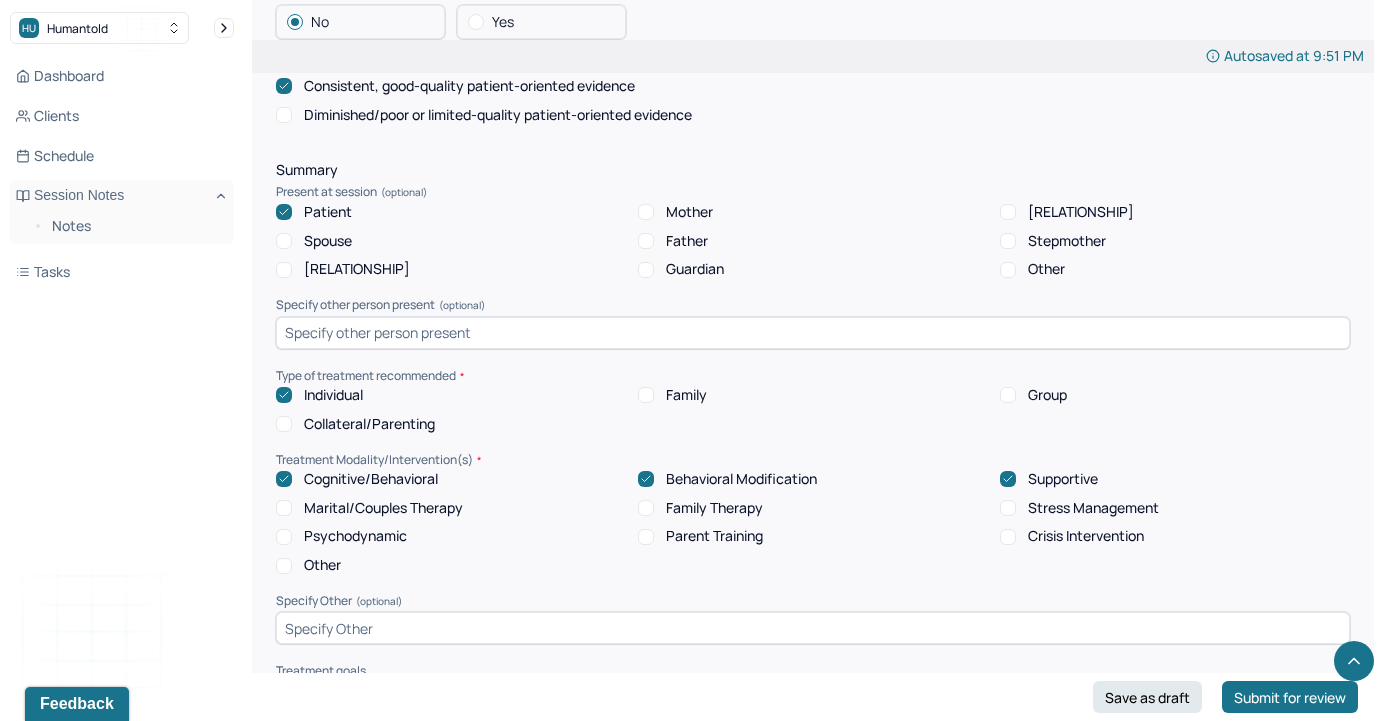 click on "Stress Management" at bounding box center [1008, 508] 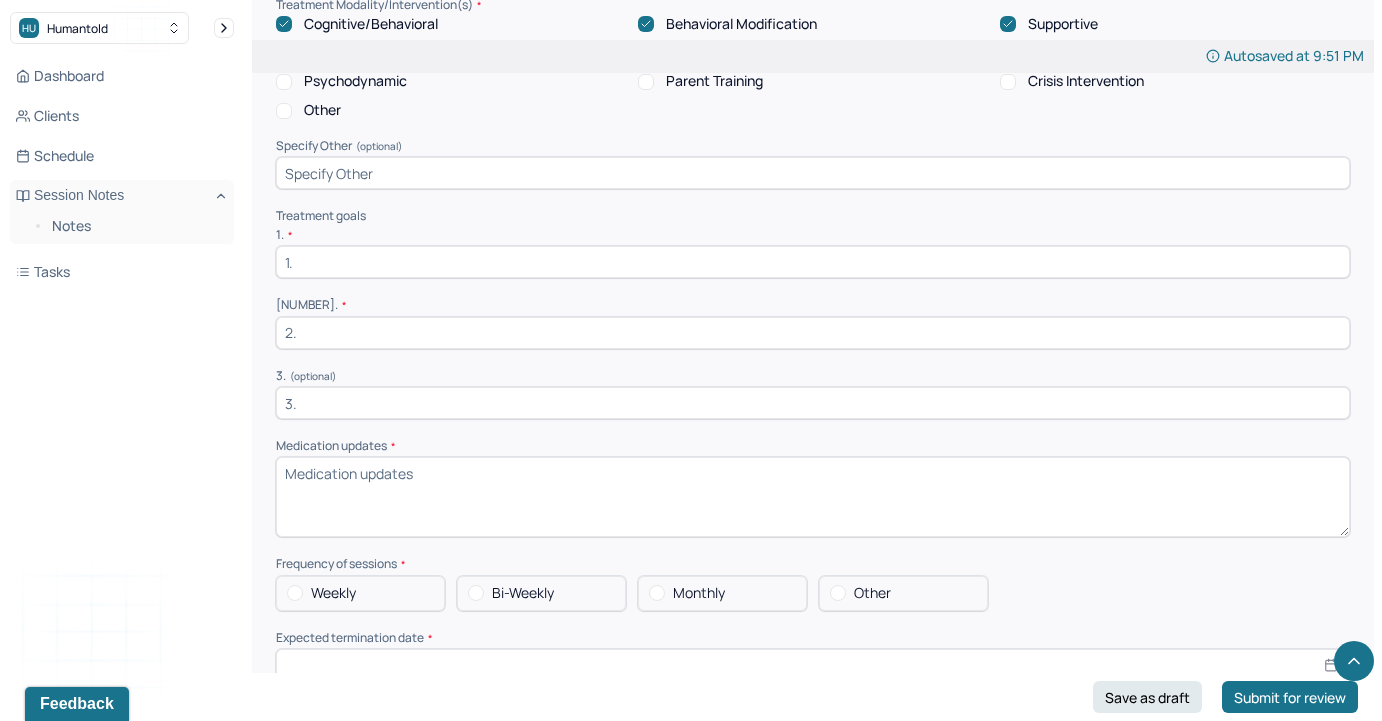 scroll, scrollTop: 3970, scrollLeft: 0, axis: vertical 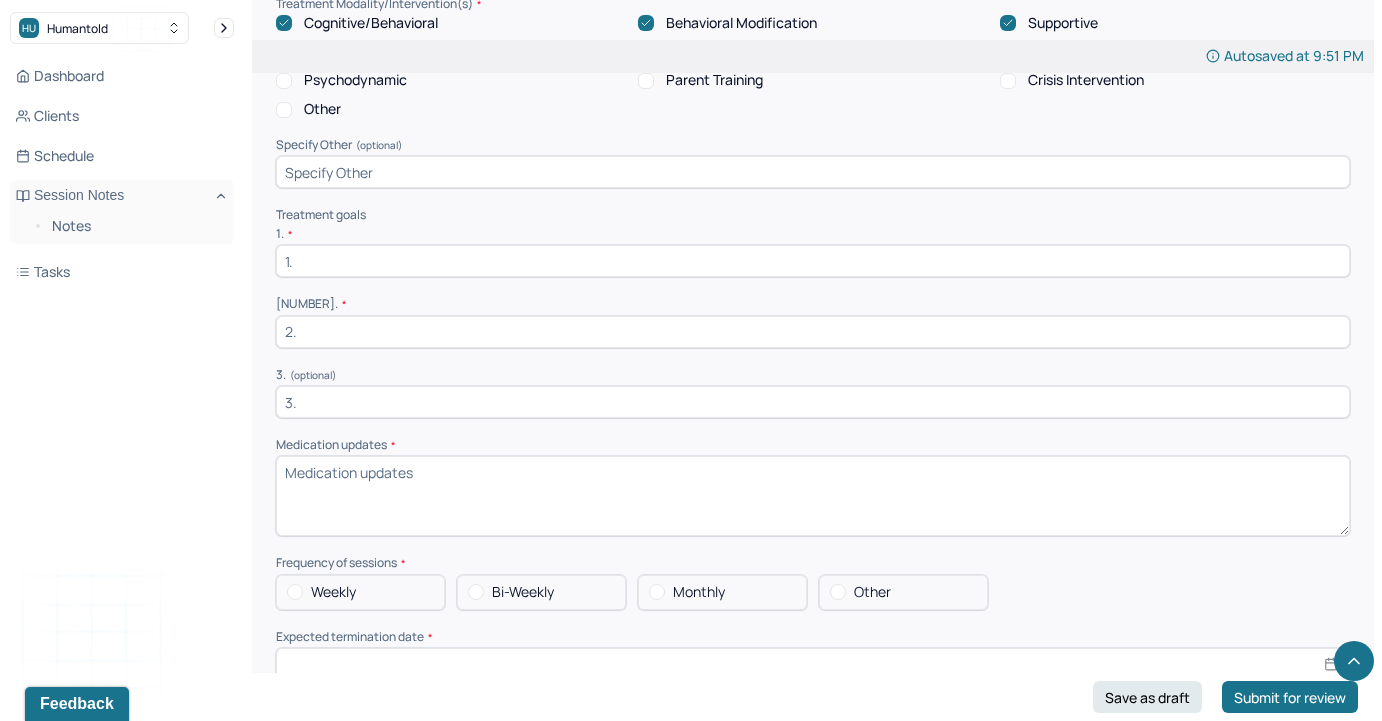 click on "Medication updates *" at bounding box center [813, 496] 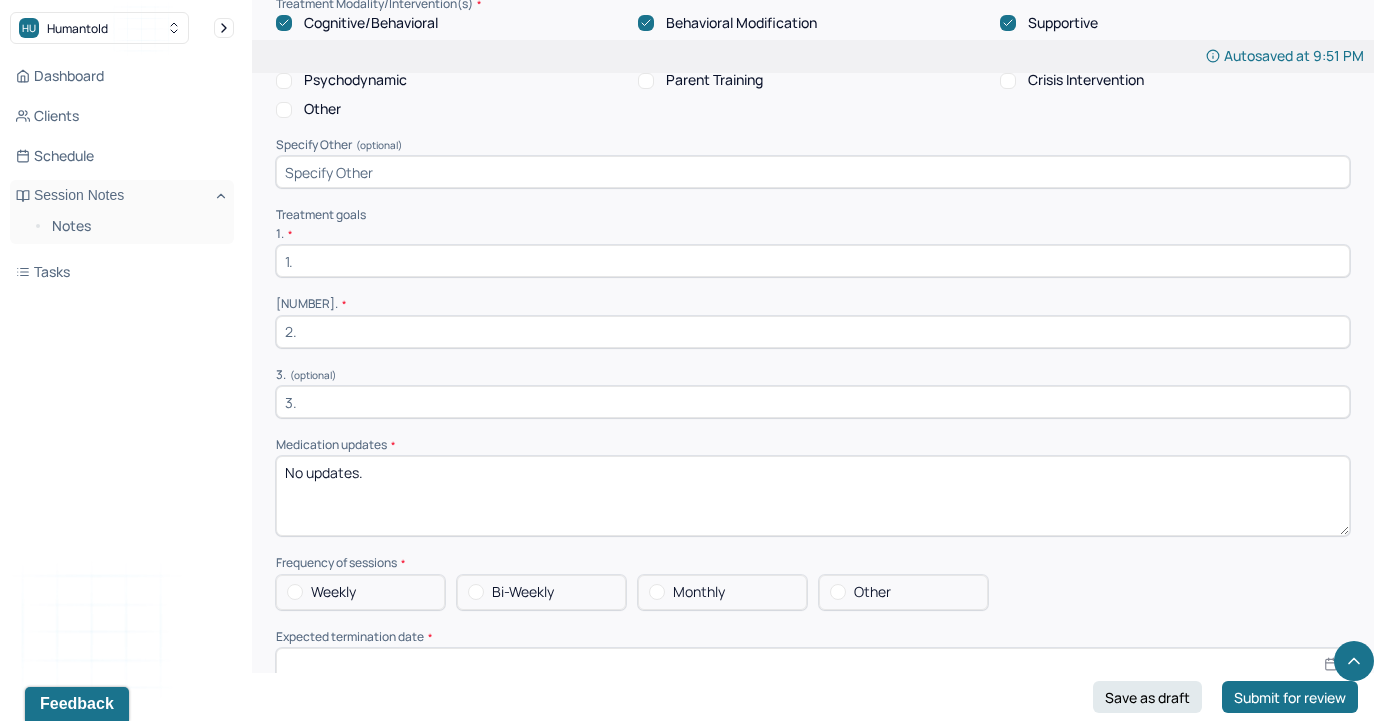 type on "No updates." 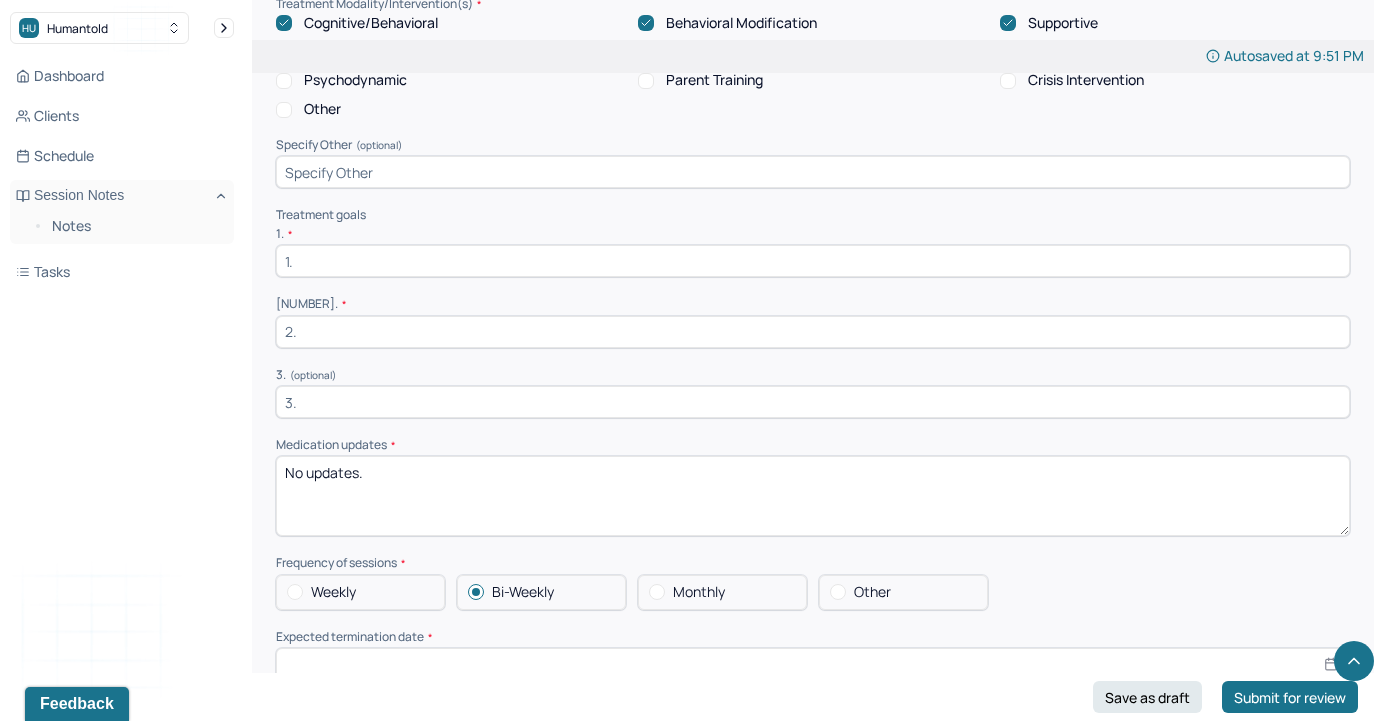 click at bounding box center (813, 664) 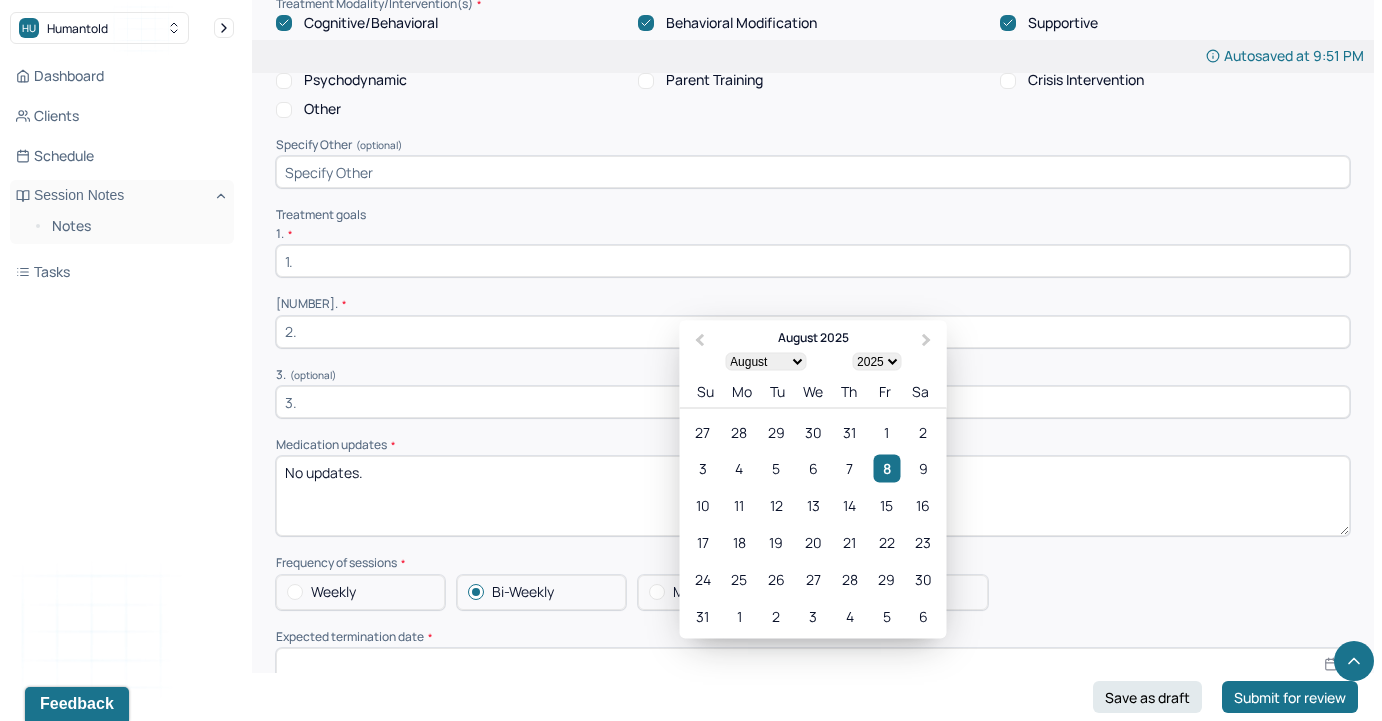 click on "January February March April May June July August September October November December" at bounding box center (765, 361) 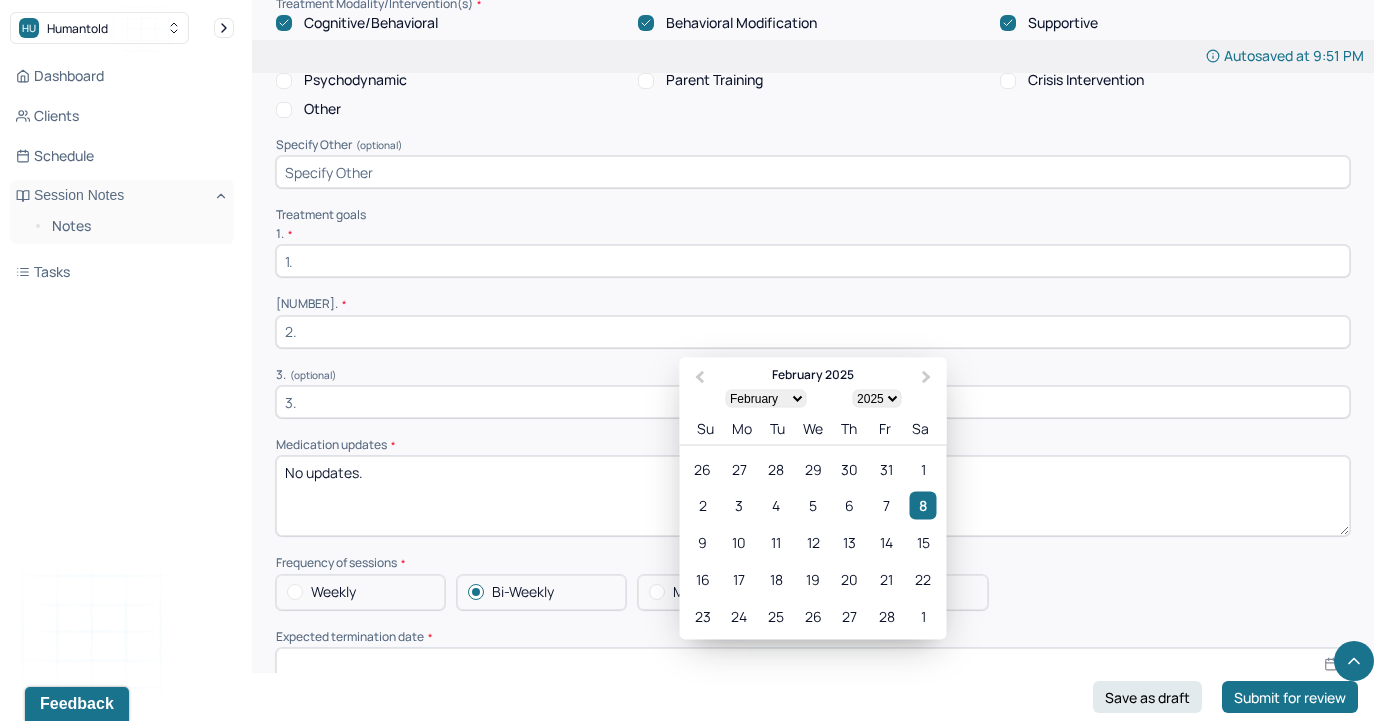 click on "1900 1901 1902 1903 1904 1905 1906 1907 1908 1909 1910 1911 1912 1913 1914 1915 1916 1917 1918 1919 1920 1921 1922 1923 1924 1925 1926 1927 1928 1929 1930 1931 1932 1933 1934 1935 1936 1937 1938 1939 1940 1941 1942 1943 1944 1945 1946 1947 1948 1949 1950 1951 1952 1953 1954 1955 1956 1957 1958 1959 1960 1961 1962 1963 1964 1965 1966 1967 1968 1969 1970 1971 1972 1973 1974 1975 1976 1977 1978 1979 1980 1981 1982 1983 1984 1985 1986 1987 1988 1989 1990 1991 1992 1993 1994 1995 1996 1997 1998 1999 2000 2001 2002 2003 2004 2005 2006 2007 2008 2009 2010 2011 2012 2013 2014 2015 2016 2017 2018 2019 2020 2021 2022 2023 2024 2025 2026 2027 2028 2029 2030 2031 2032 2033 2034 2035 2036 2037 2038 2039 2040 2041 2042 2043 2044 2045 2046 2047 2048 2049 2050 2051 2052 2053 2054 2055 2056 2057 2058 2059 2060 2061 2062 2063 2064 2065 2066 2067 2068 2069 2070 2071 2072 2073 2074 2075 2076 2077 2078 2079 2080 2081 2082 2083 2084 2085 2086 2087 2088 2089 2090 2091 2092 2093 2094 2095 2096 2097 2098 2099 2100" at bounding box center [876, 398] 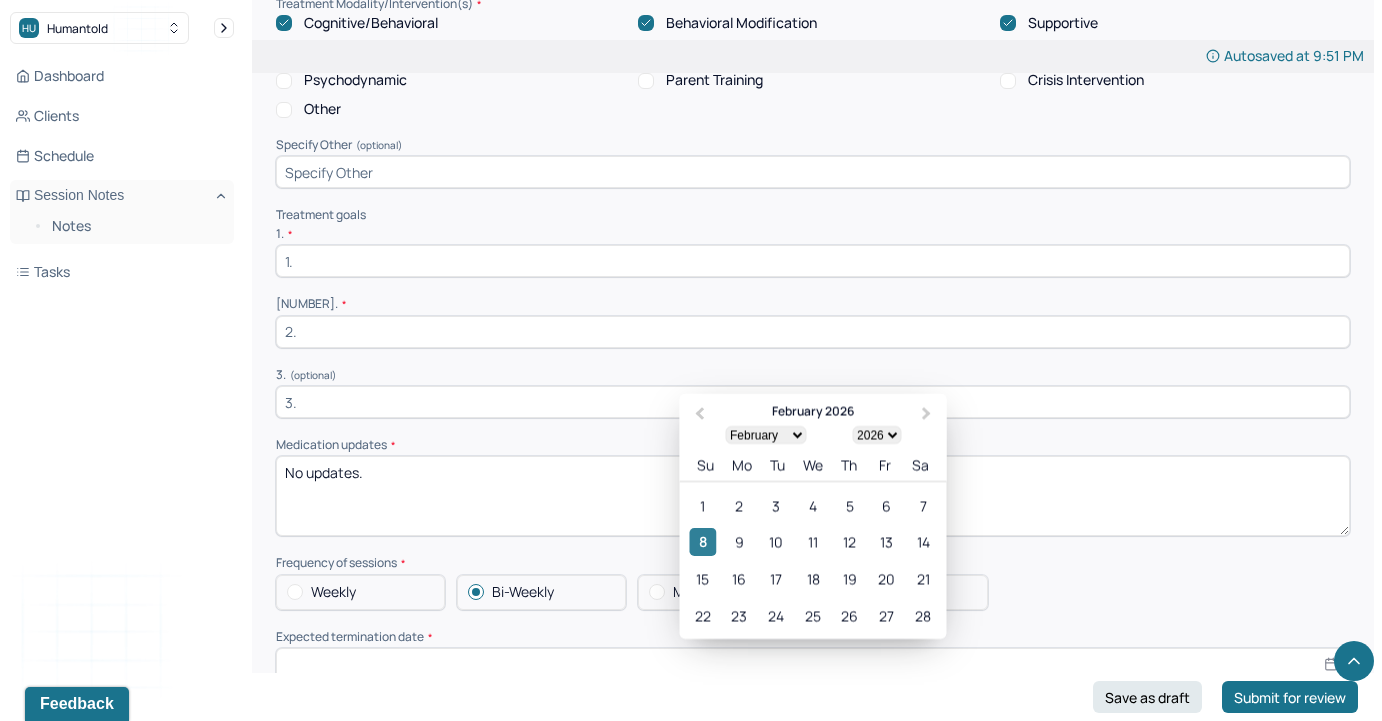 click on "8" at bounding box center [702, 541] 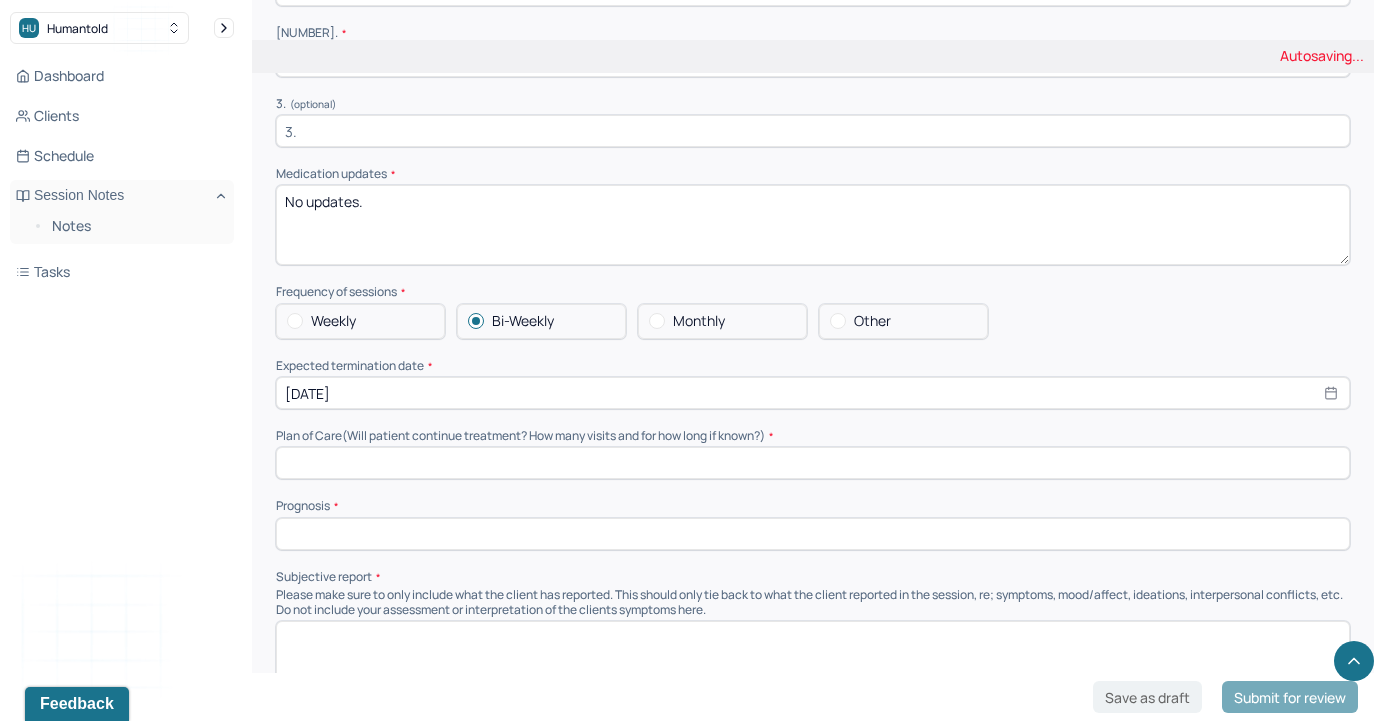 scroll, scrollTop: 4252, scrollLeft: 0, axis: vertical 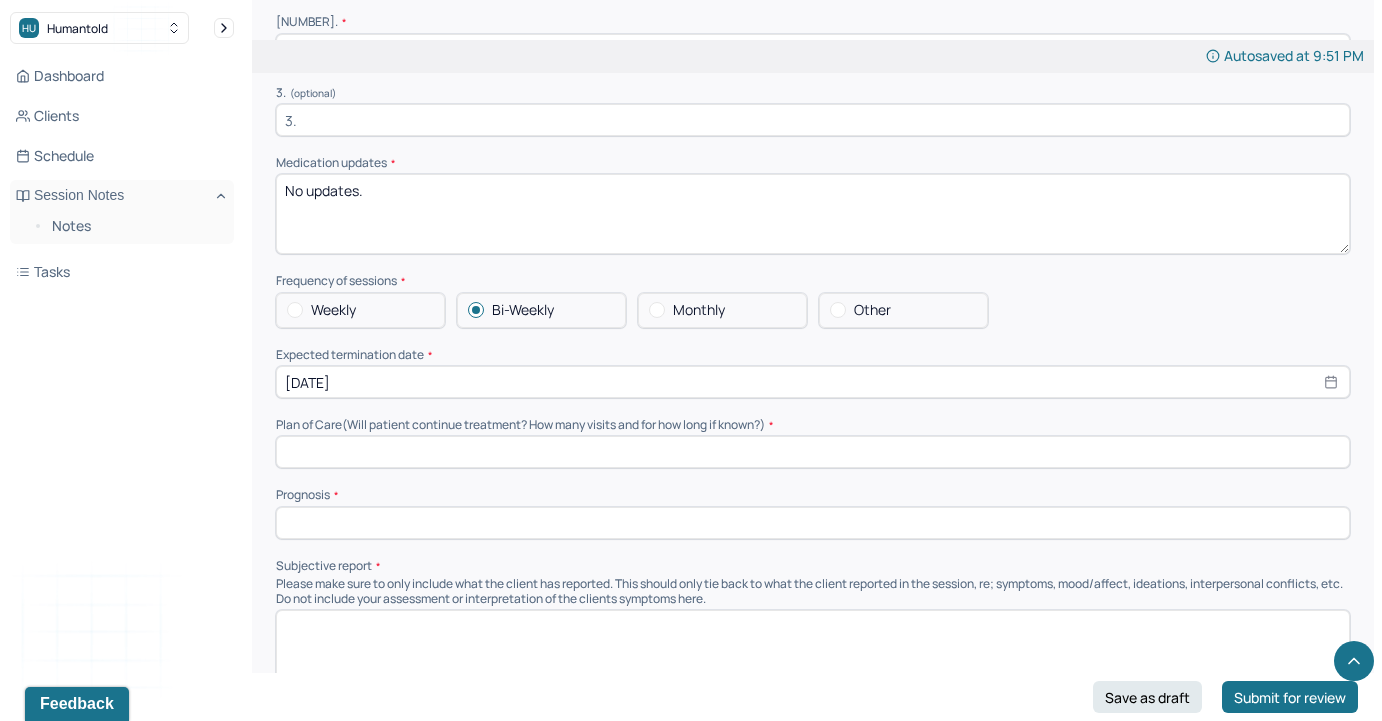 click at bounding box center [813, 452] 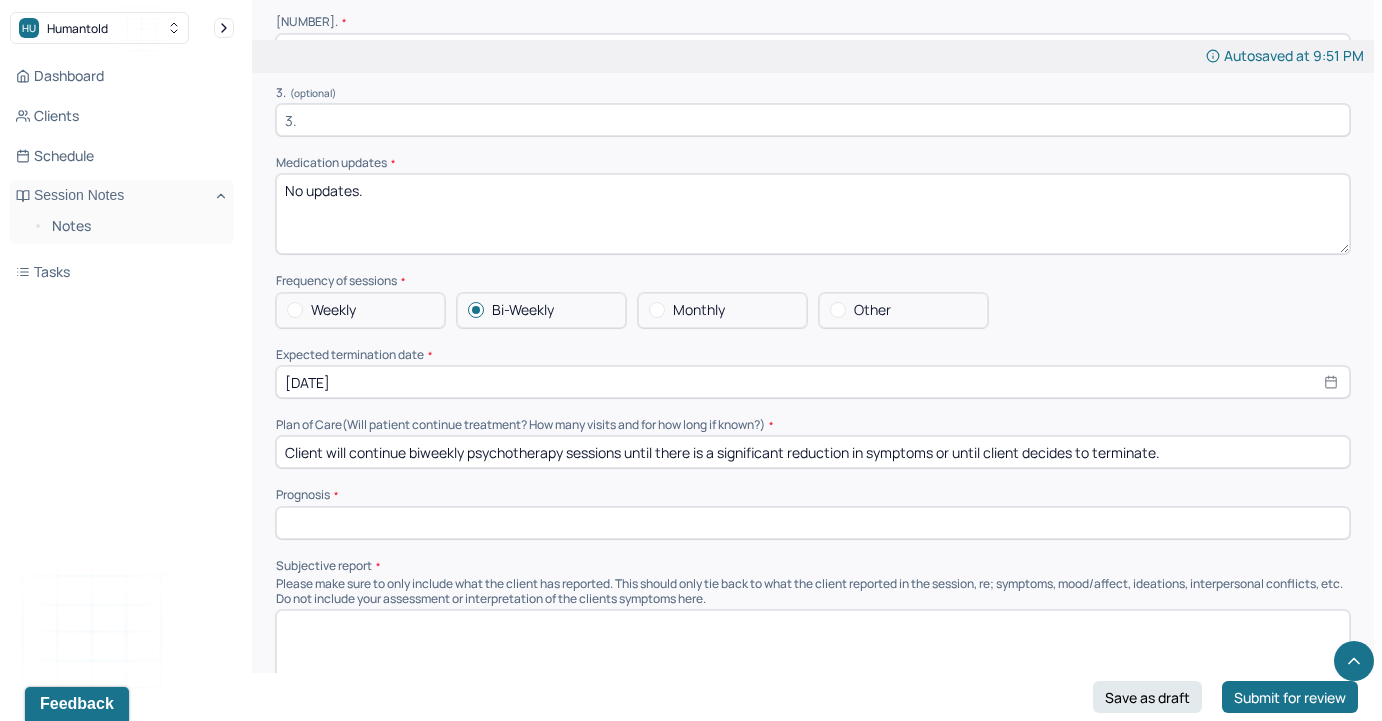click at bounding box center [813, 523] 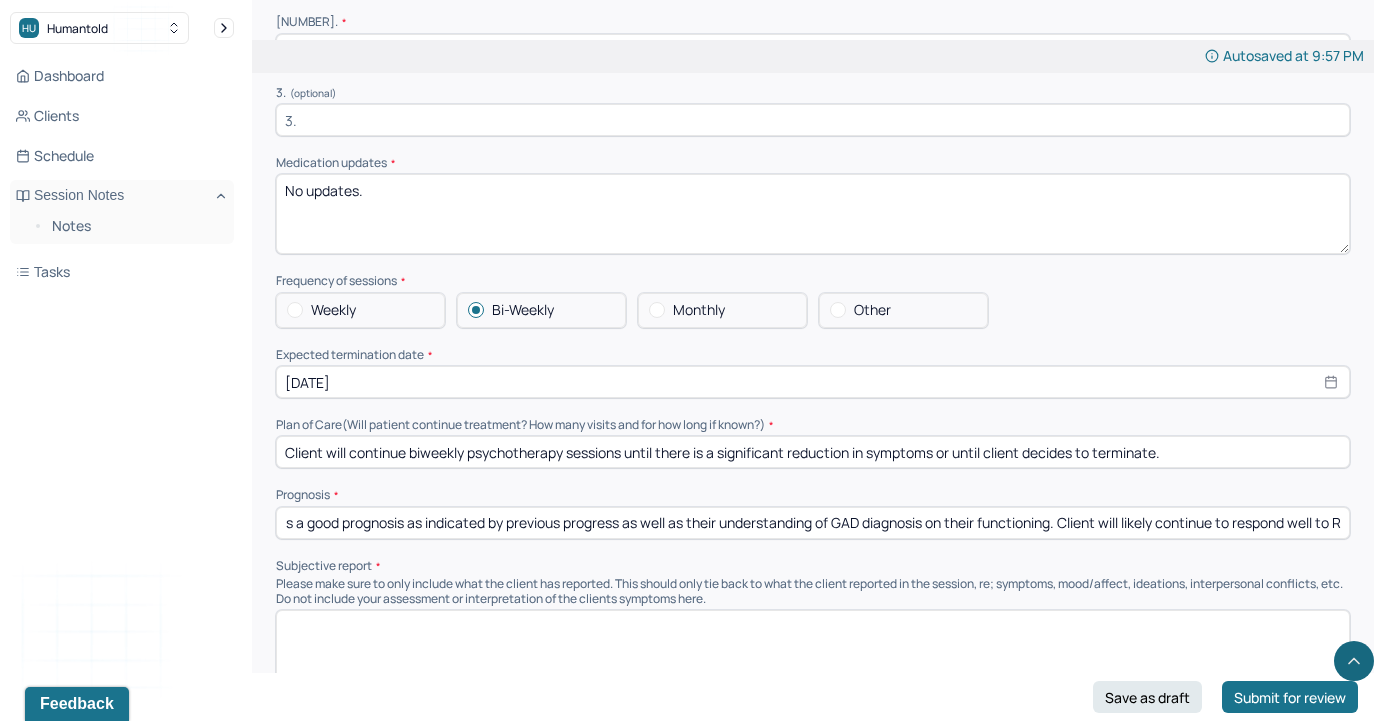 click on "Submit for review" at bounding box center [1290, 697] 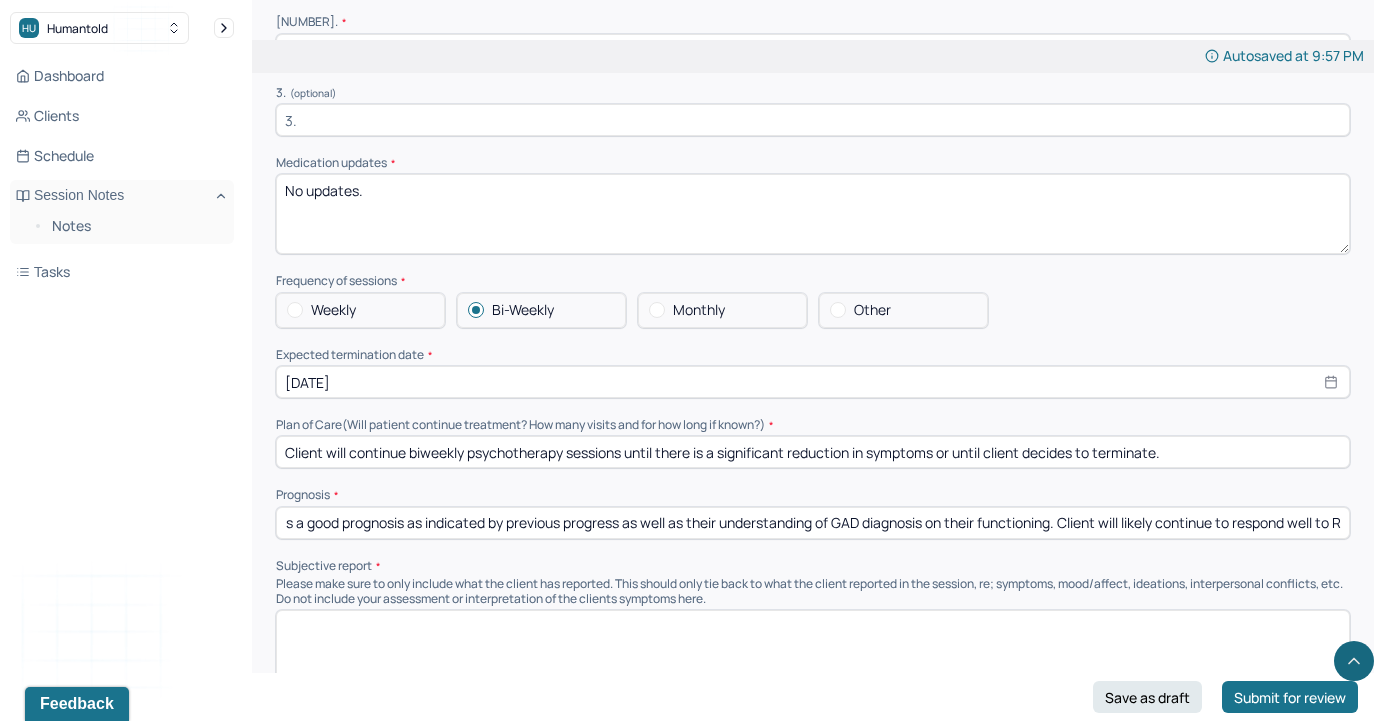 scroll, scrollTop: 0, scrollLeft: 93, axis: horizontal 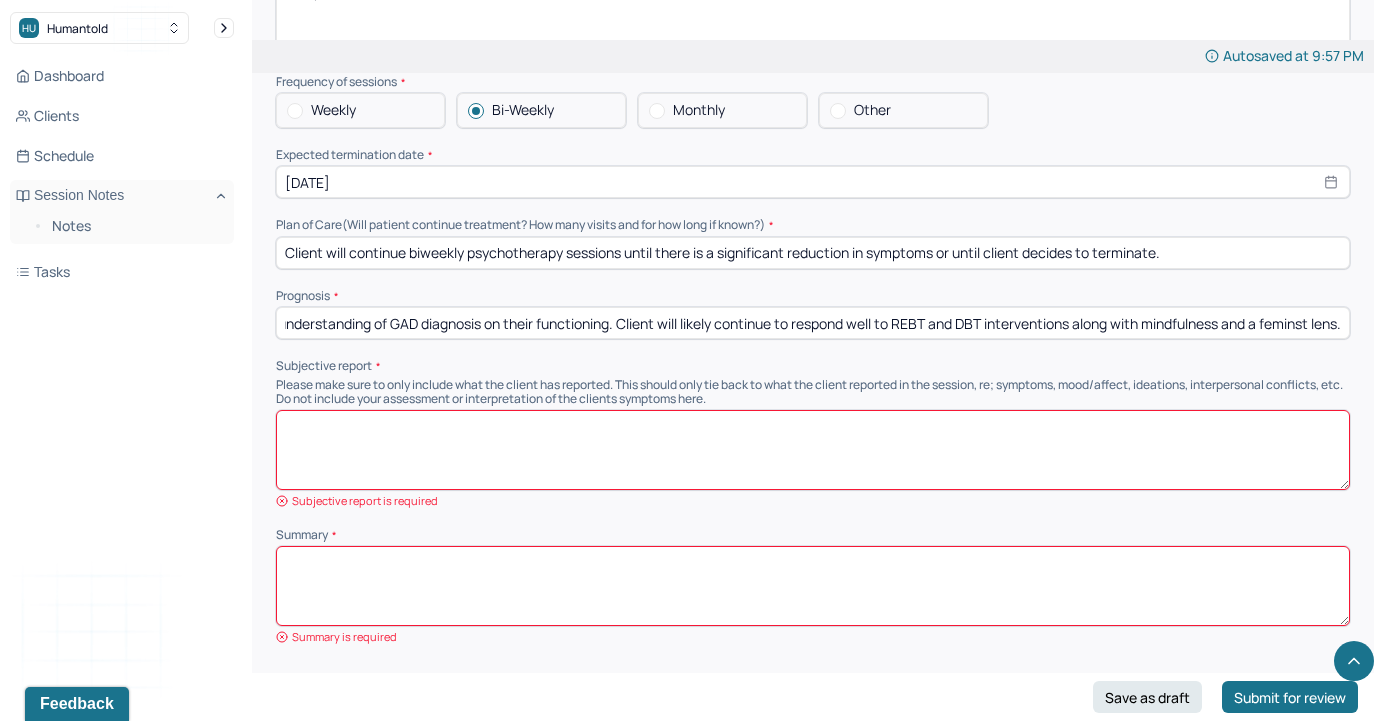 type on "The client has a good prognosis as indicated by previous progress as well as their understanding of GAD diagnosis on their functioning. Client will likely continue to respond well to REBT and DBT interventions along with mindfulness and a feminst lens." 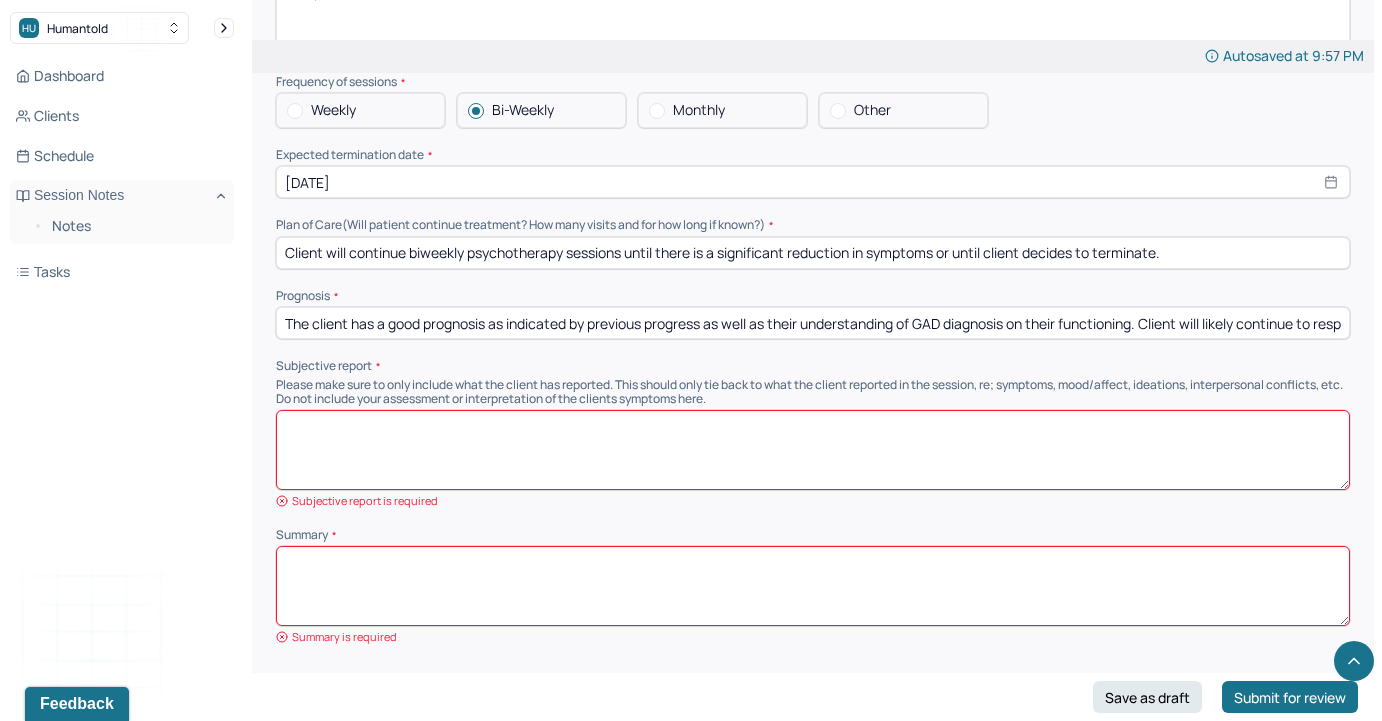 paste on "Client is seeking therapy to gain coping skills to navigate recent life changes. Client reports increased anxiety and worries due to starting new job and concerns around her performance. Additionally, client reported some anxiety around how life changes will impact romantic relationship." 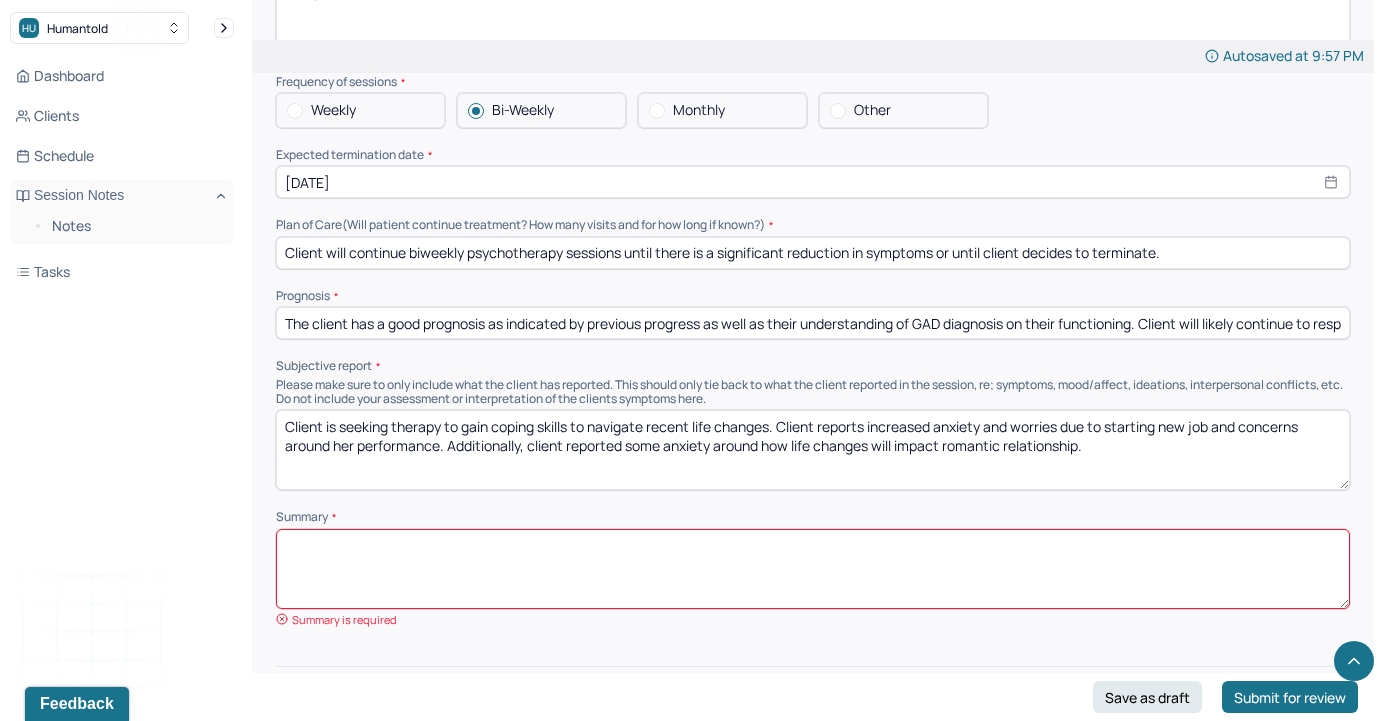 type on "Client is seeking therapy to gain coping skills to navigate recent life changes. Client reports increased anxiety and worries due to starting new job and concerns around her performance. Additionally, client reported some anxiety around how life changes will impact romantic relationship." 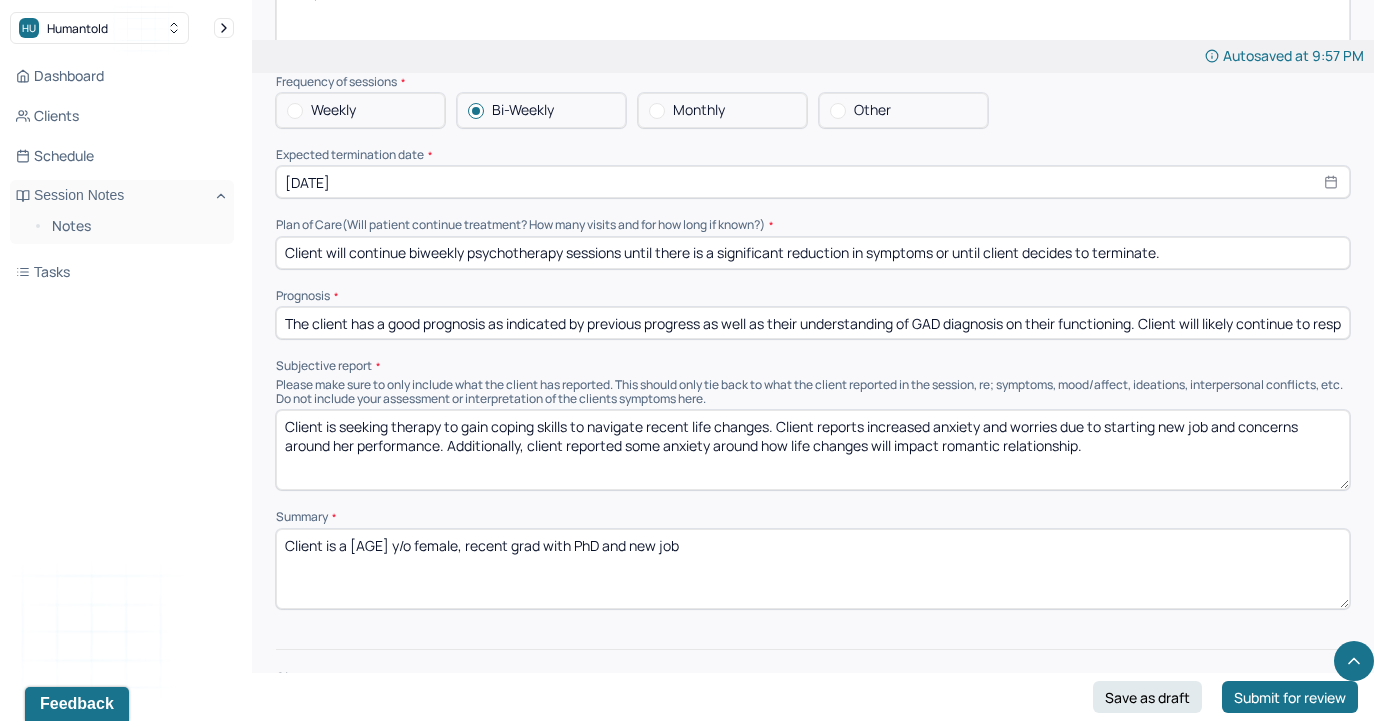 paste on "Client is seeking therapy to gain coping skills to navigate recent life changes. Client reports increased anxiety and worries due to starting new job and concerns around her performance. Additionally, client reported some anxiety around how life changes will impact romantic relationship." 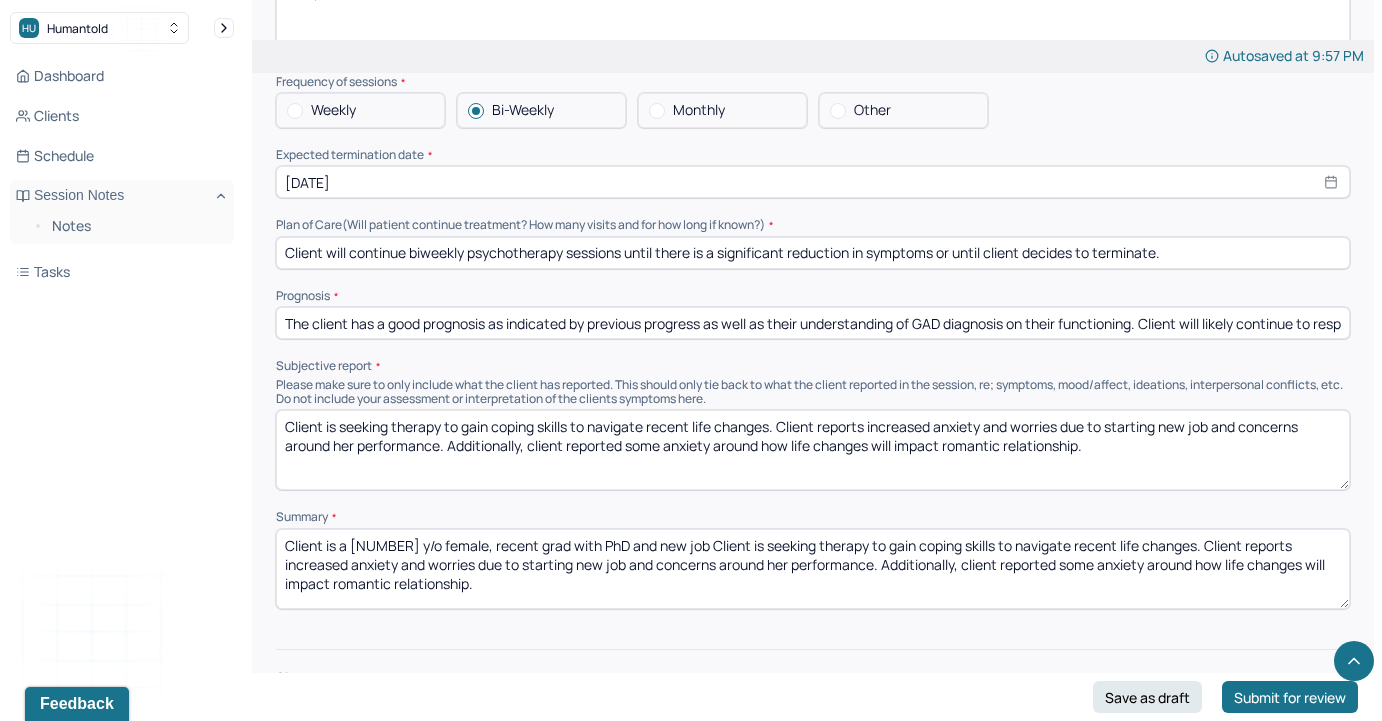 drag, startPoint x: 711, startPoint y: 485, endPoint x: 656, endPoint y: 486, distance: 55.00909 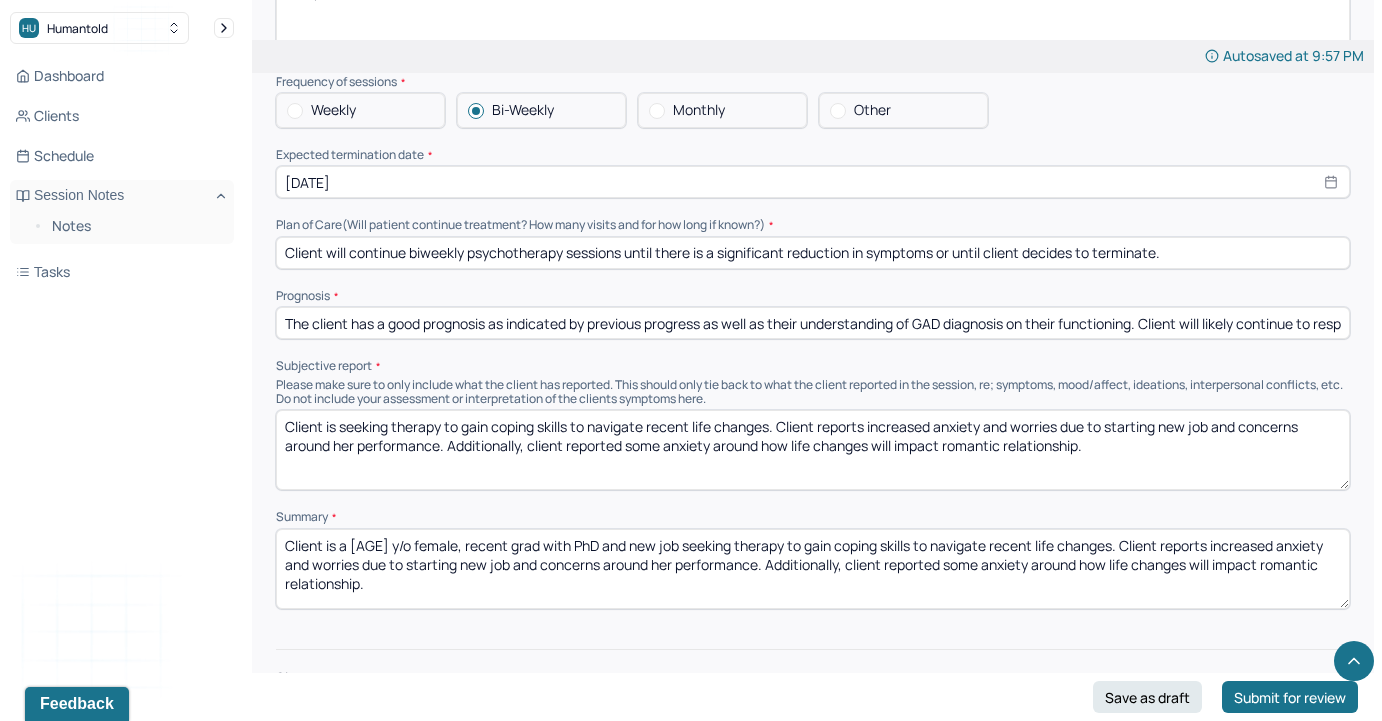 click on "Client is a [AGE] y/o female, recent grad with PhD and new job seeking therapy to gain coping skills to navigate recent life changes. Client reports increased anxiety and worries due to starting new job and concerns around her performance. Additionally, client reported some anxiety around how life changes will impact romantic relationship." at bounding box center (813, 569) 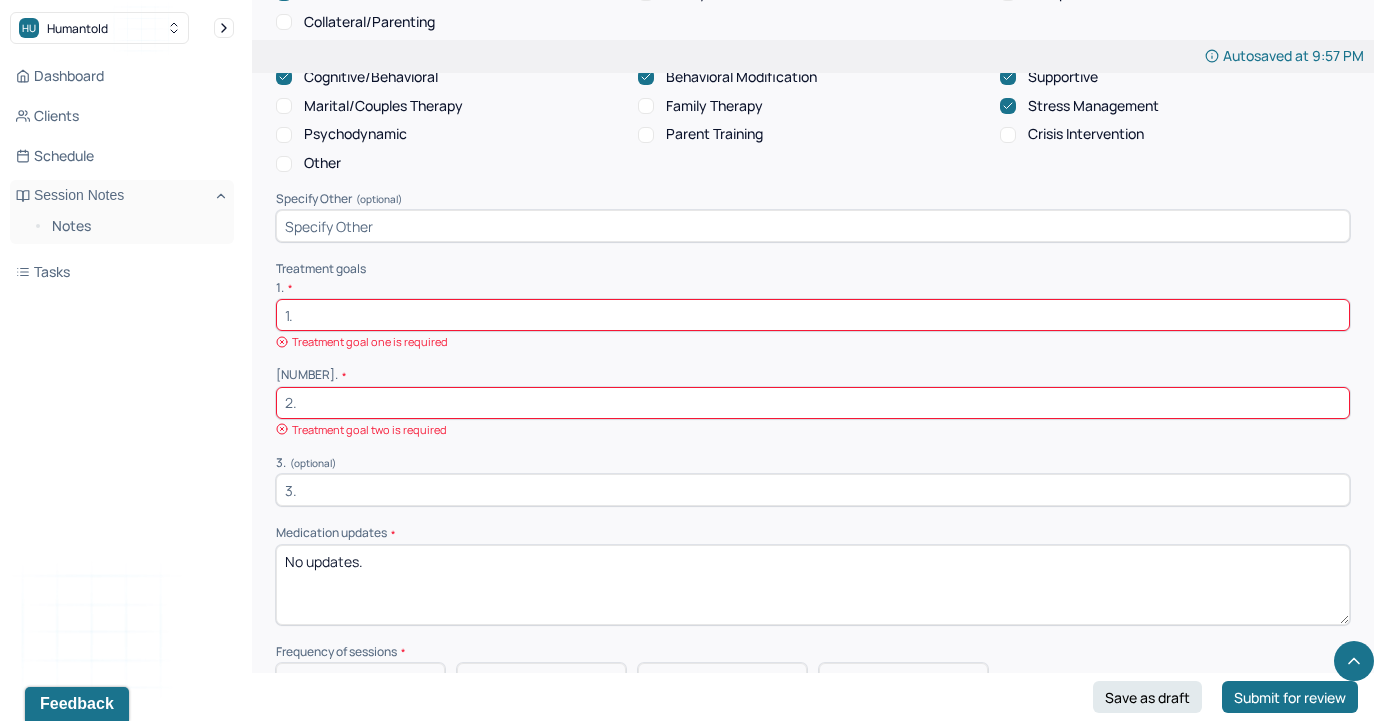 scroll, scrollTop: 3915, scrollLeft: 0, axis: vertical 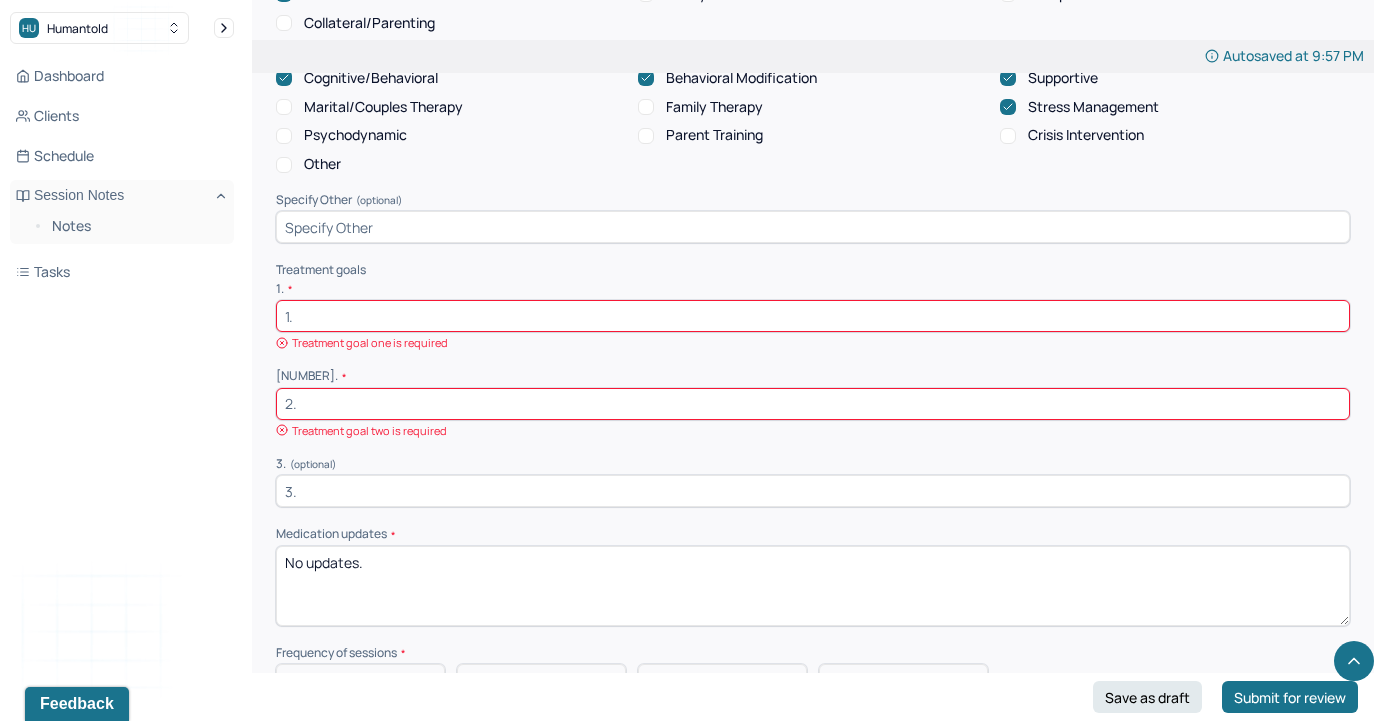 type on "Client is a 28 y/o female, recent grad with PhD and new job seeking therapy to gain coping skills to navigate recent life changes. Client reports increased anxiety and worries due to starting new job and concerns around her performance. Additionally, client reported some anxiety around how life changes will impact romantic relationship. No SI/HI." 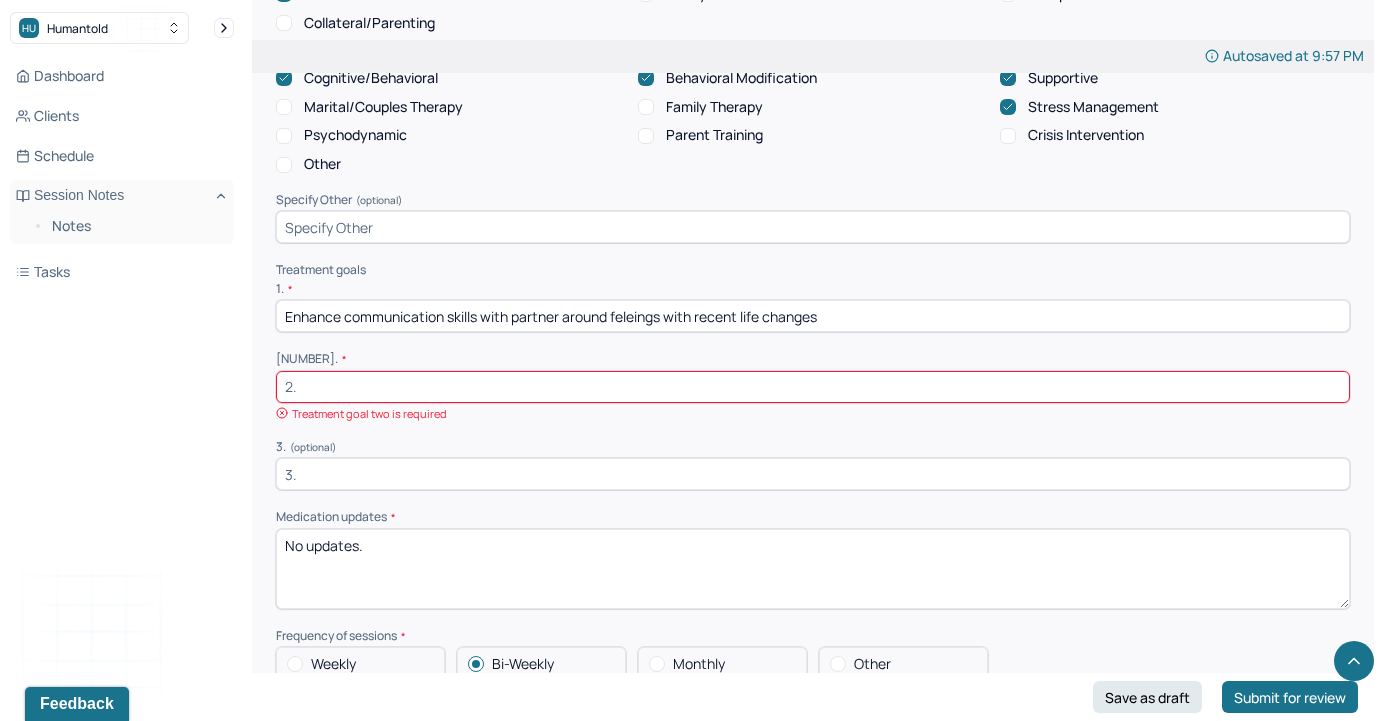 type on "Enhance communication skills with partner around feleings with recent life changes" 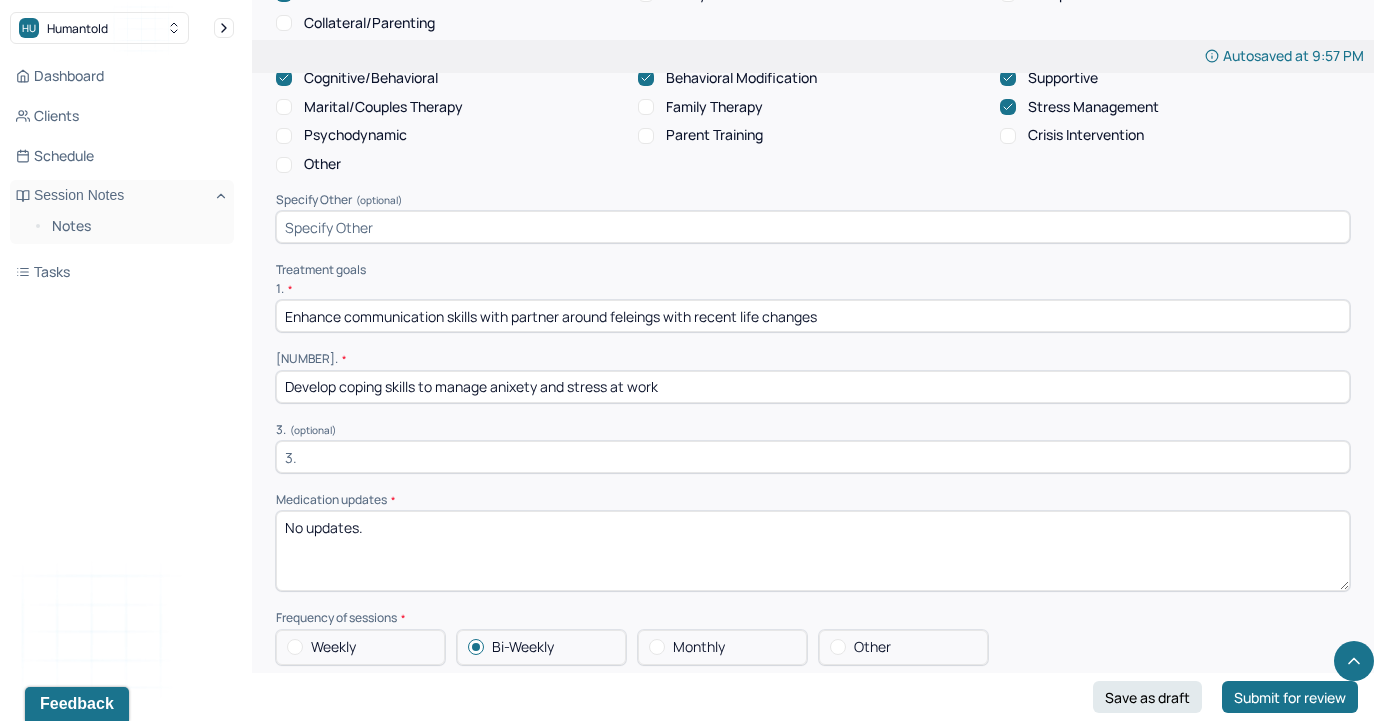 type on "Develop coping skills to manage anixety and stress at work" 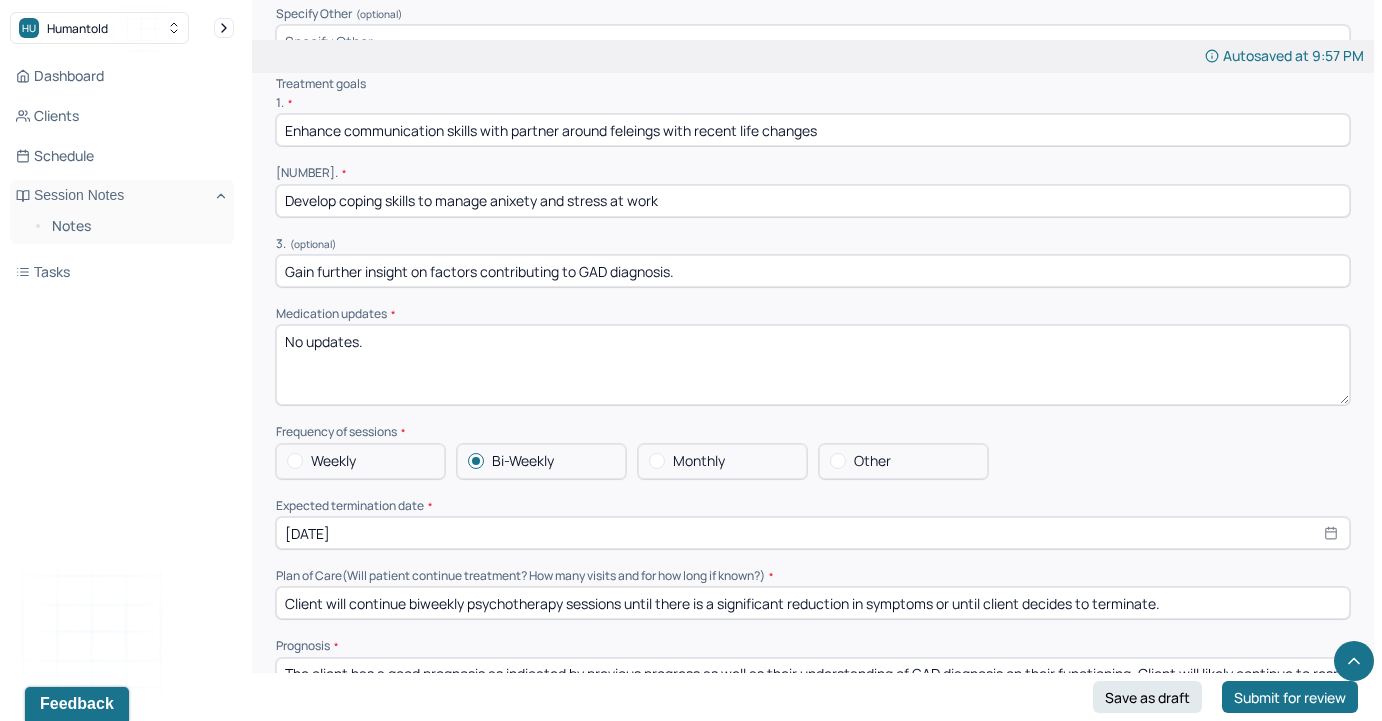 scroll, scrollTop: 4515, scrollLeft: 0, axis: vertical 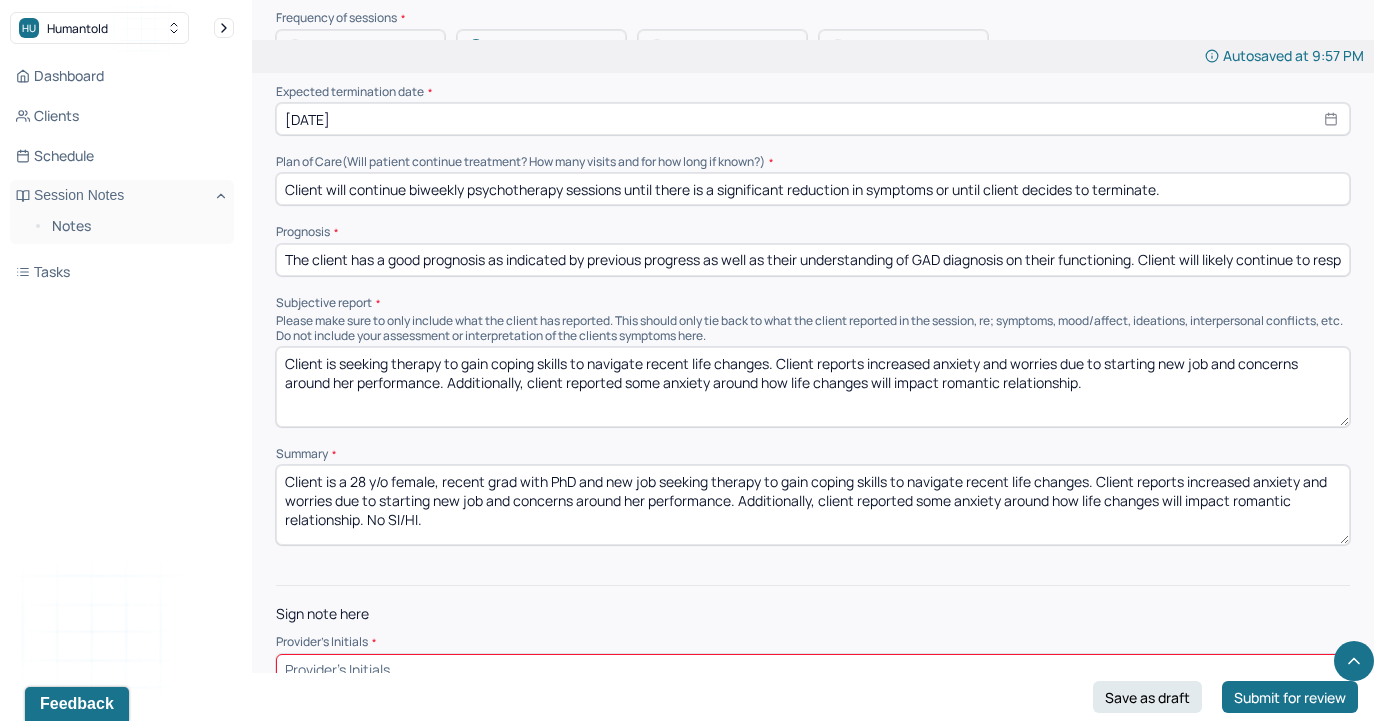 type on "Gain further insight on factors contributing to GAD diagnosis." 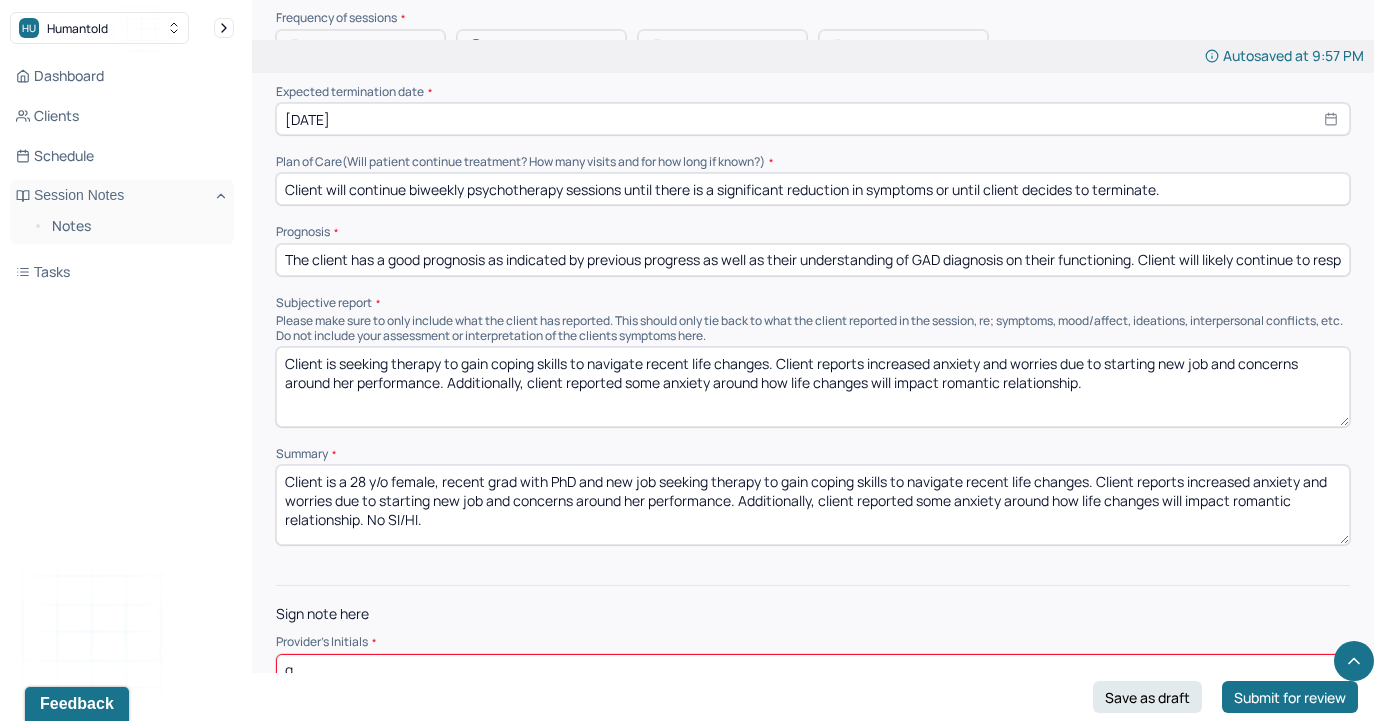 scroll, scrollTop: 4498, scrollLeft: 0, axis: vertical 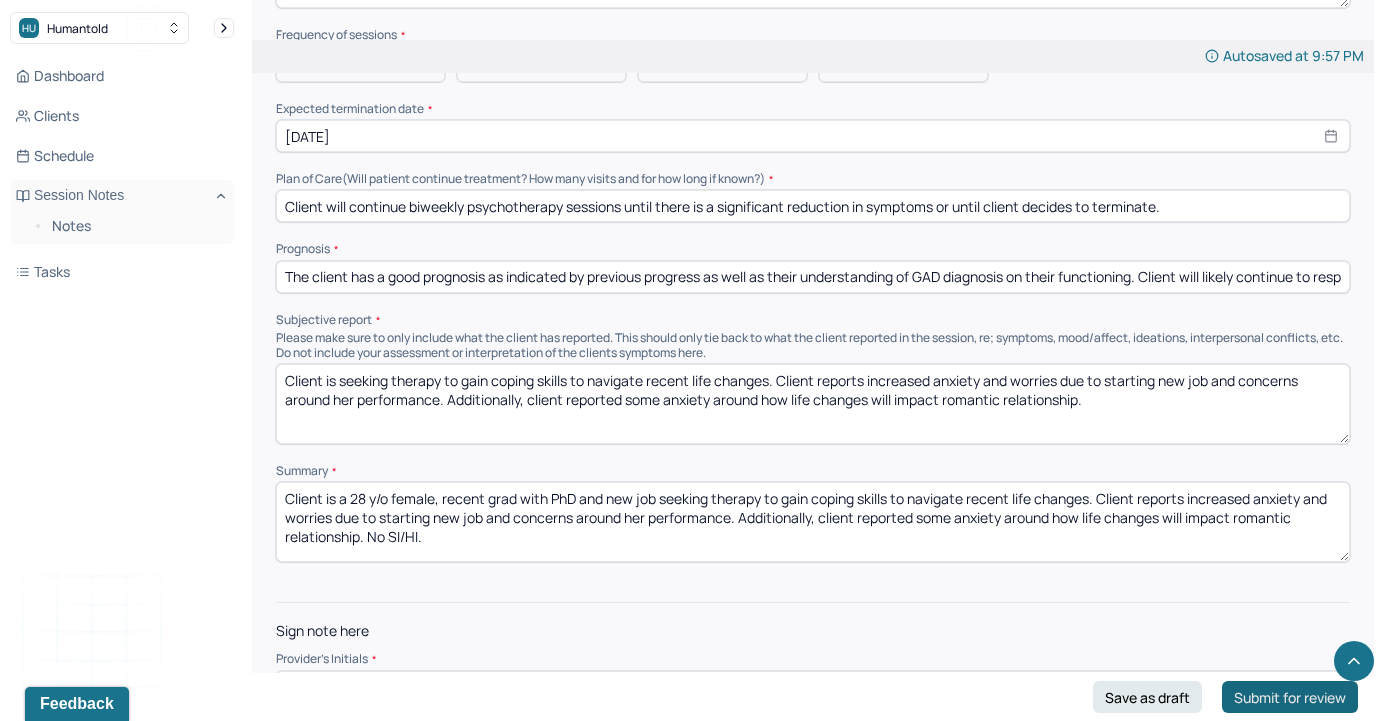 type on "gb" 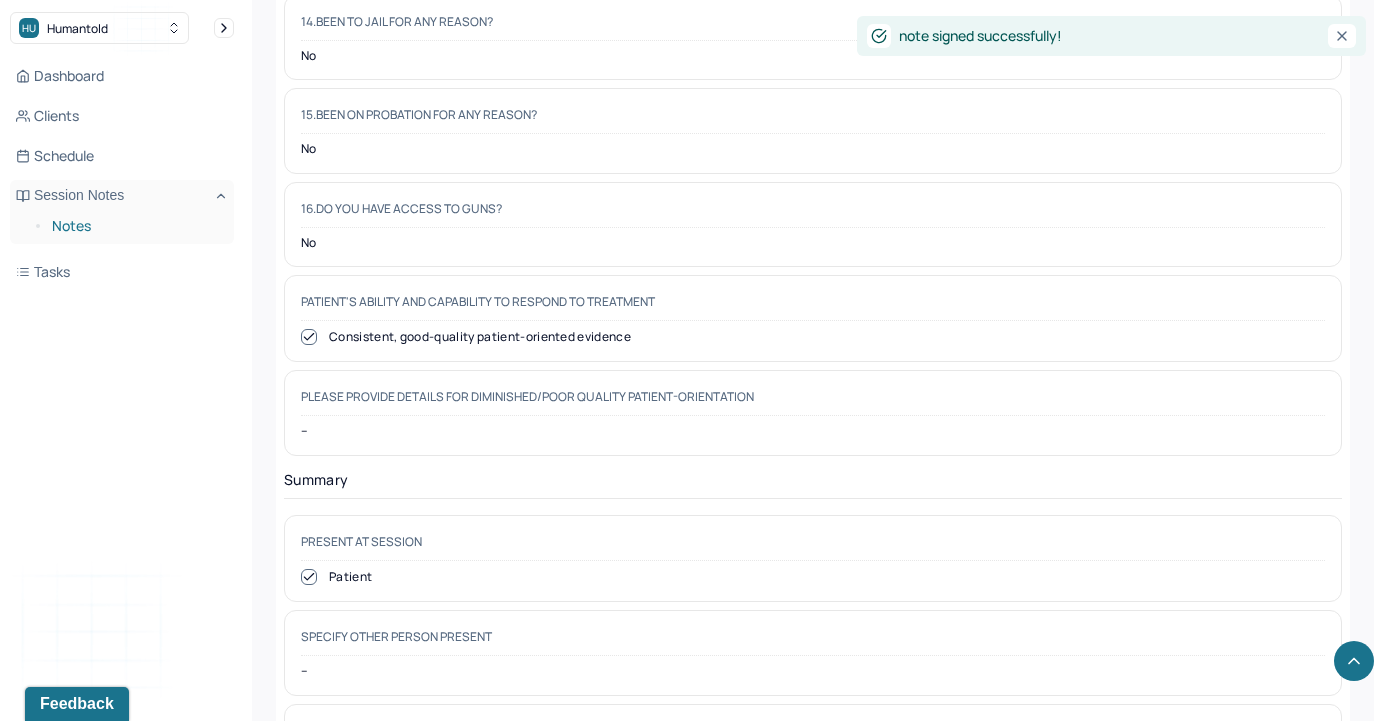 click on "Notes" at bounding box center (135, 226) 